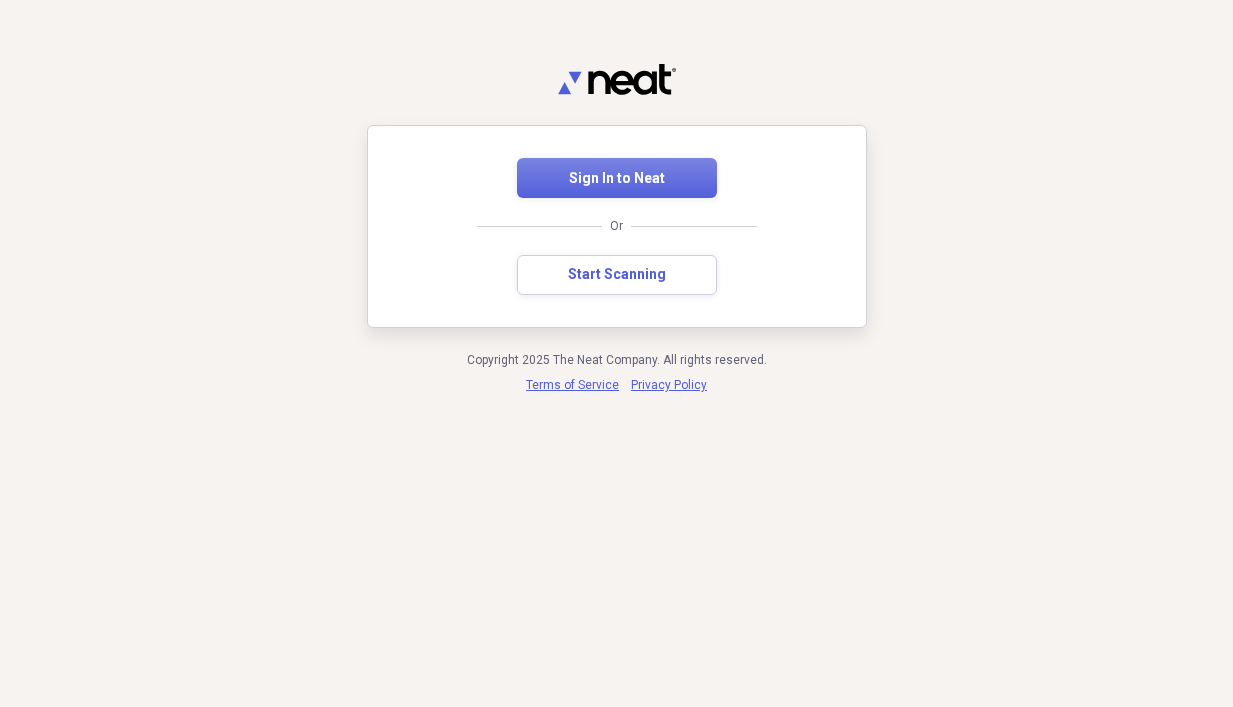 scroll, scrollTop: 0, scrollLeft: 0, axis: both 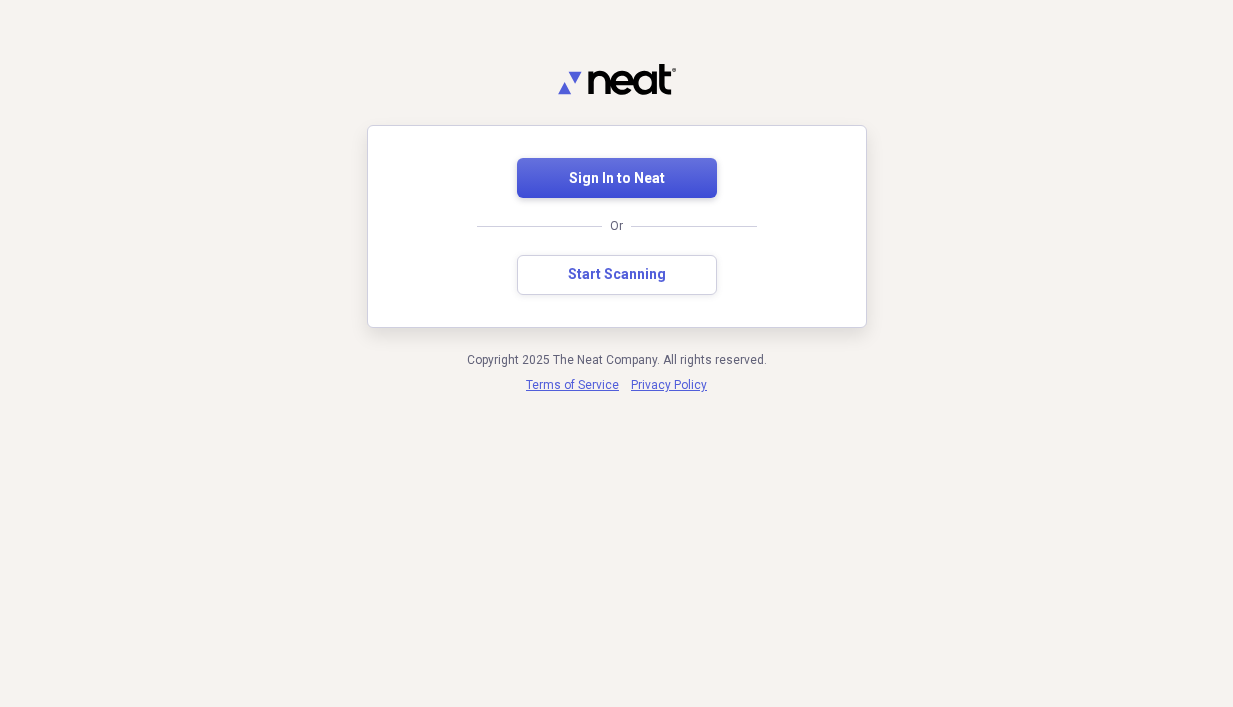 click on "Sign In to Neat" at bounding box center (617, 179) 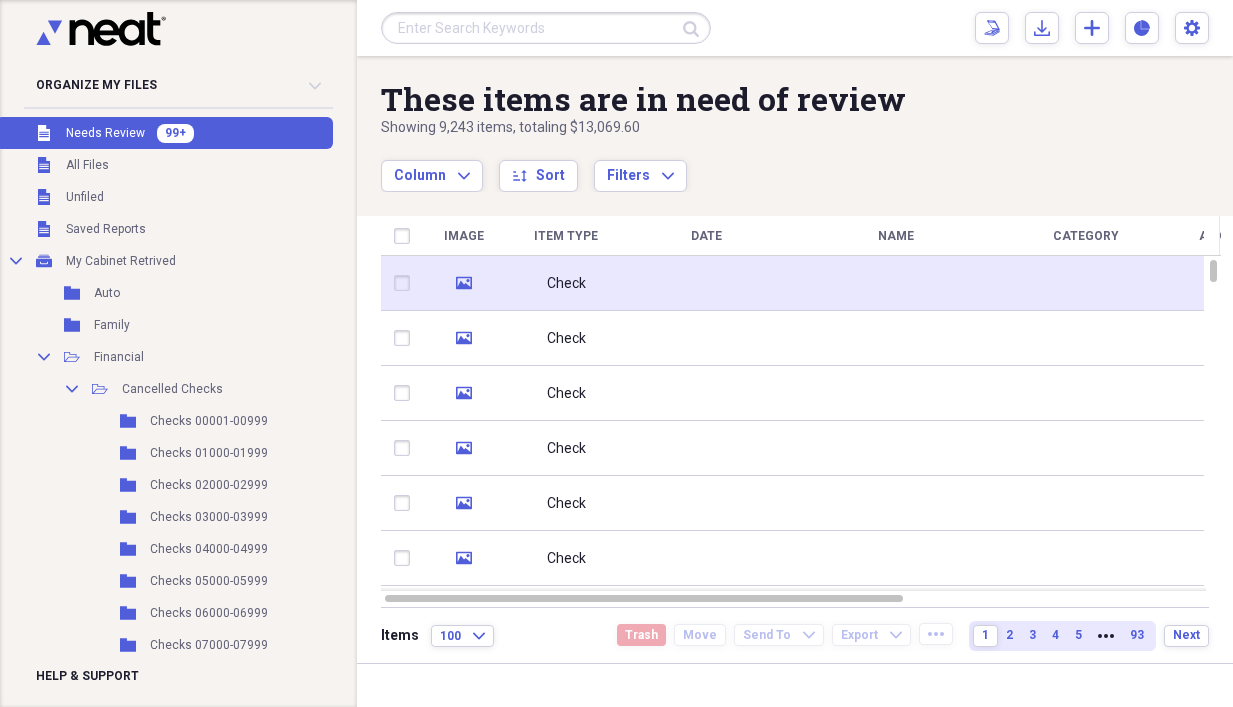 click at bounding box center (706, 283) 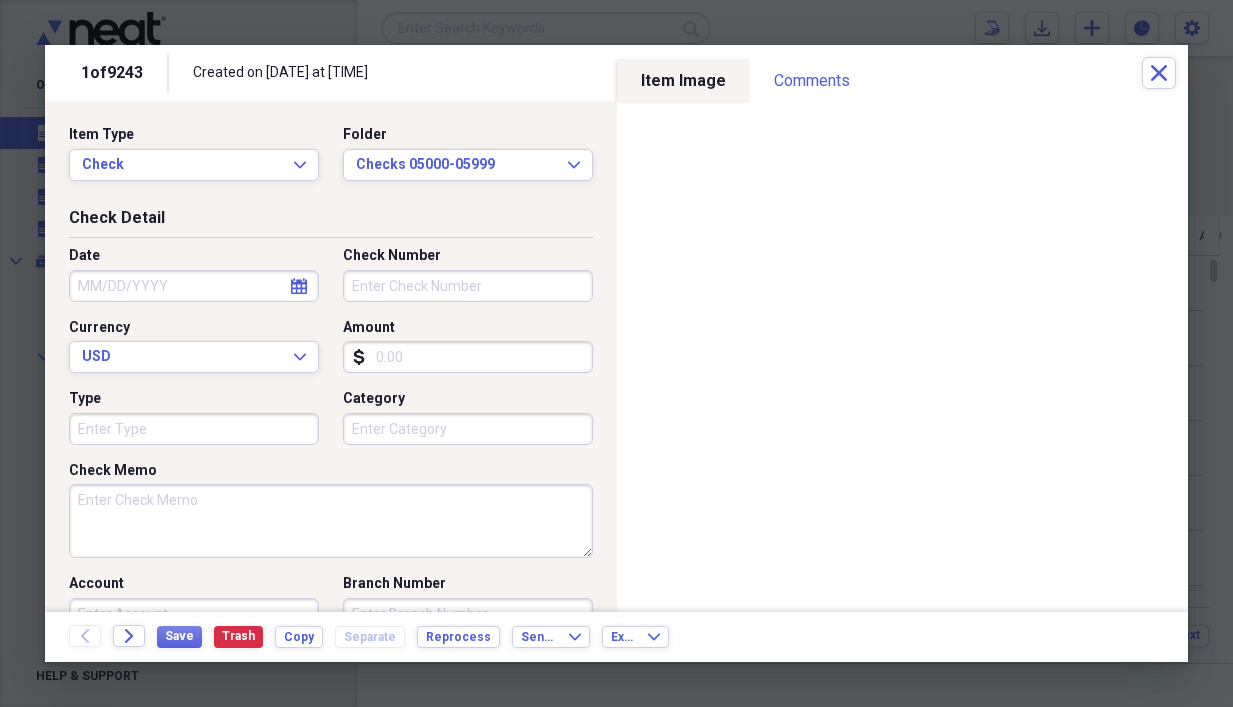 click on "Check Memo" at bounding box center [331, 521] 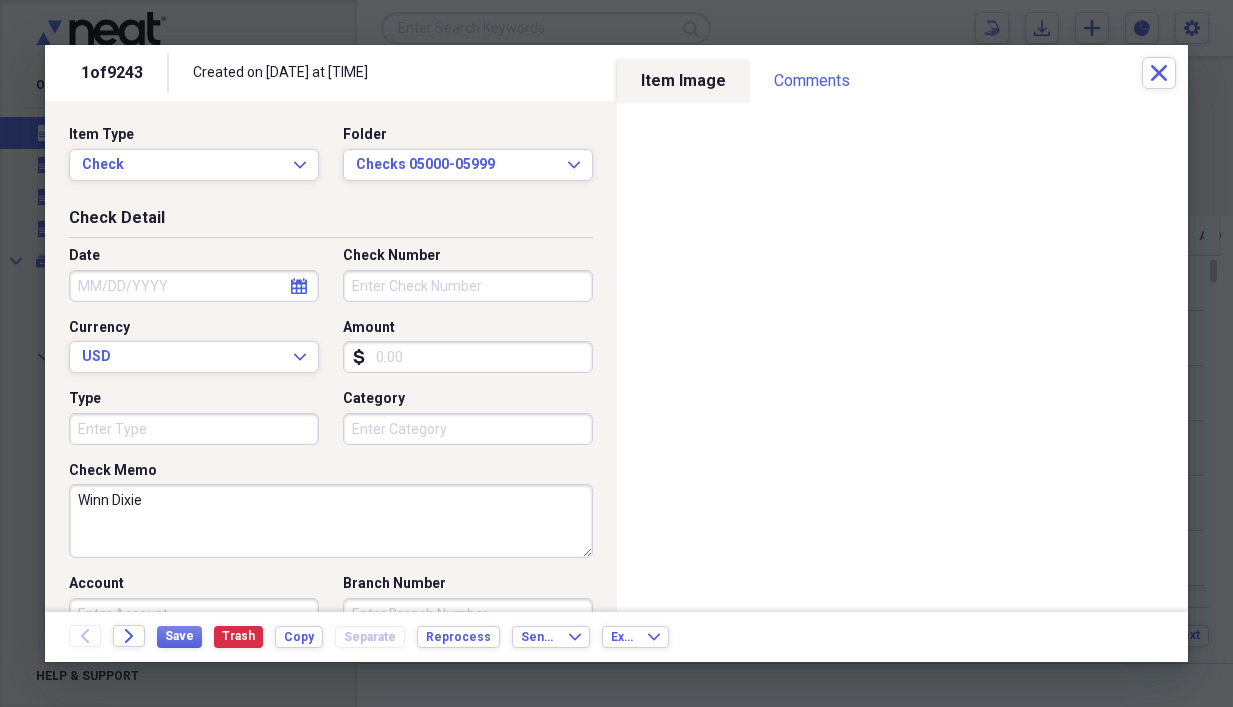 type on "Winn Dixie" 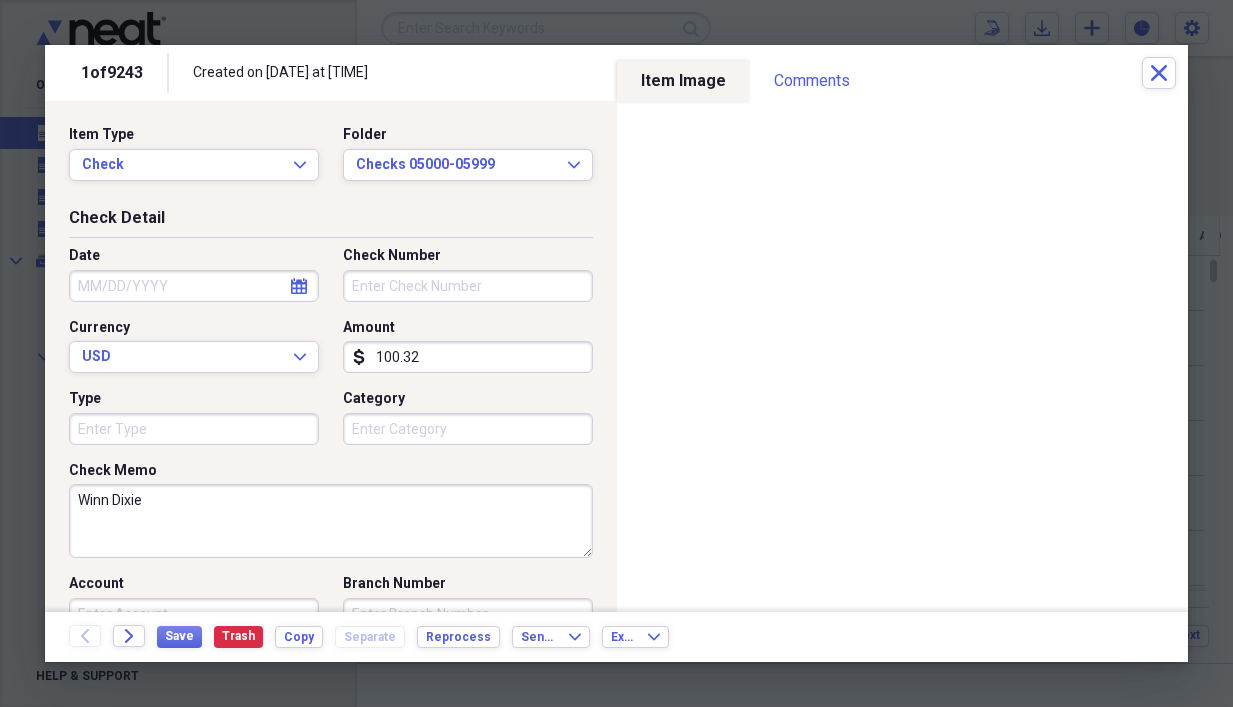 type on "100.32" 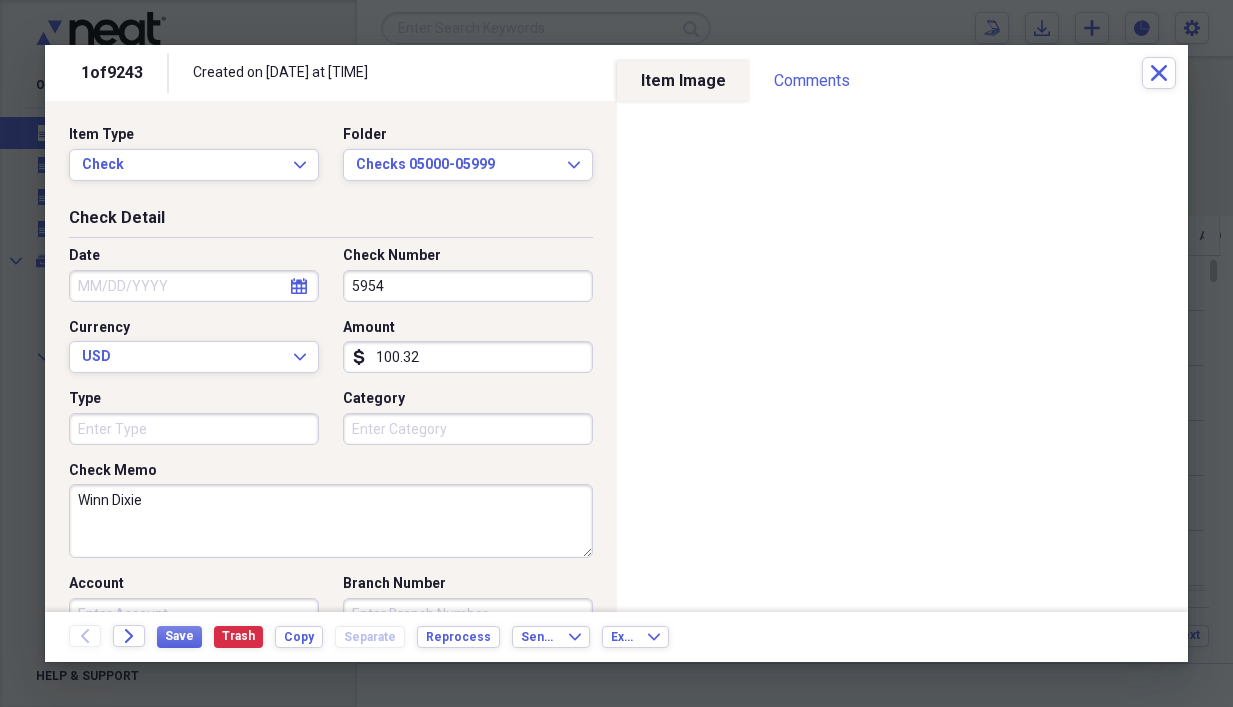 type on "5954" 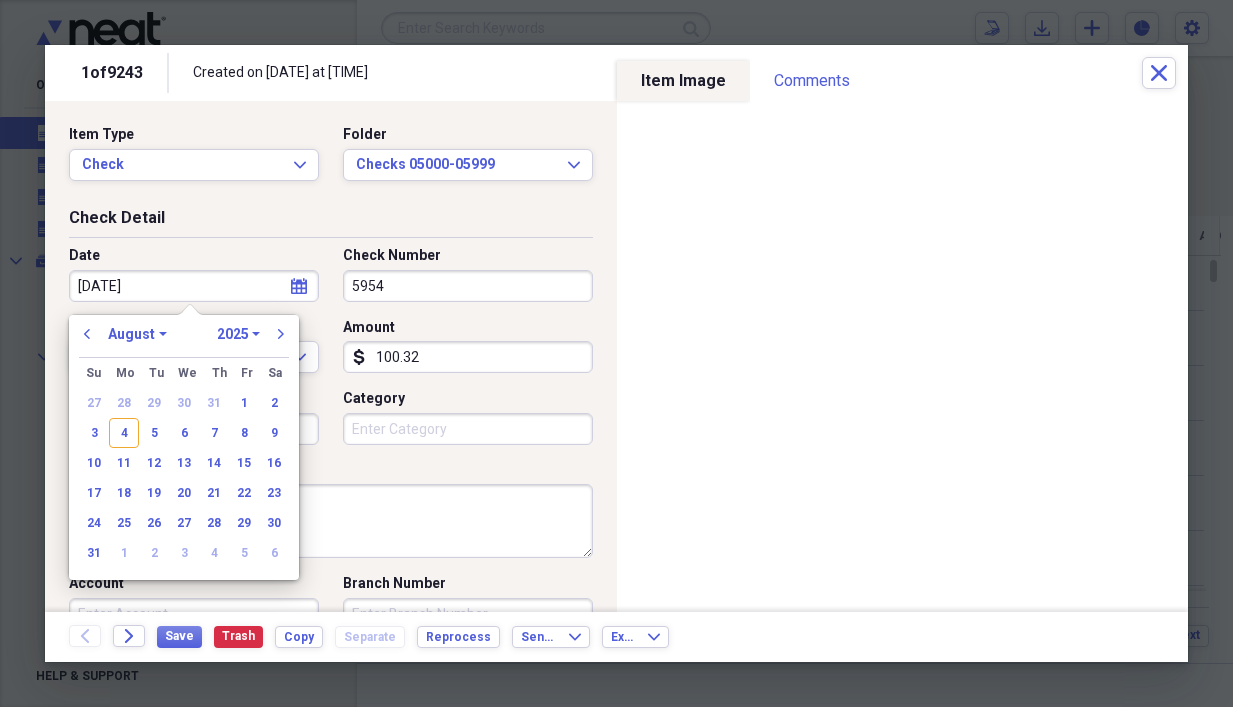 type on "[DATE]" 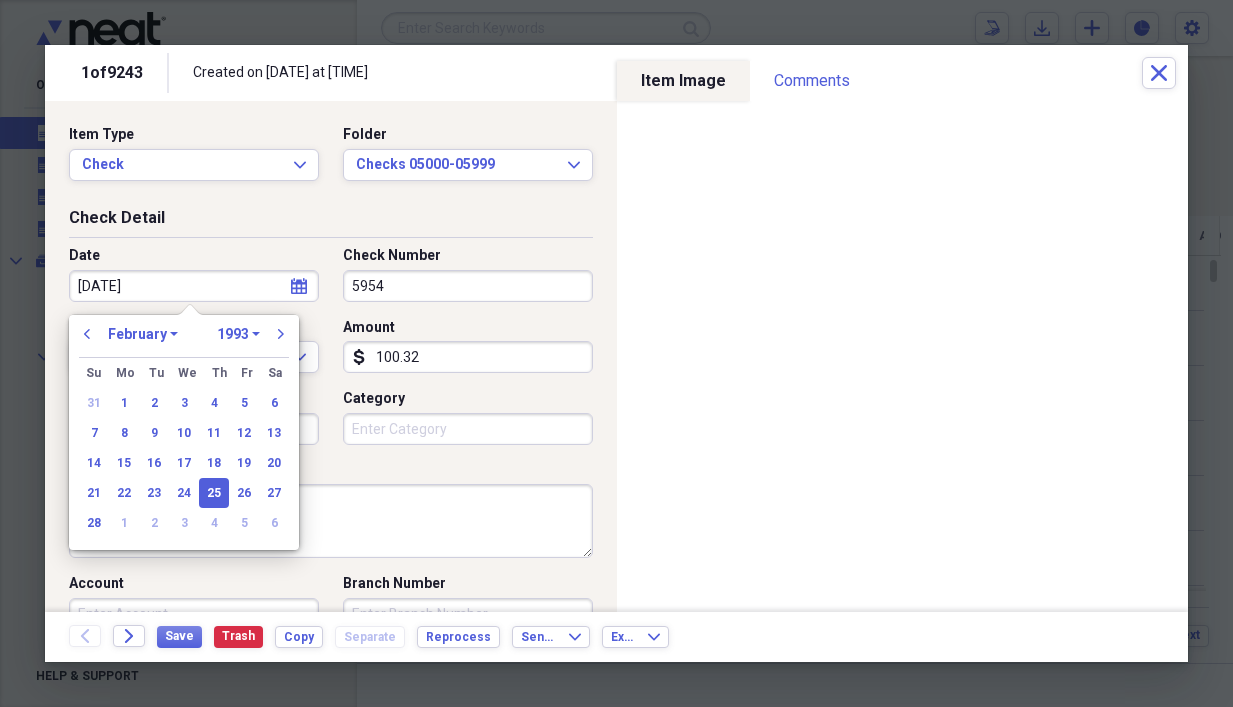 type on "[DATE]" 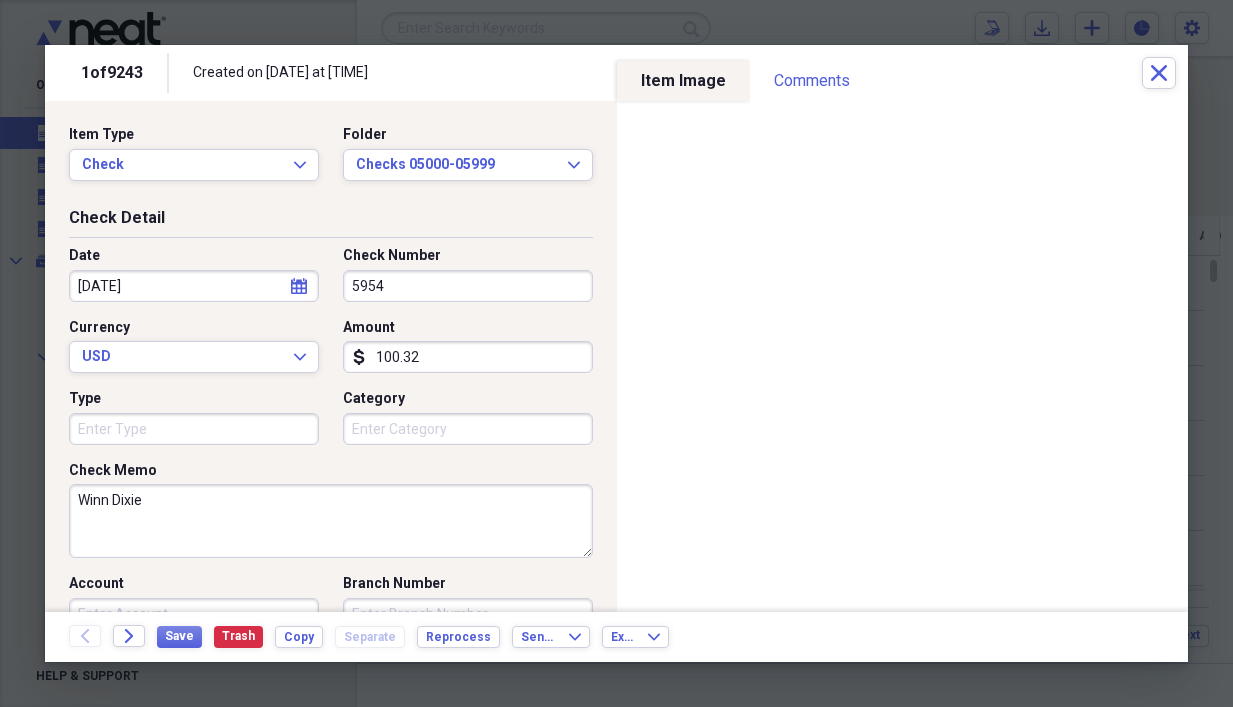 click on "Winn Dixie" at bounding box center (331, 521) 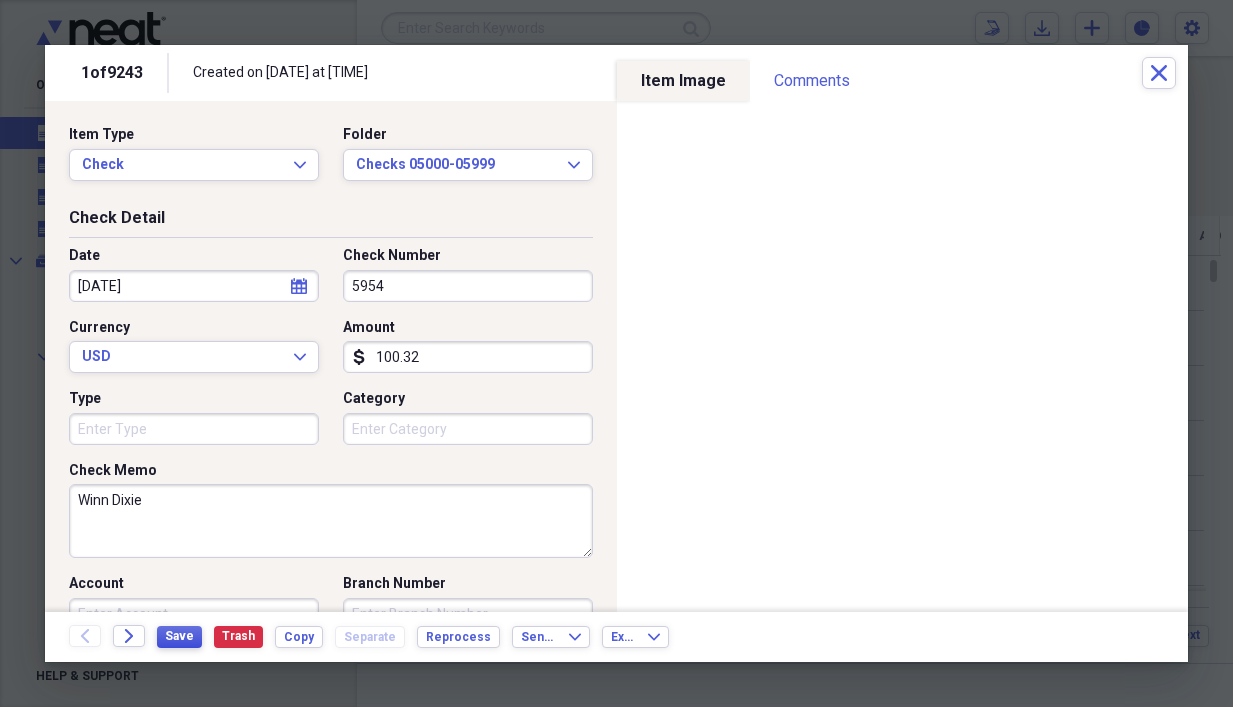 click on "Save" at bounding box center (179, 636) 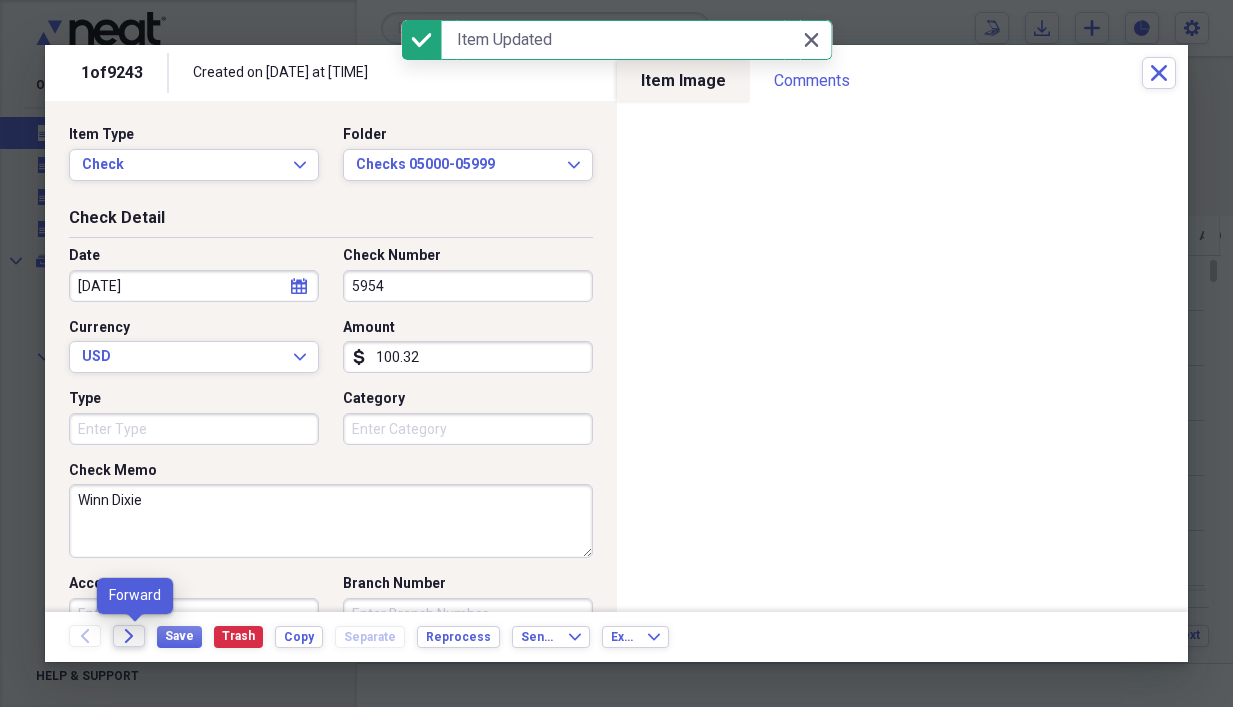 click on "Forward" 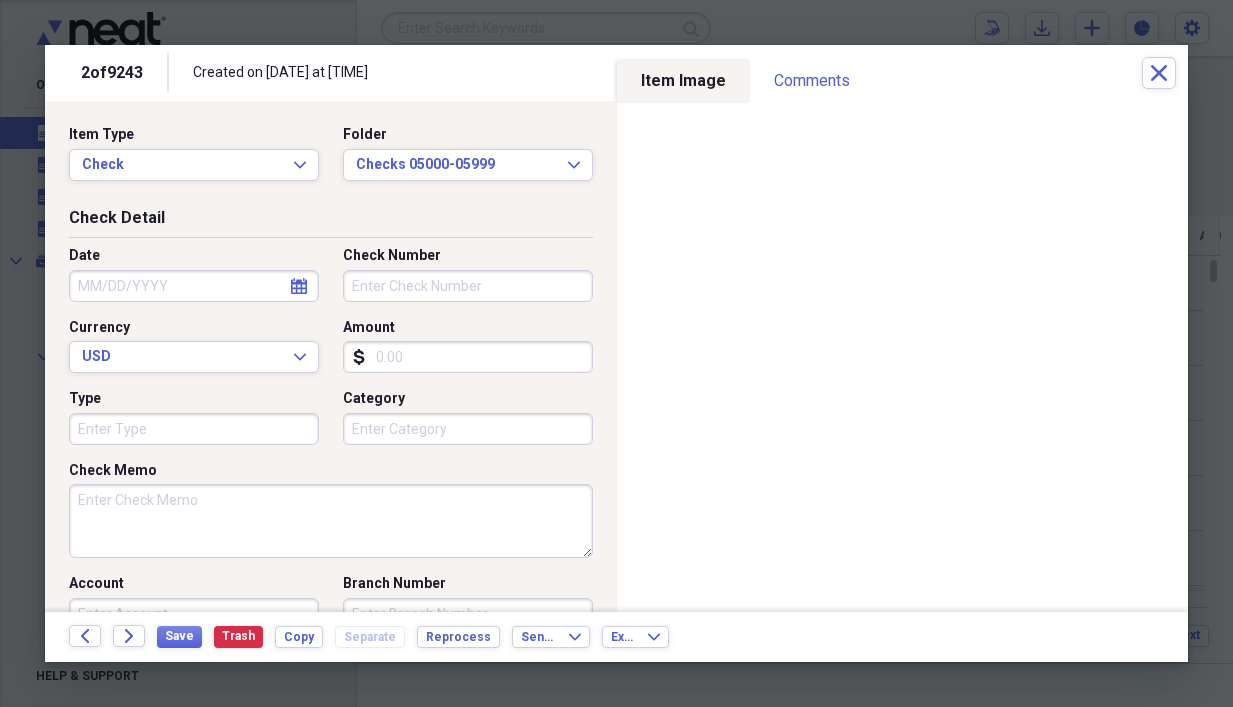 click on "Date" at bounding box center (194, 286) 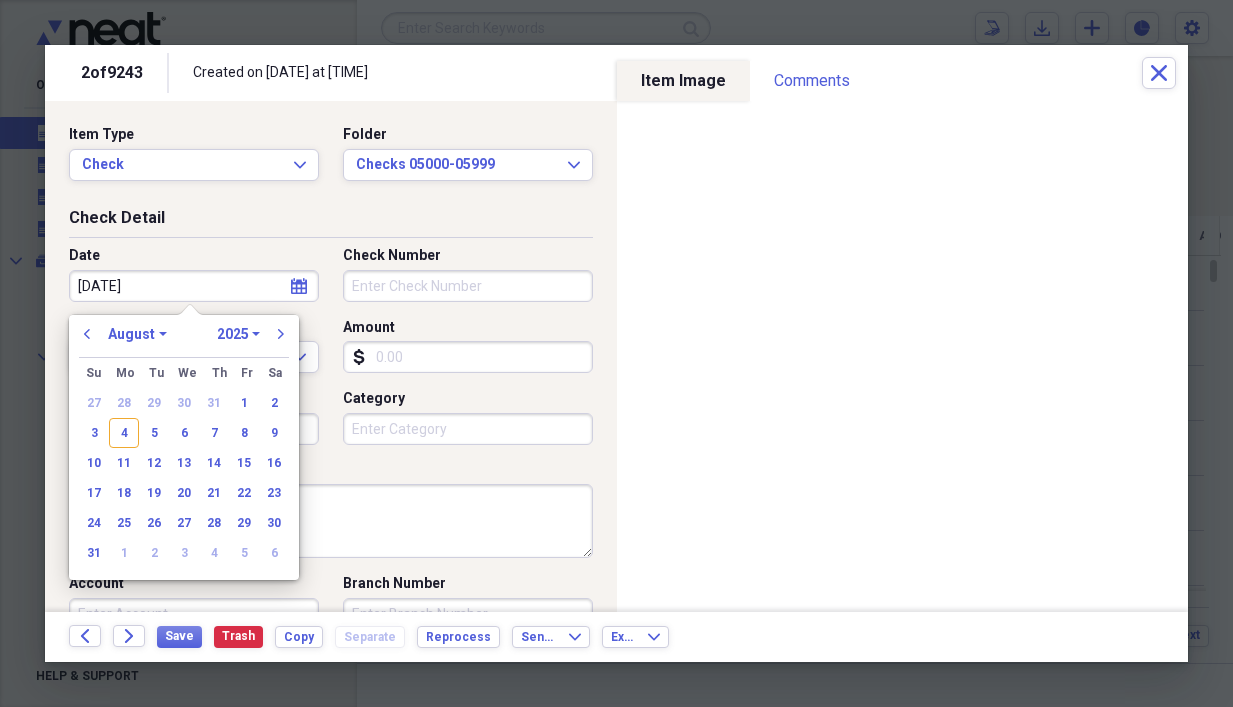 type on "[DATE]" 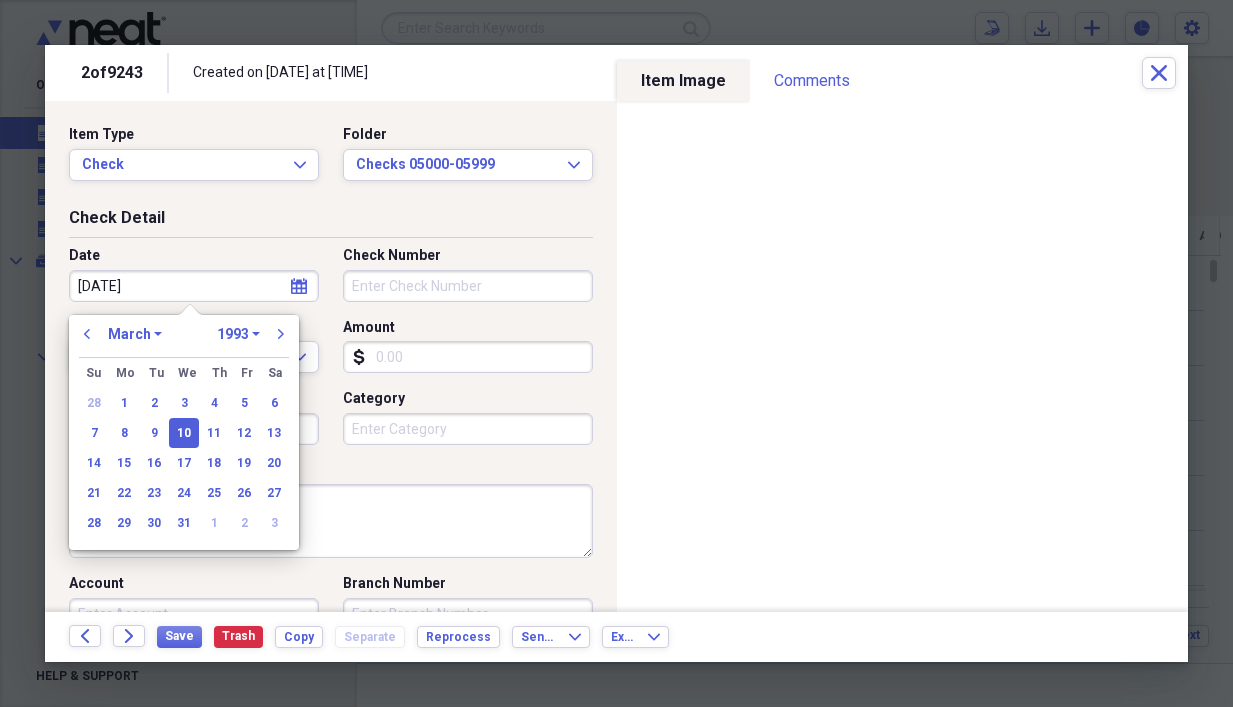 type on "[DATE]" 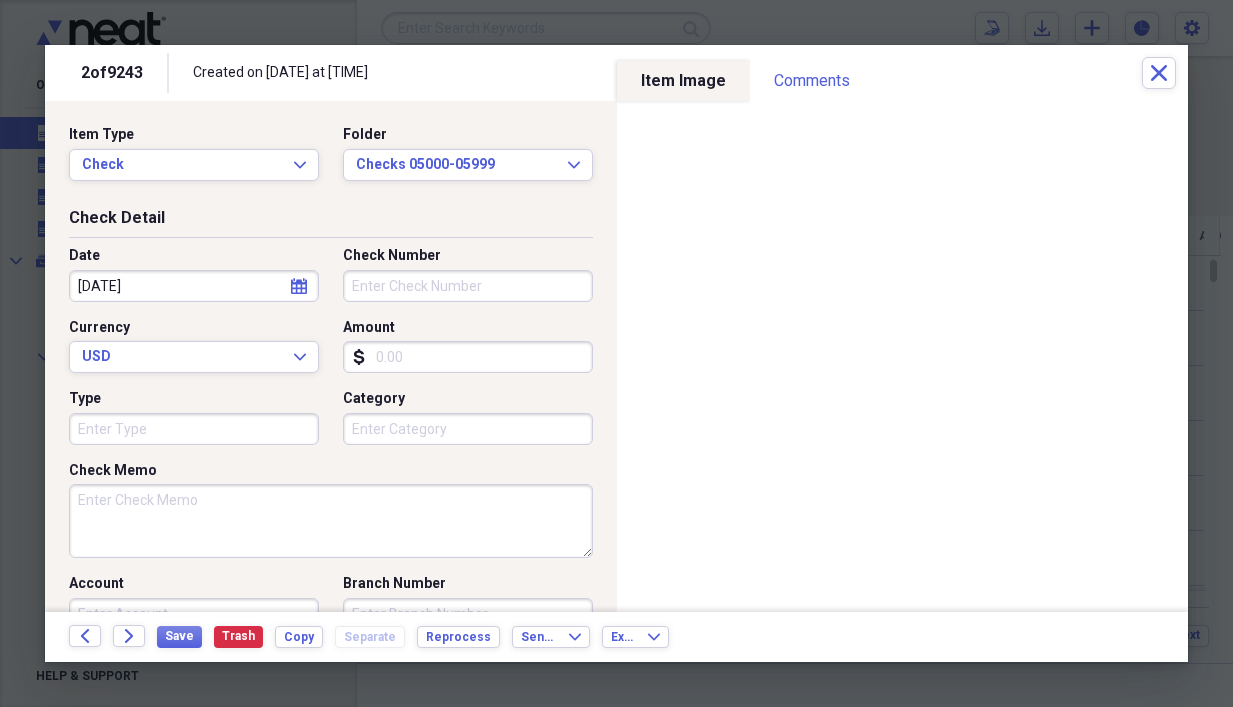 click on "Check Memo" at bounding box center (331, 521) 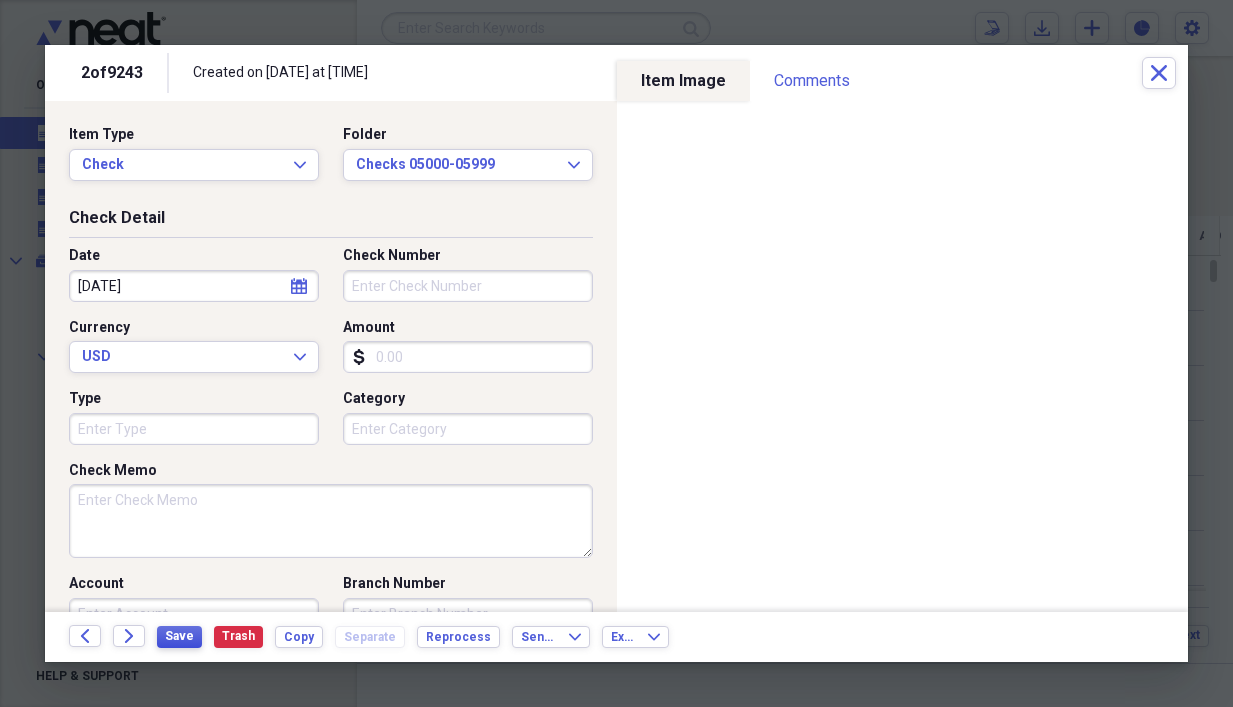 click on "Save" at bounding box center (179, 637) 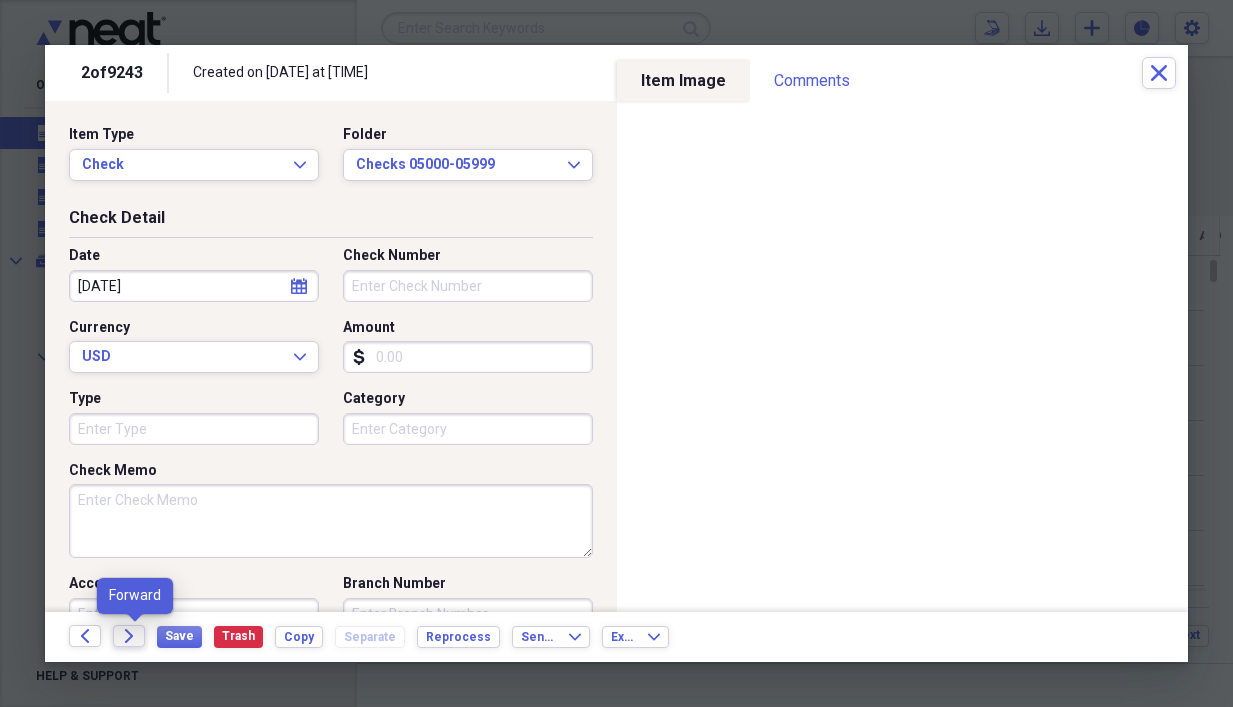 click on "Forward" 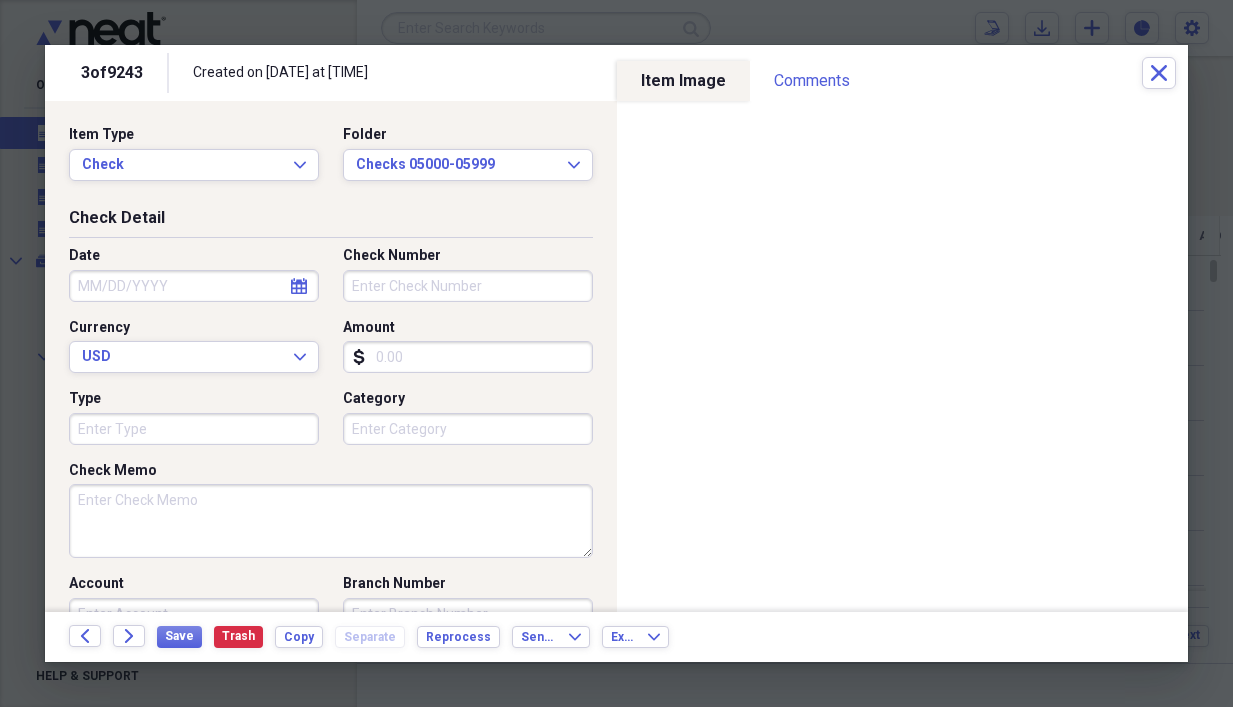 click on "Amount" at bounding box center (468, 357) 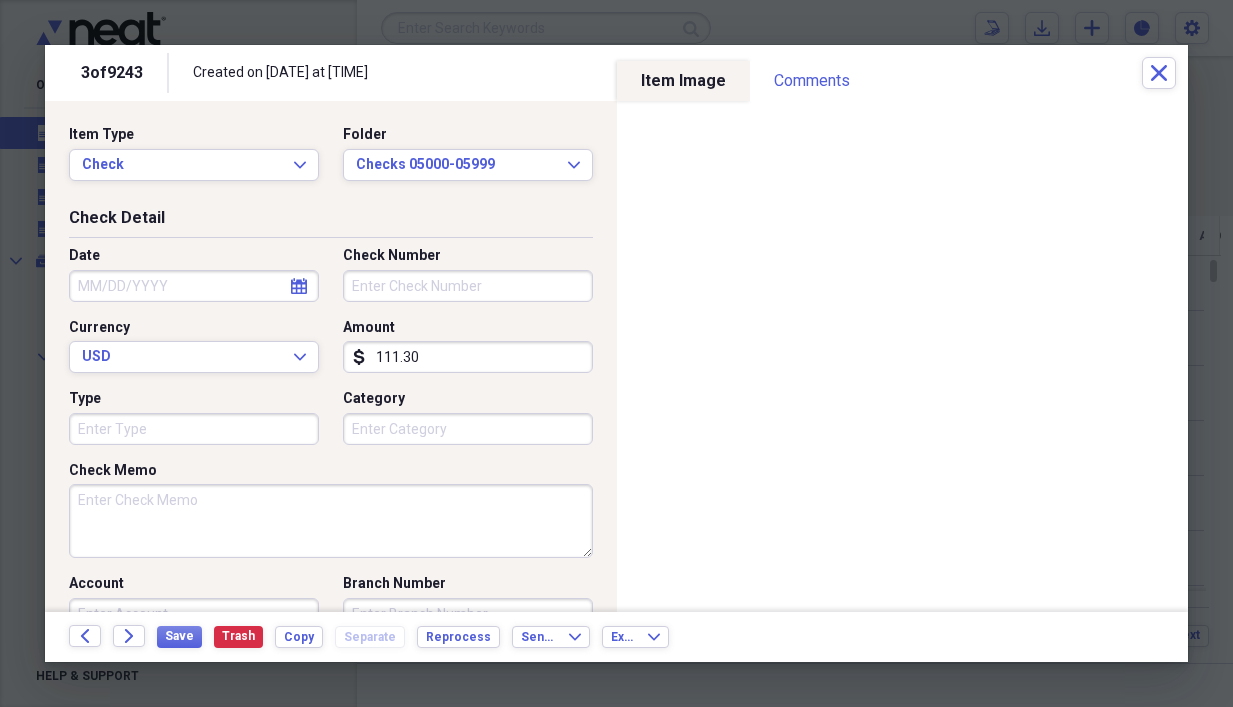 type on "111.30" 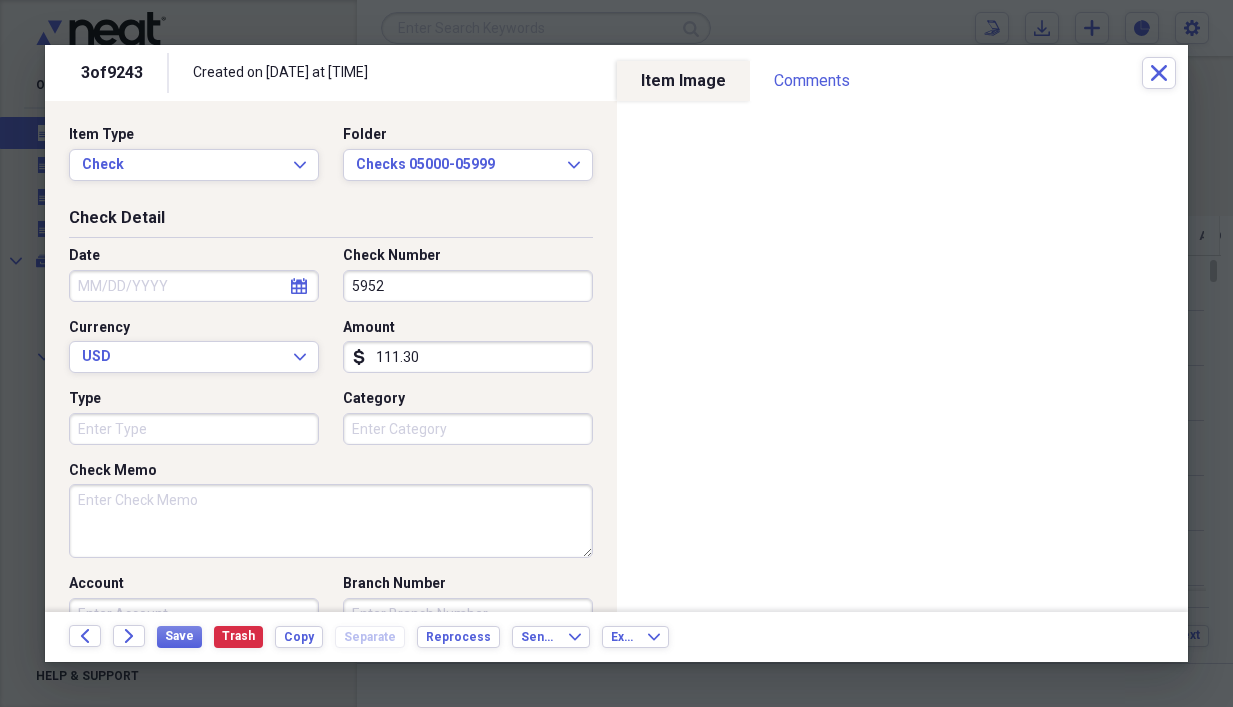 type on "5952" 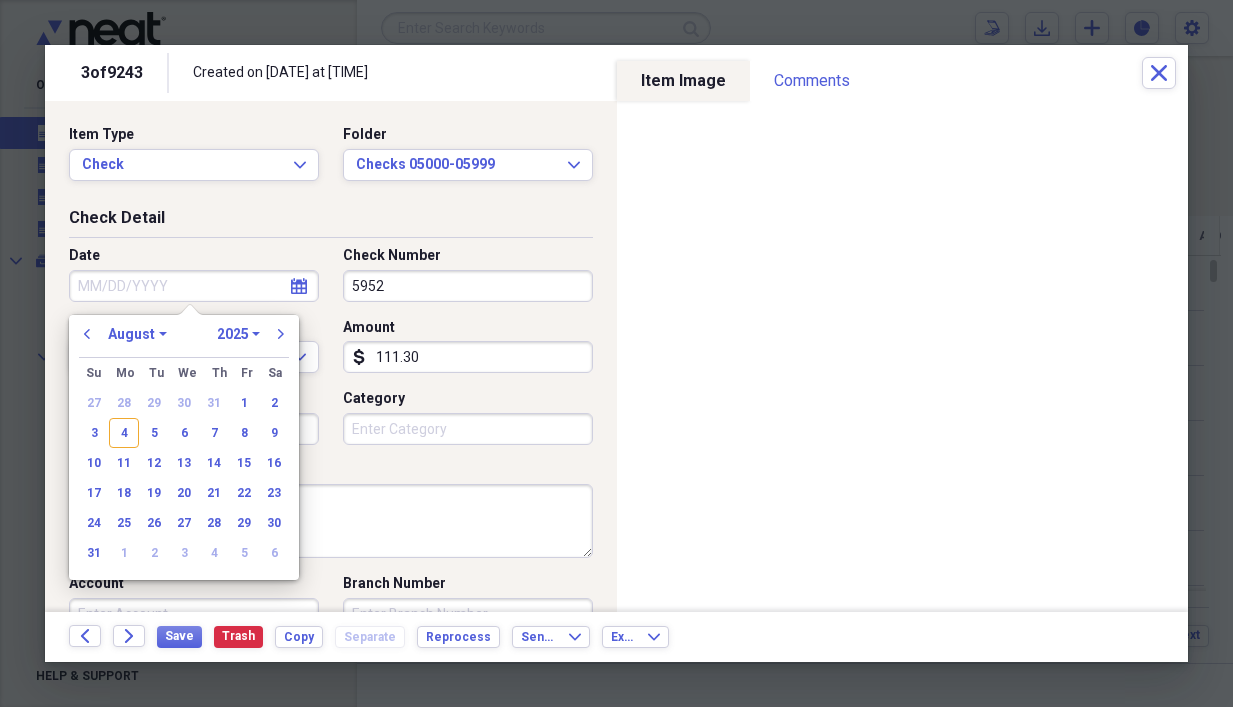 click on "Date" at bounding box center [194, 286] 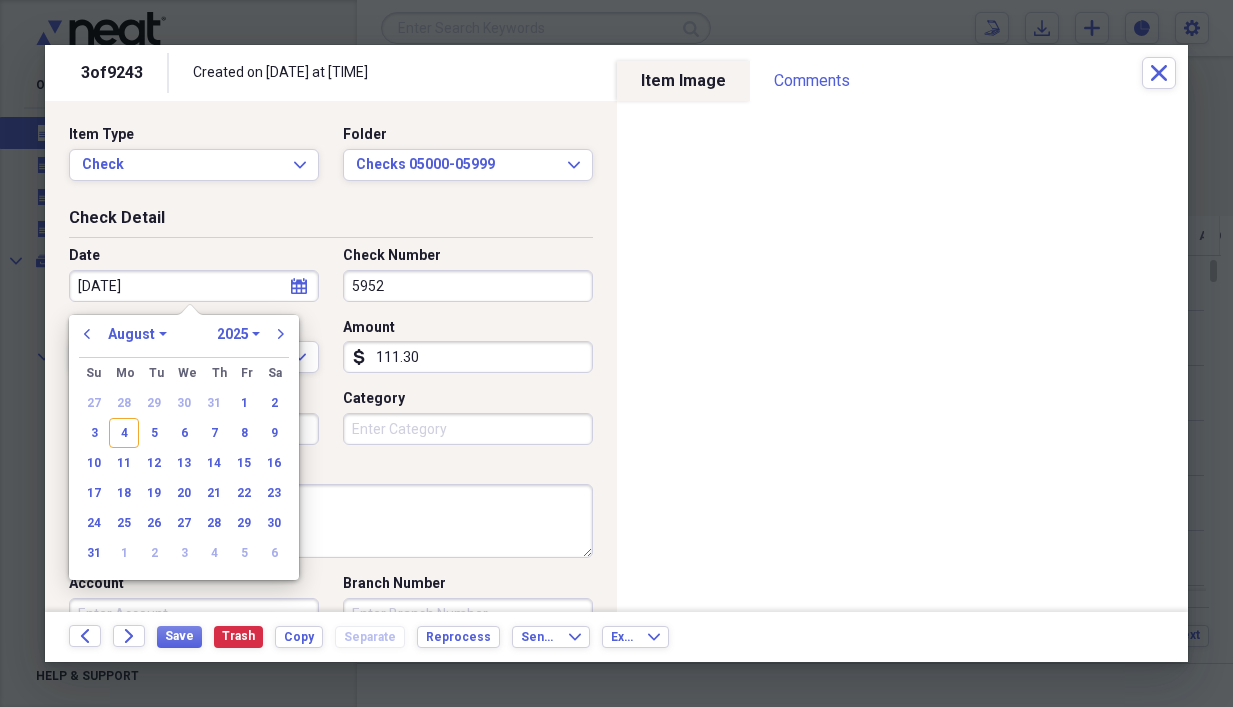 type on "[DATE]" 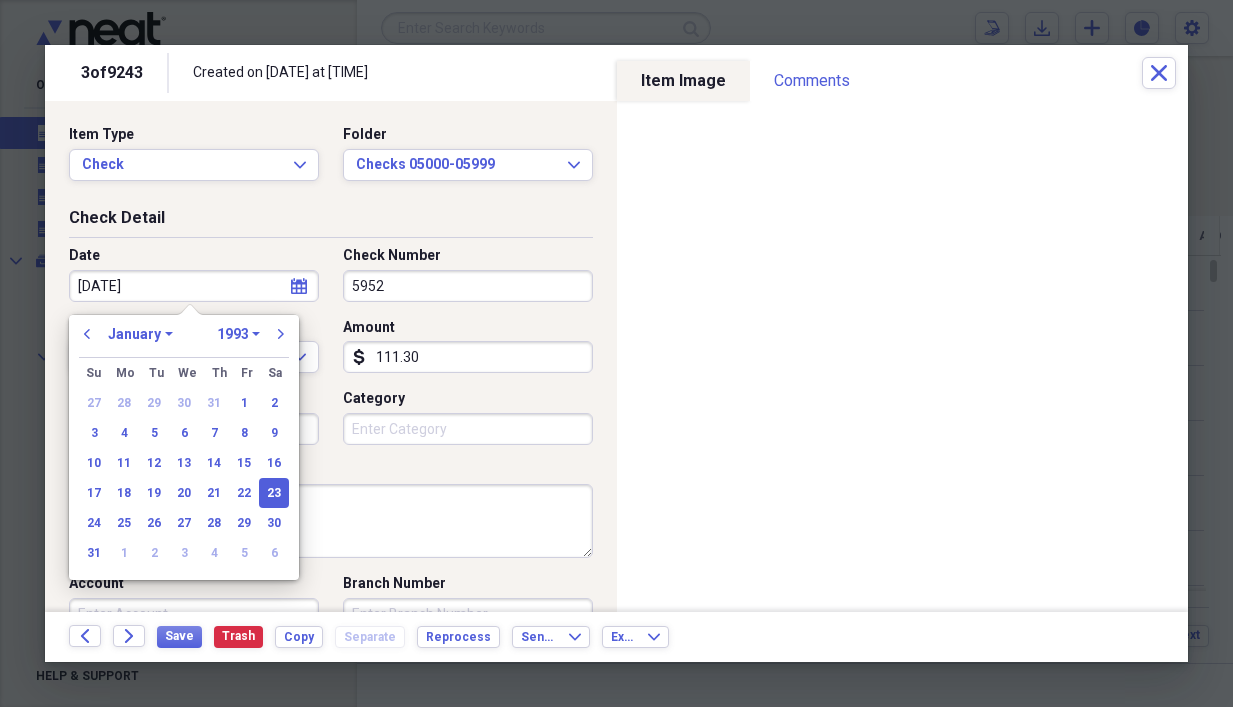 type on "[DATE]" 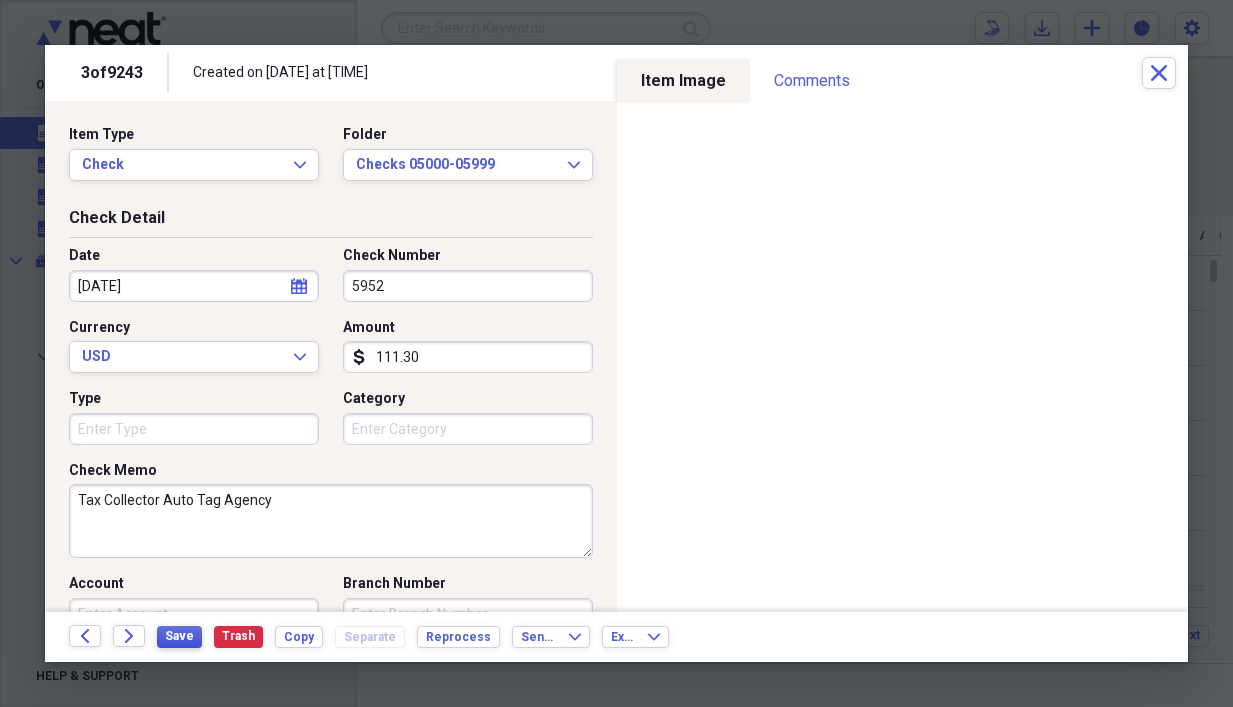 type on "Tax Collector Auto Tag Agency" 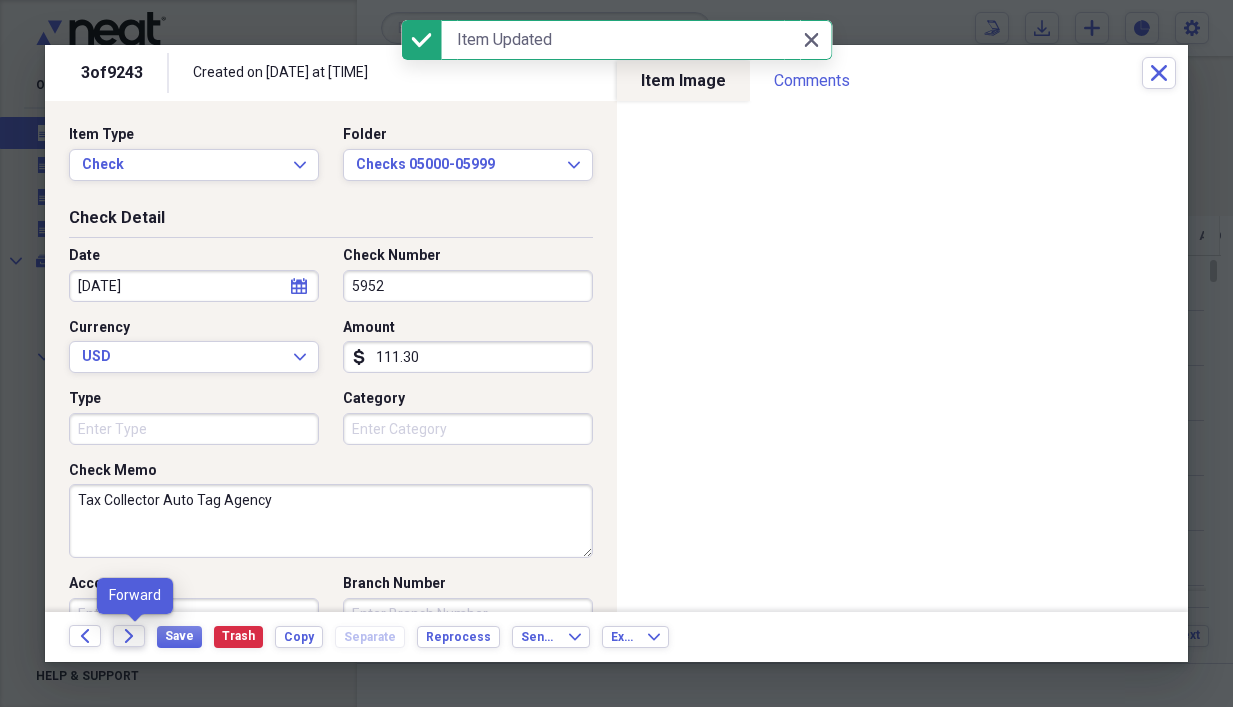 click on "Forward" 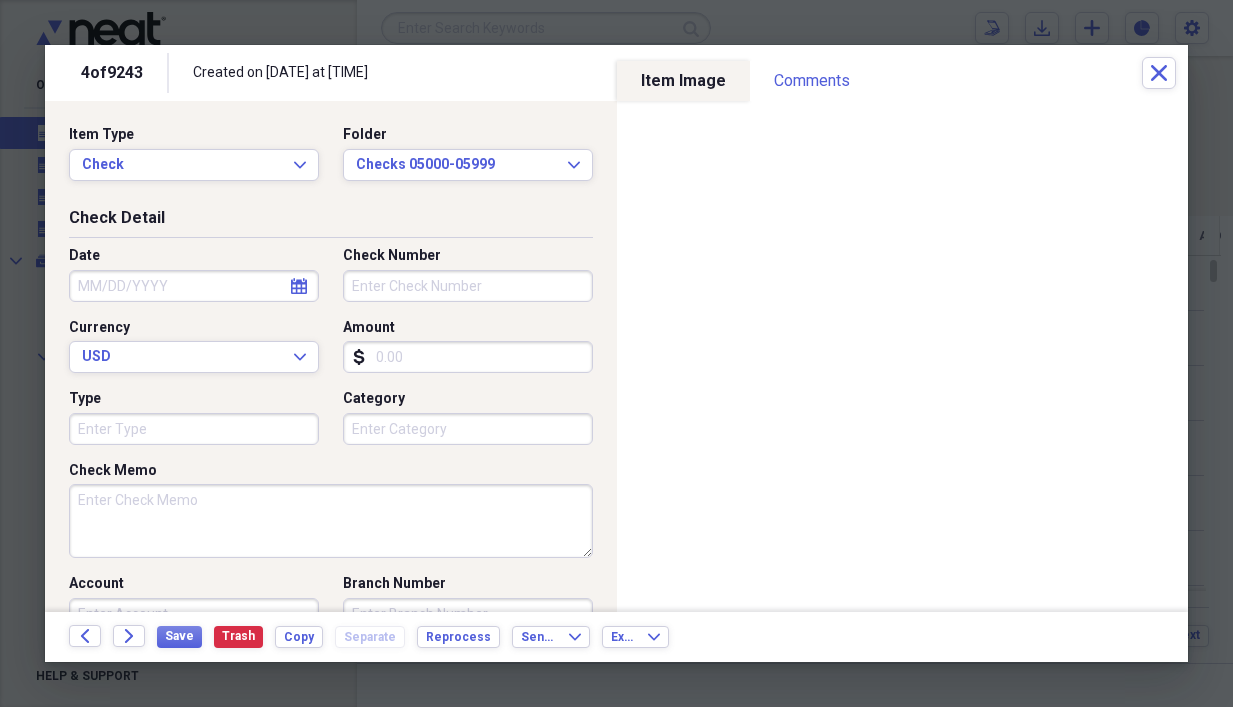 select on "7" 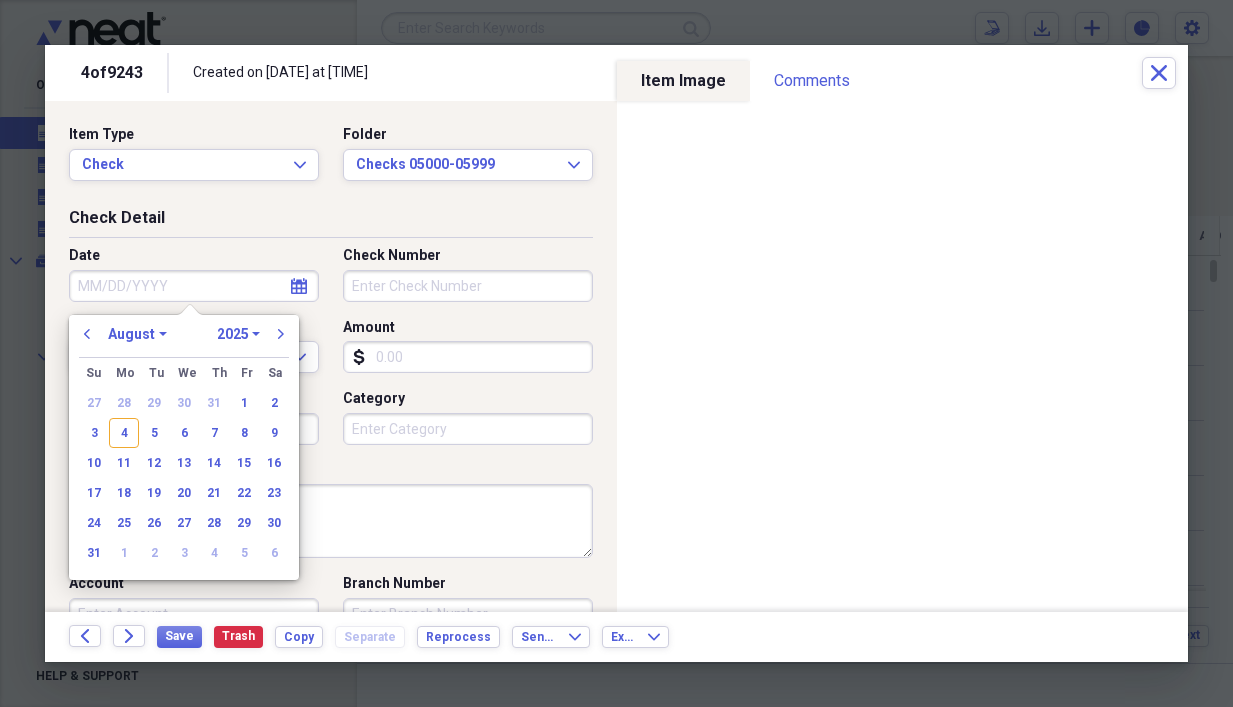 click on "Date" at bounding box center (194, 286) 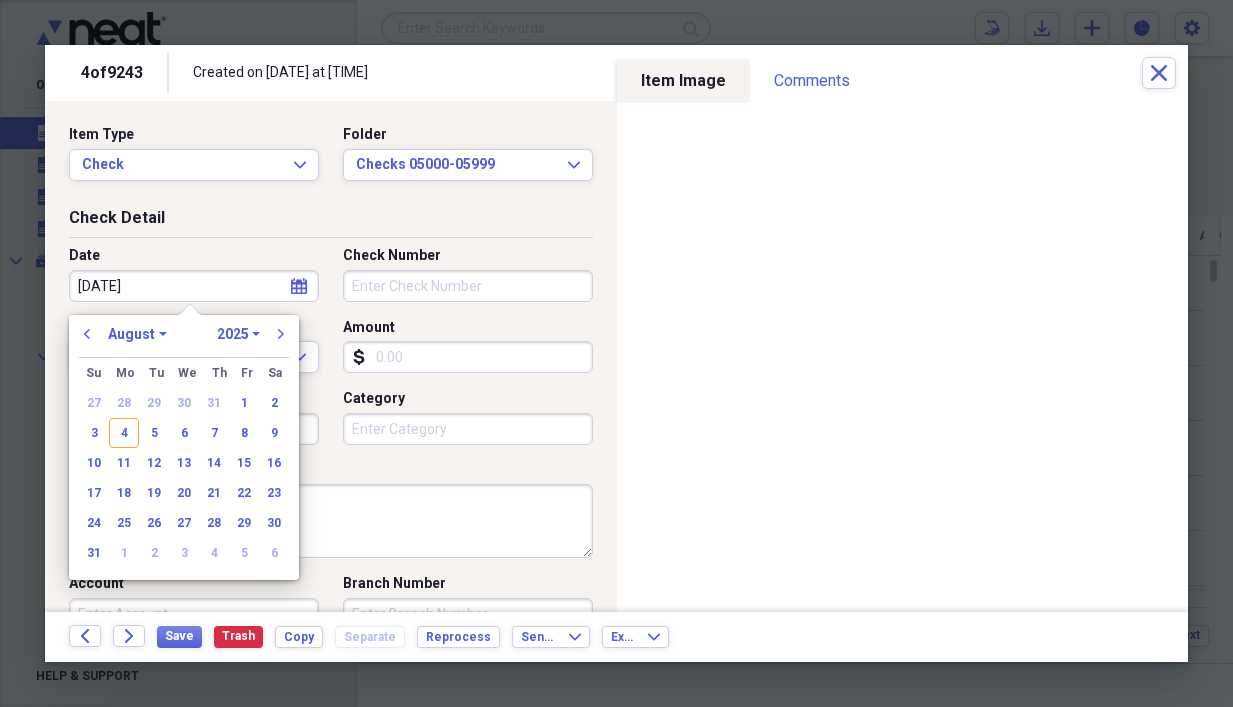 type on "[DATE]" 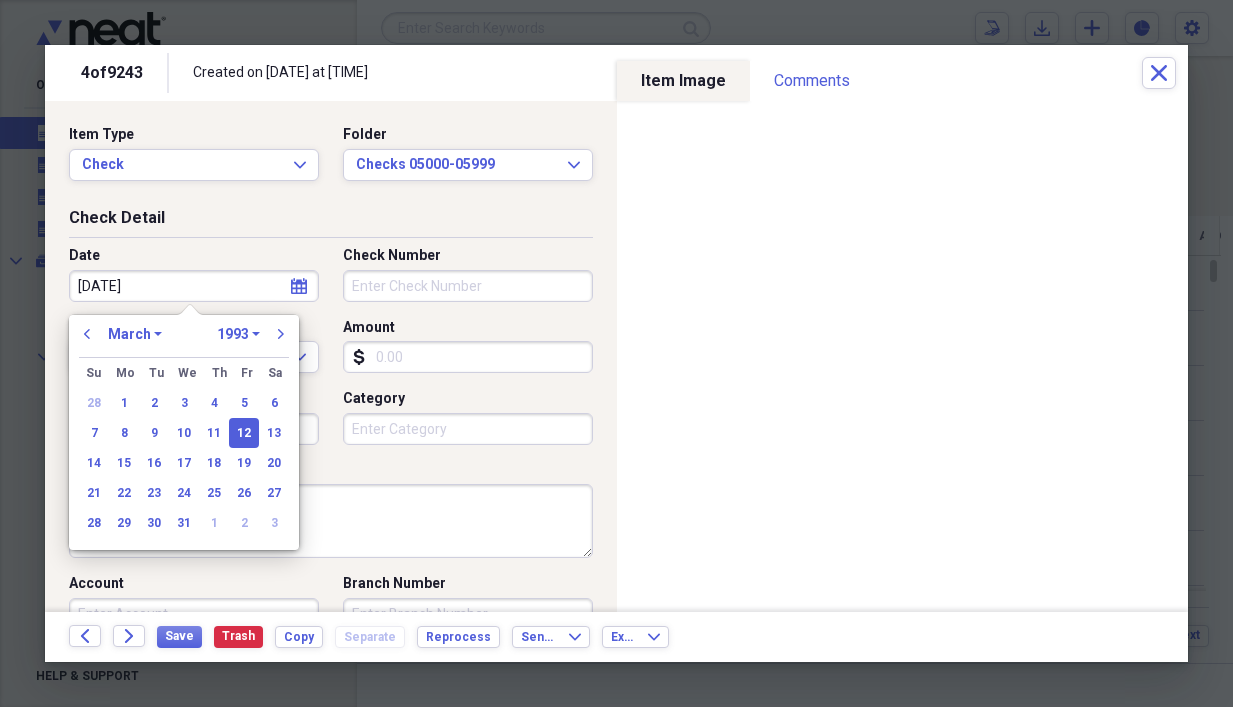 type on "[DATE]" 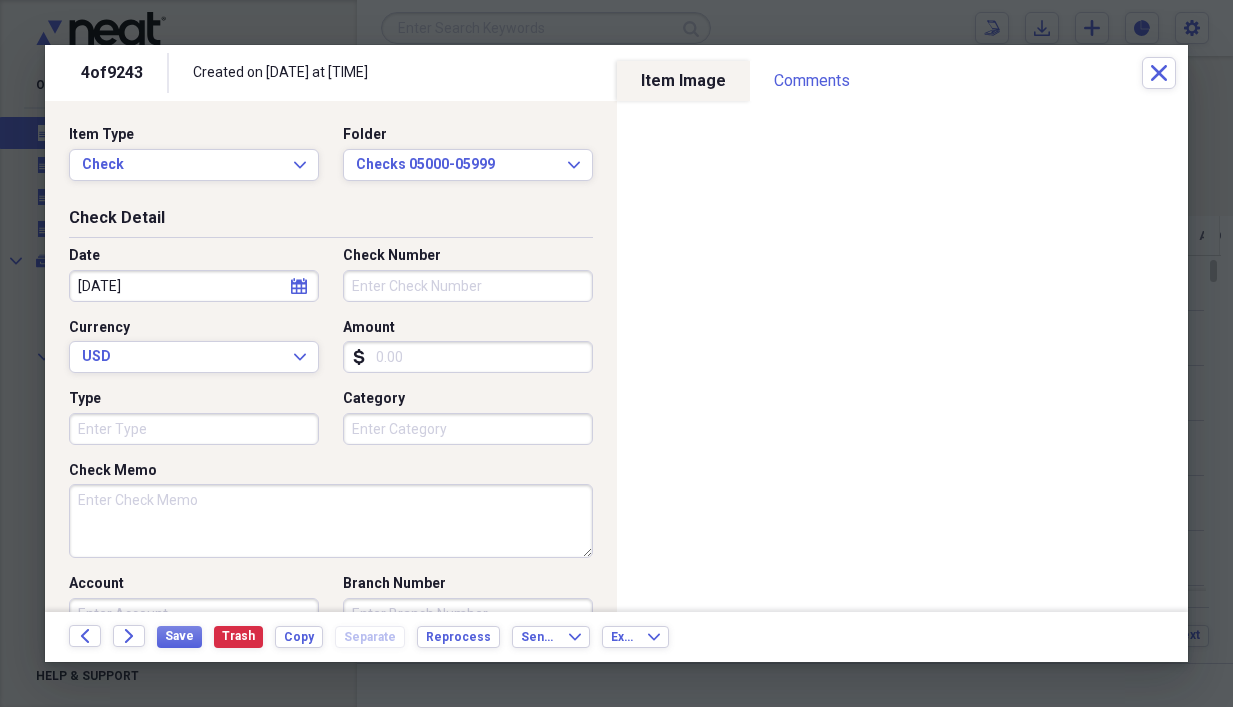 click on "Check Memo" at bounding box center (331, 521) 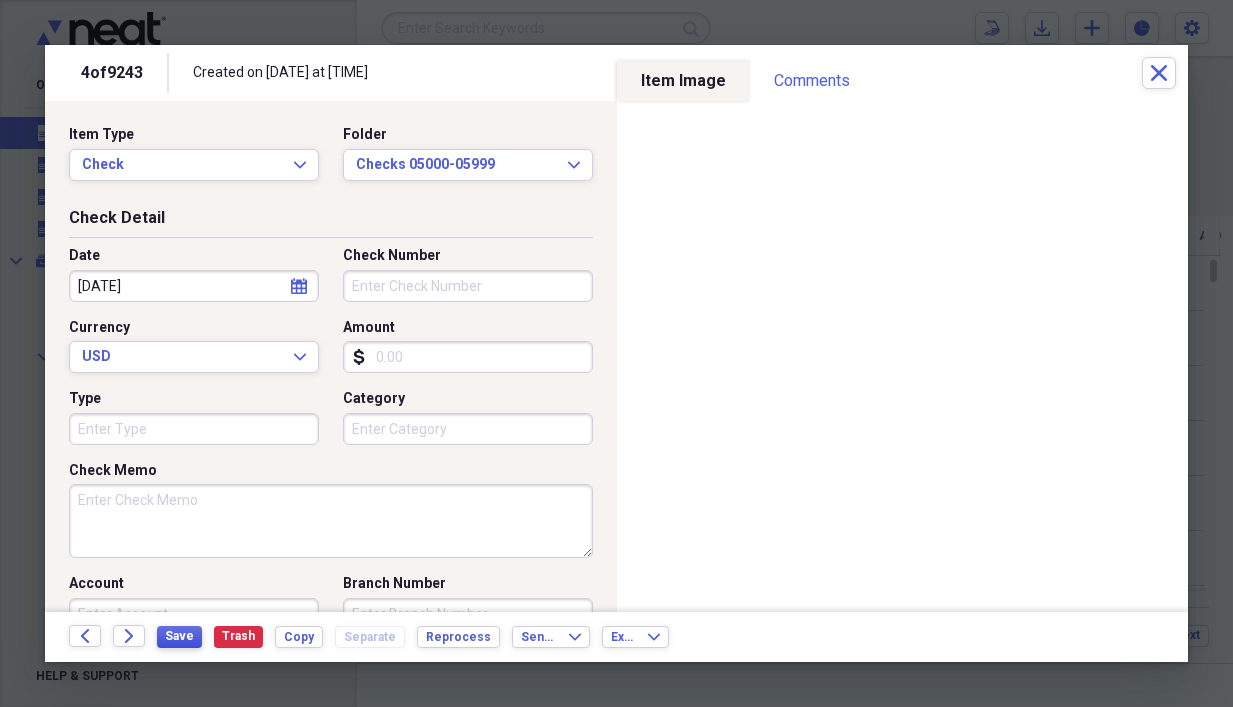 click on "Save" at bounding box center (179, 636) 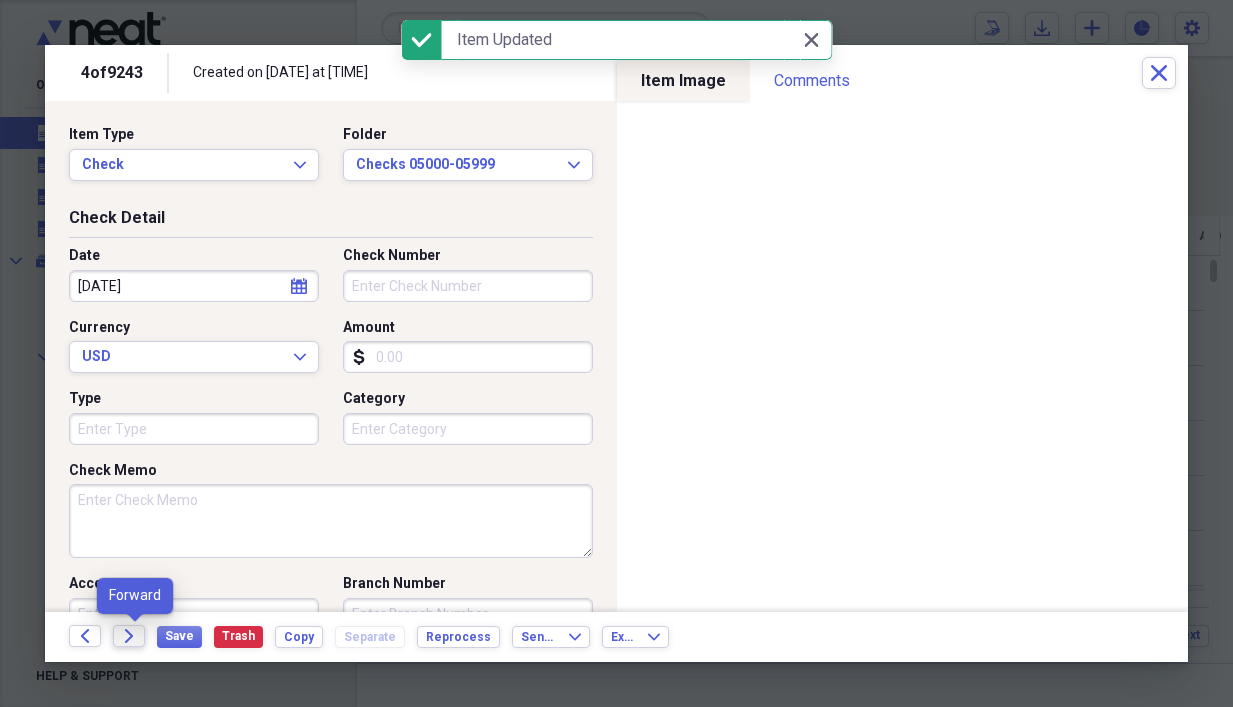 click 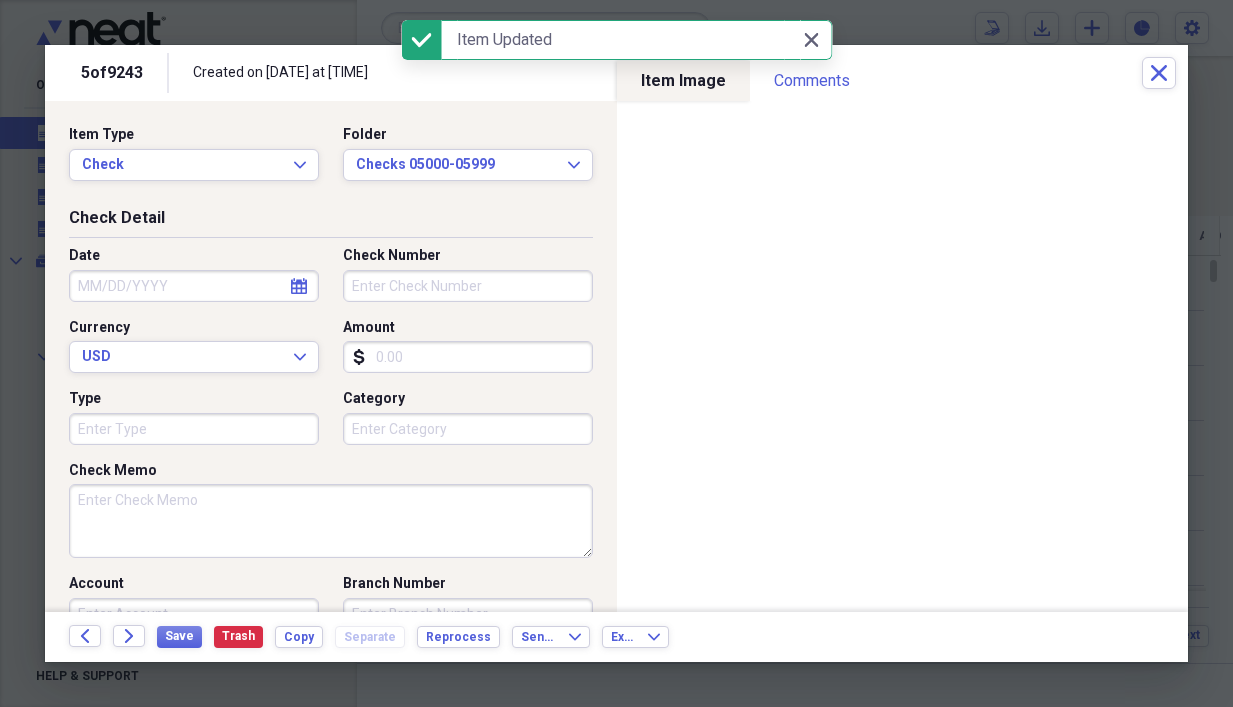 click on "Check Memo" at bounding box center (331, 521) 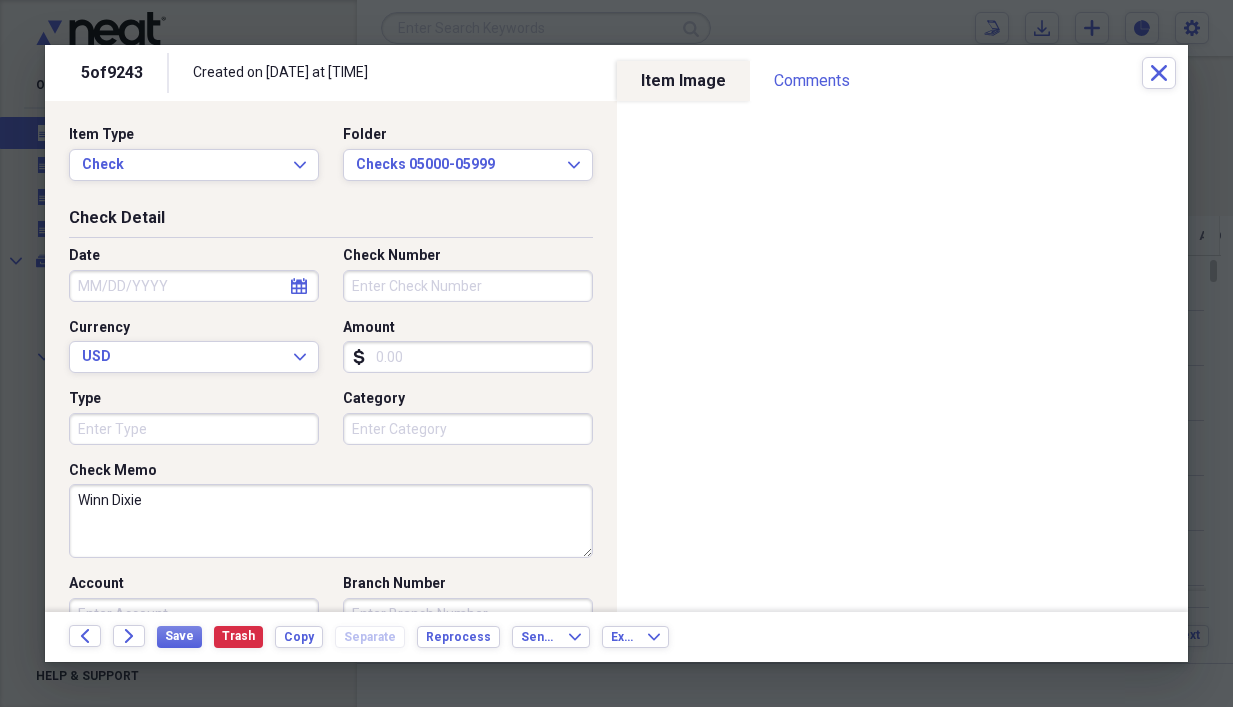 type on "Winn Dixie" 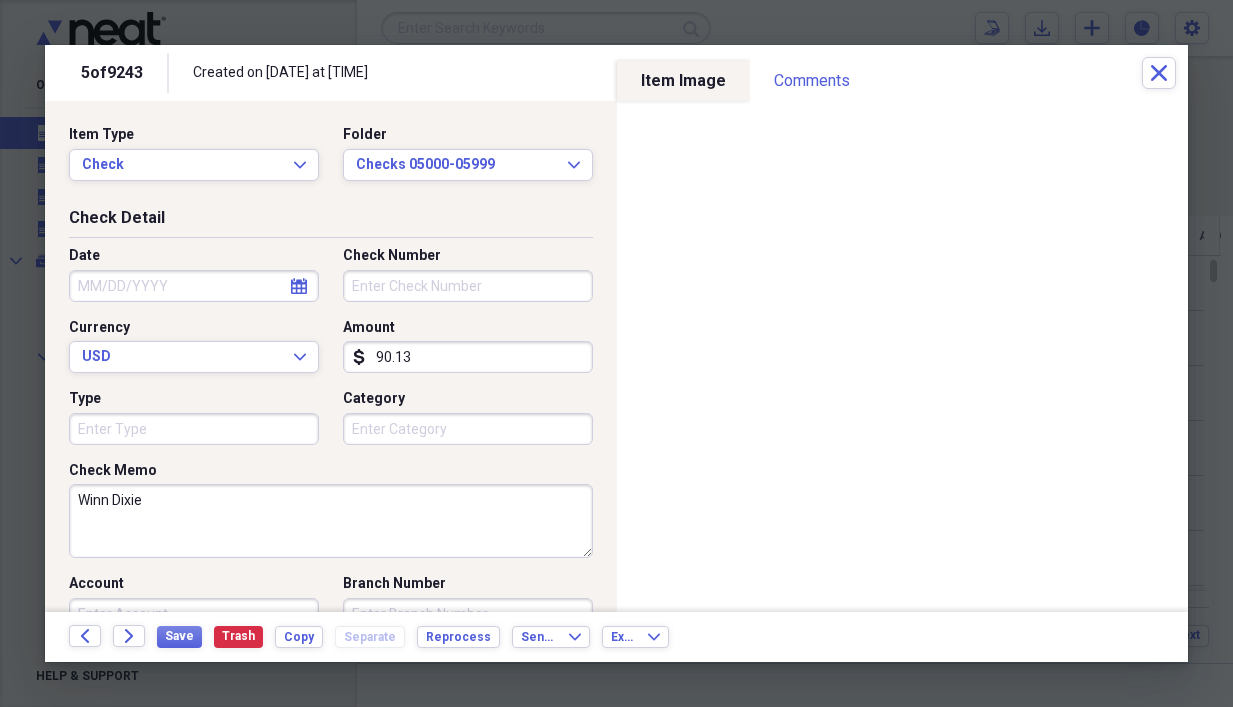type on "90.13" 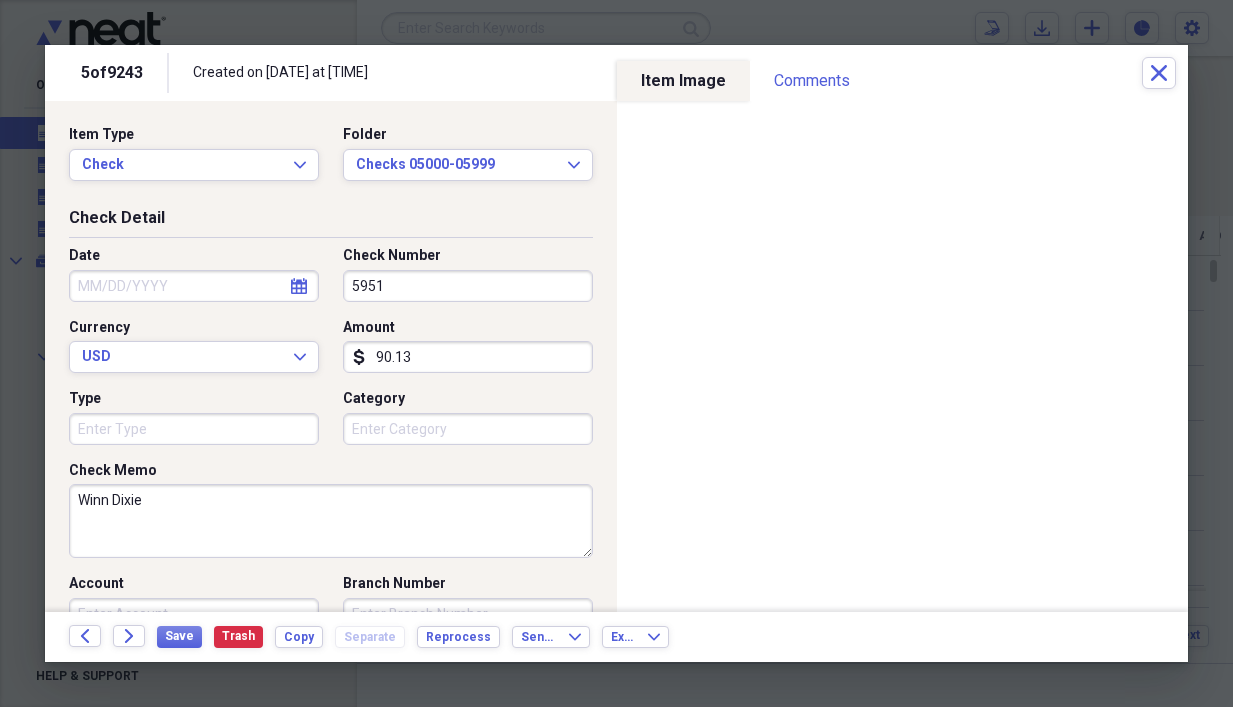 type on "5951" 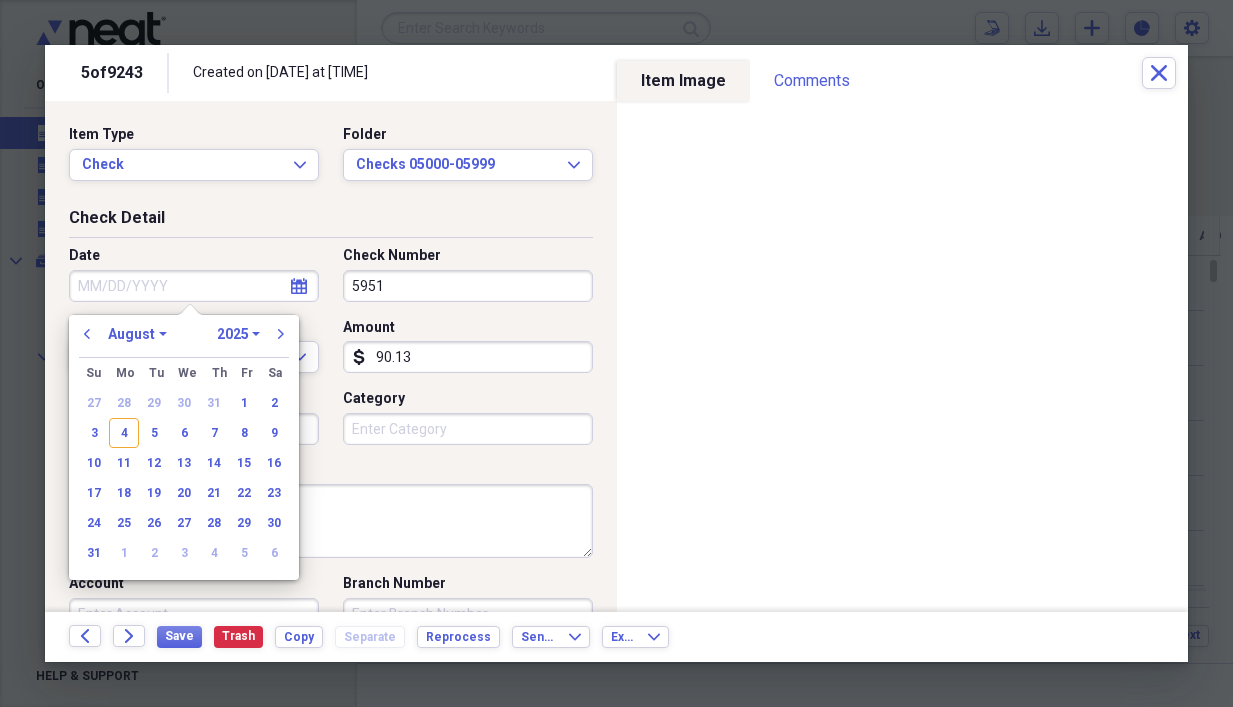 click on "Date" at bounding box center (194, 286) 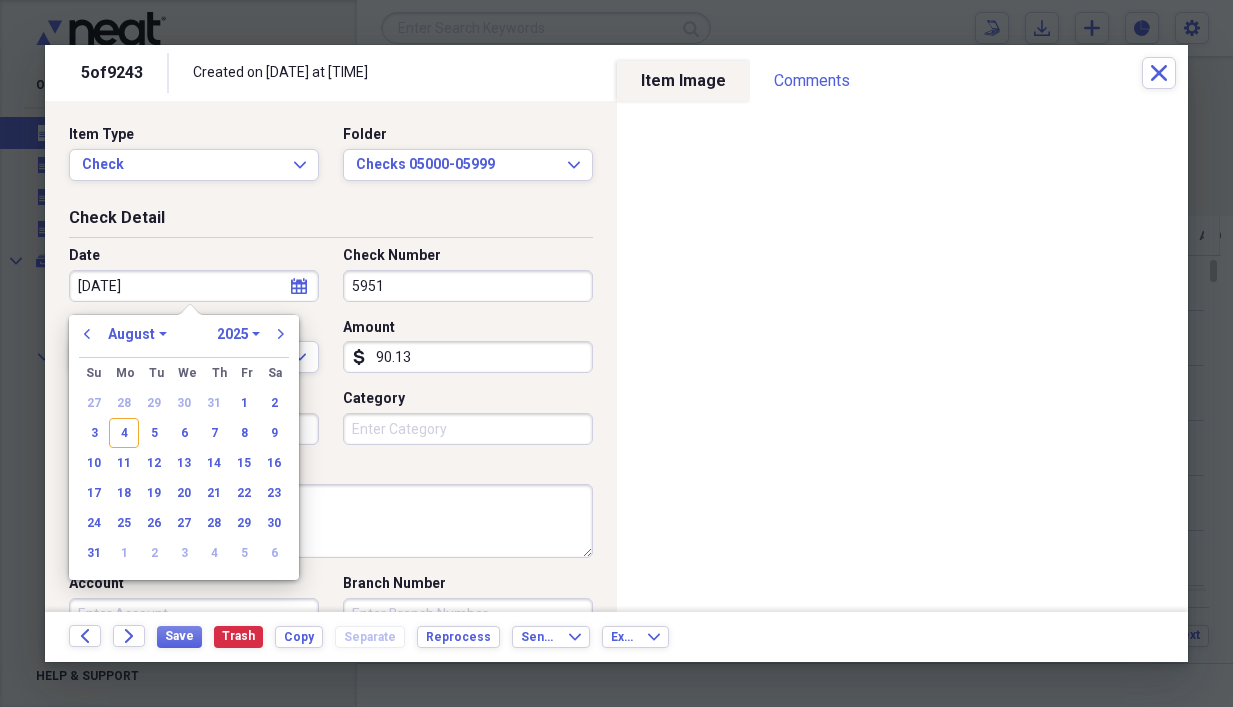 type on "[DATE]" 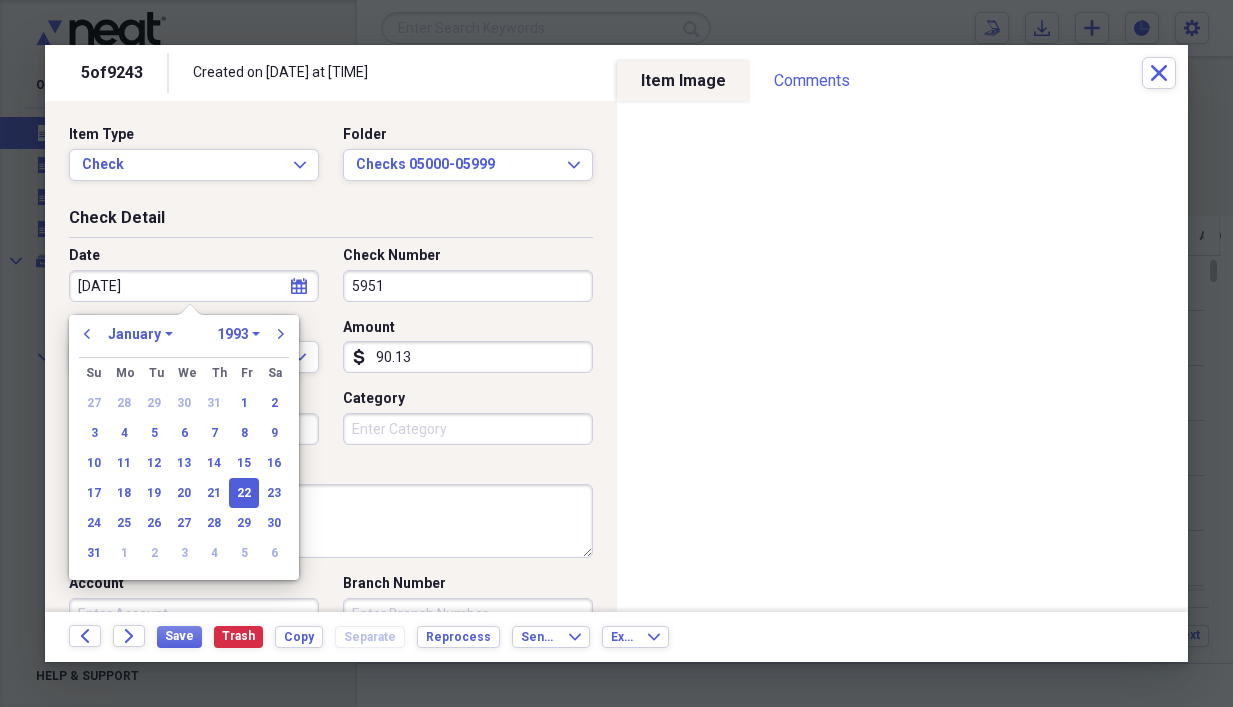 type on "[DATE]" 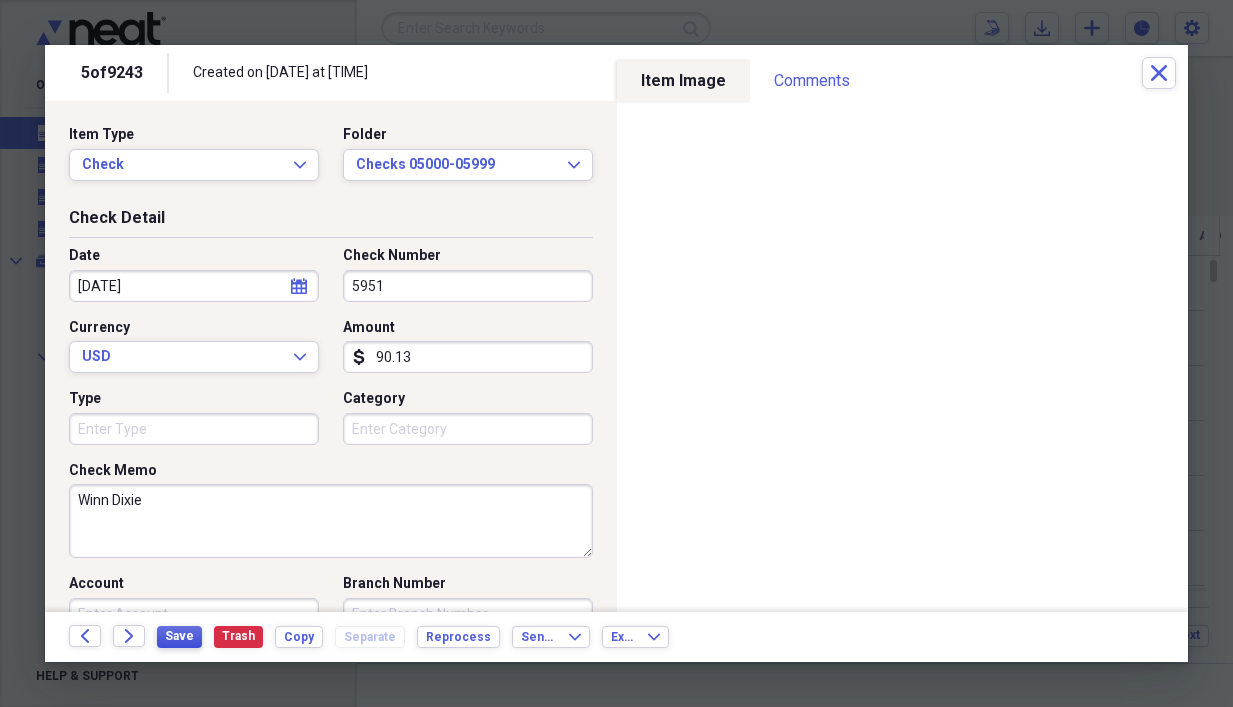 click on "Save" at bounding box center (179, 636) 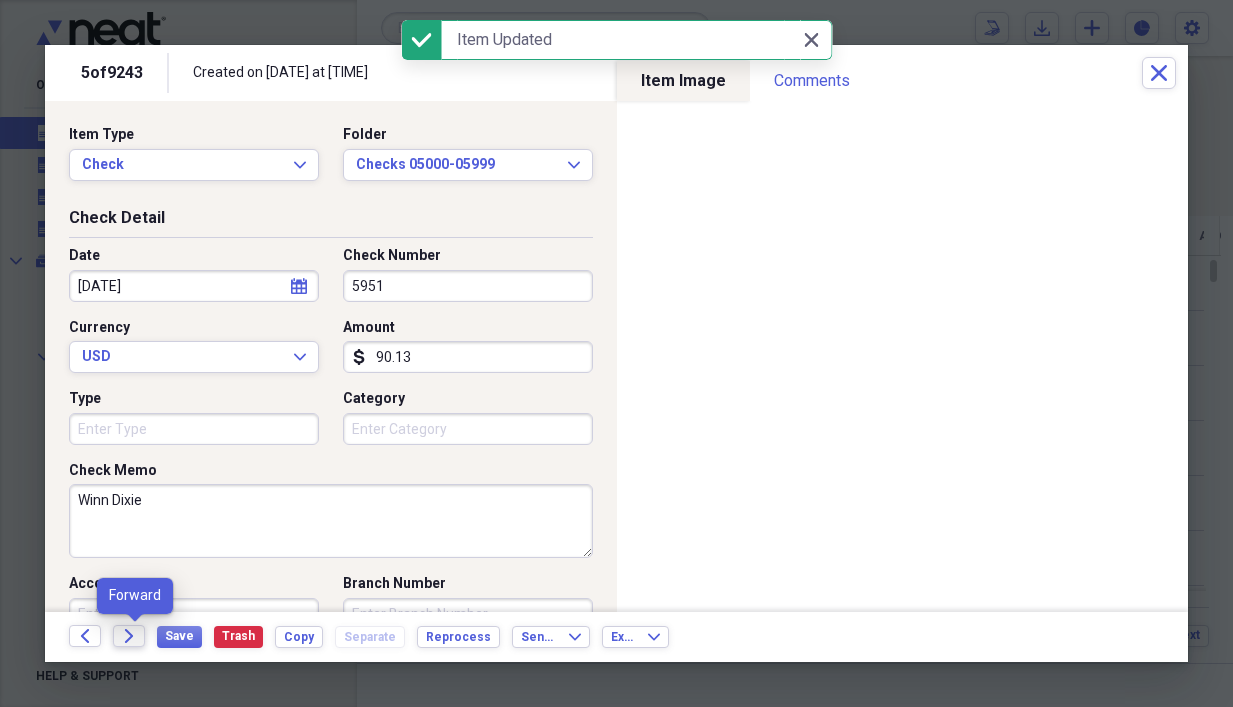 click 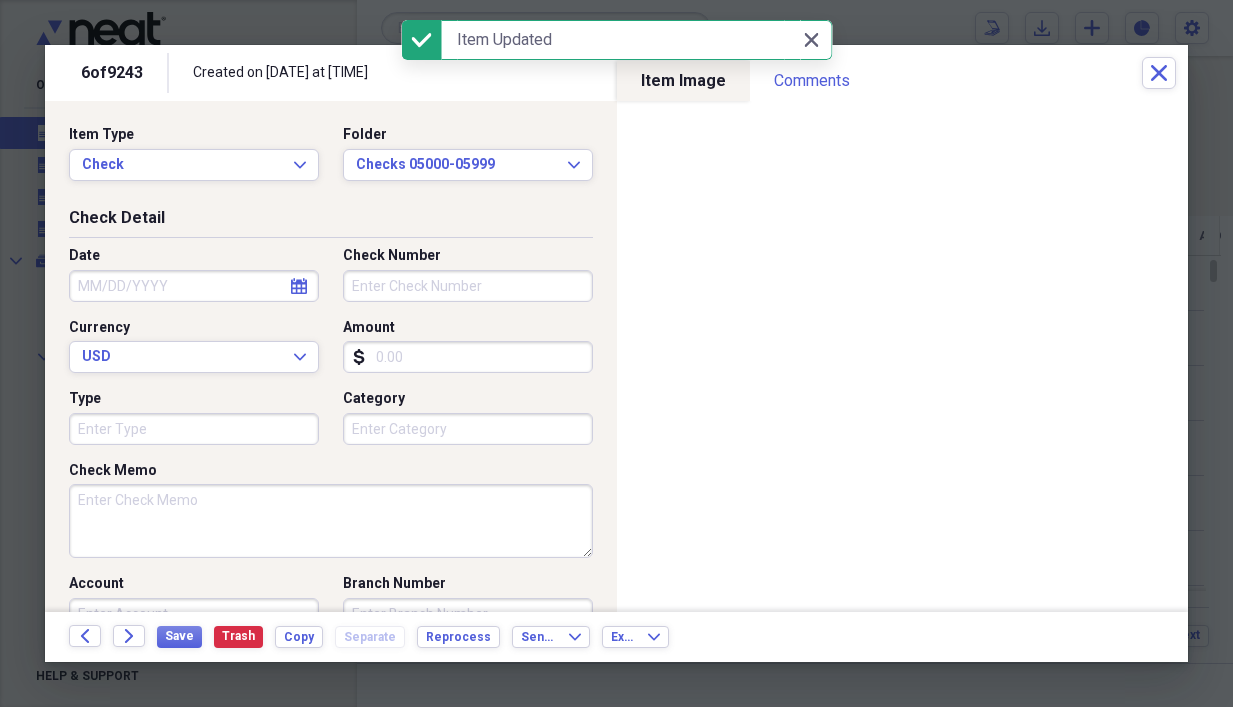 click on "Check Memo" at bounding box center (331, 521) 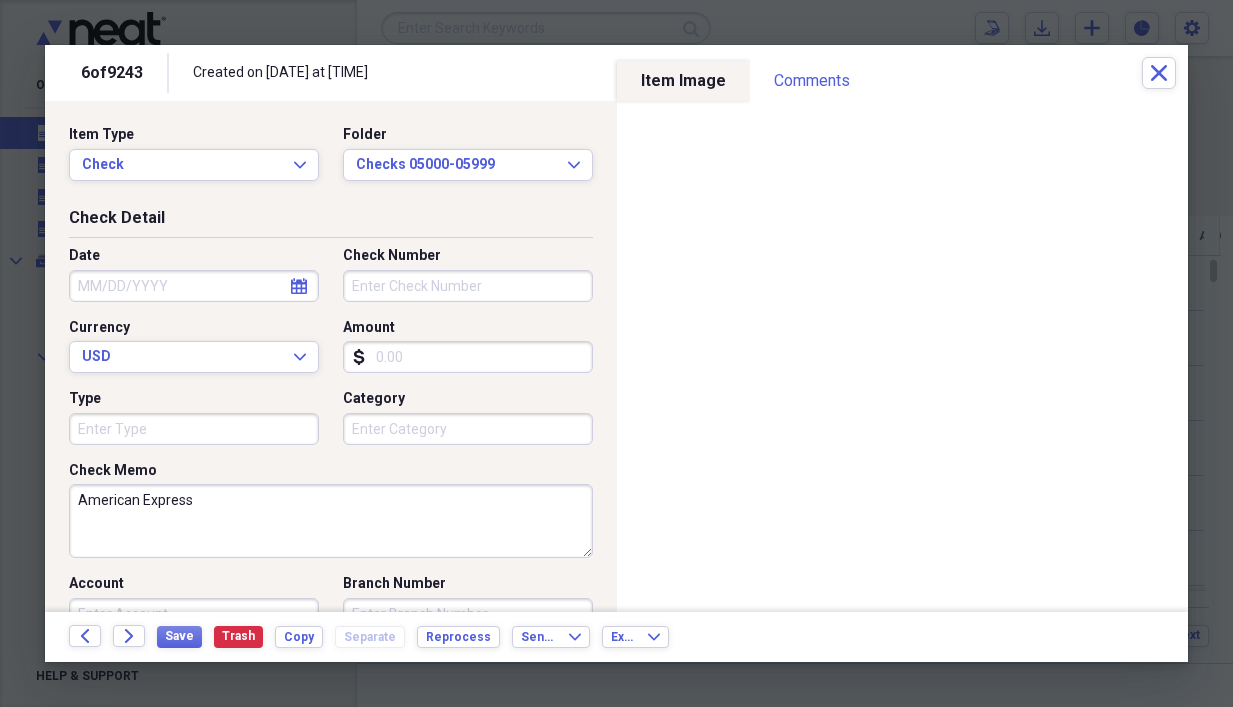 type on "American Express" 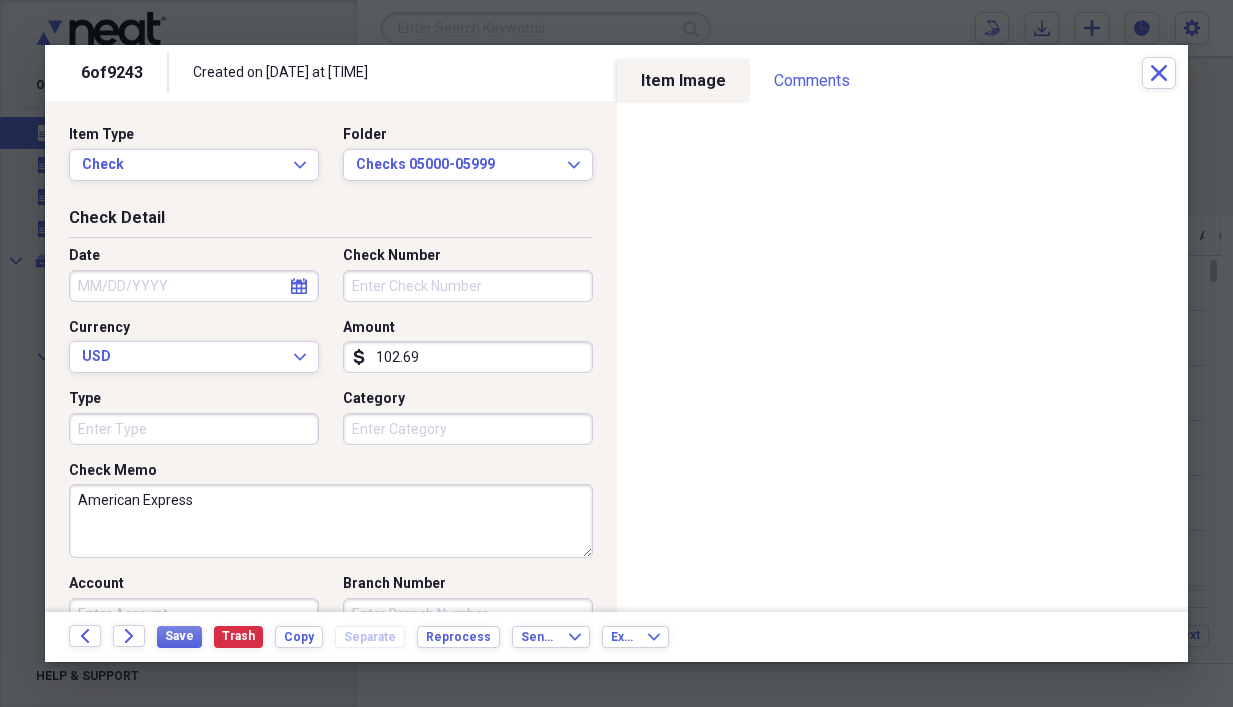 type on "102.69" 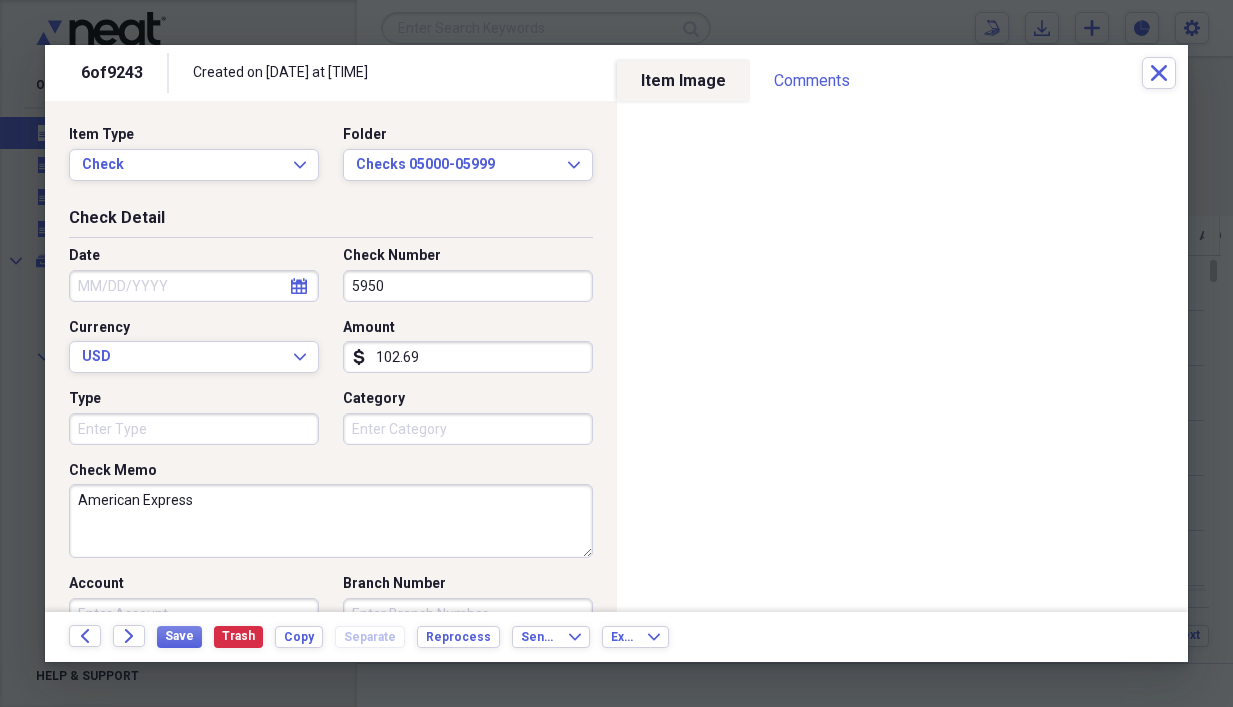 type on "5950" 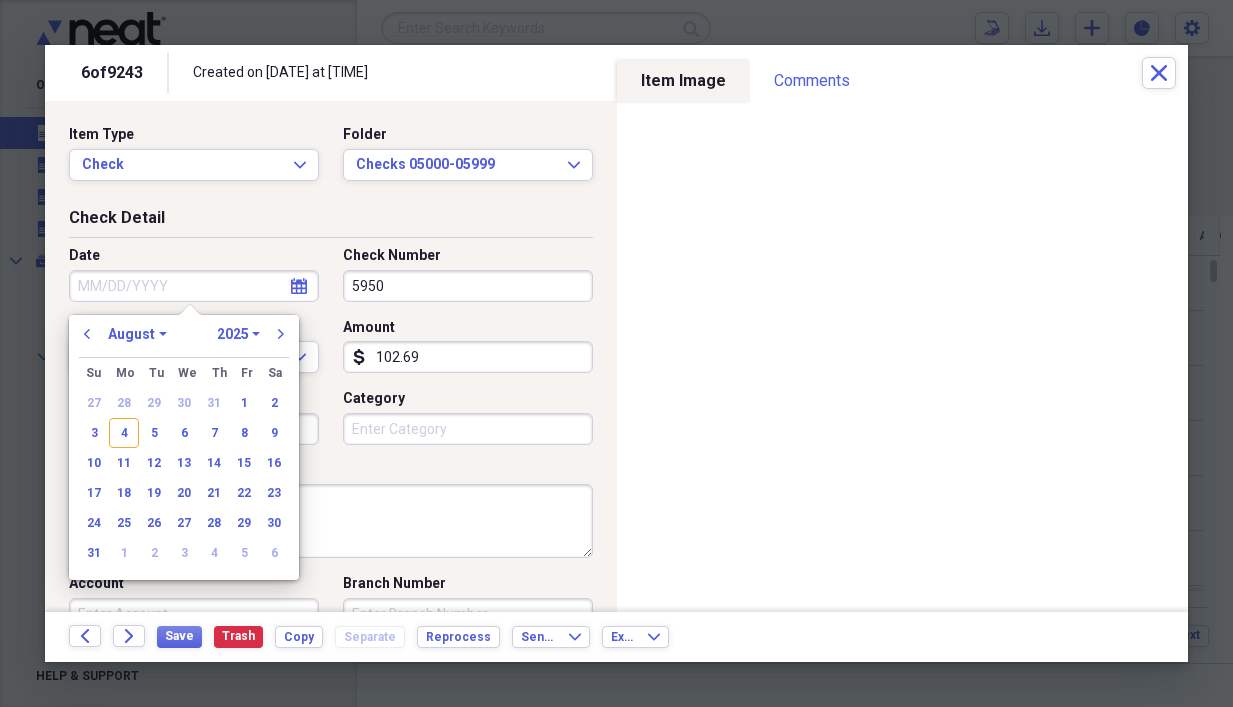 click on "Date" at bounding box center (194, 286) 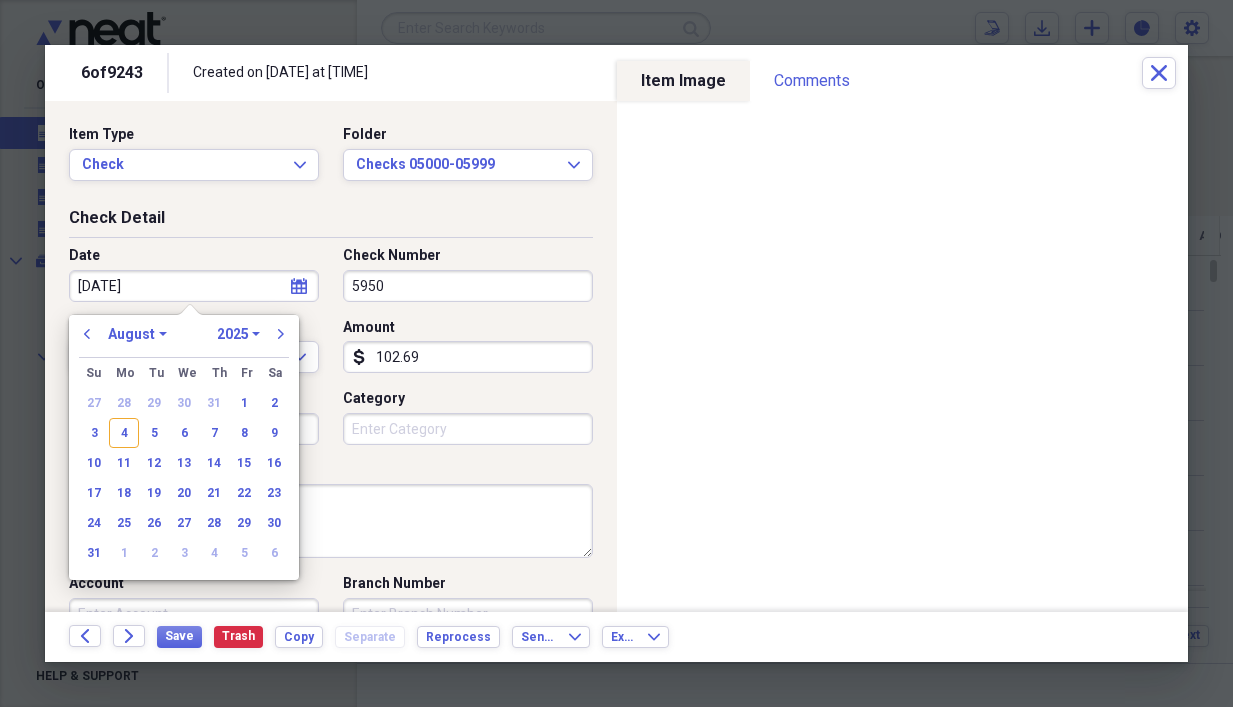type on "[DATE]" 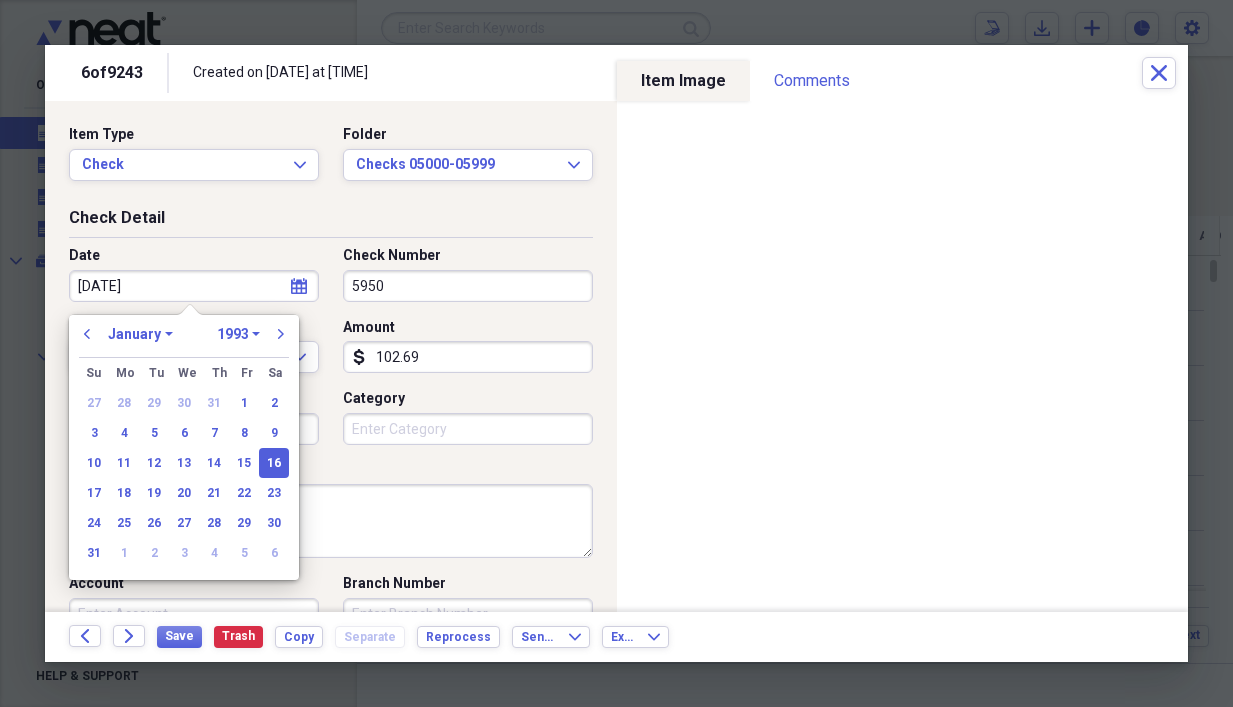 type on "[DATE]" 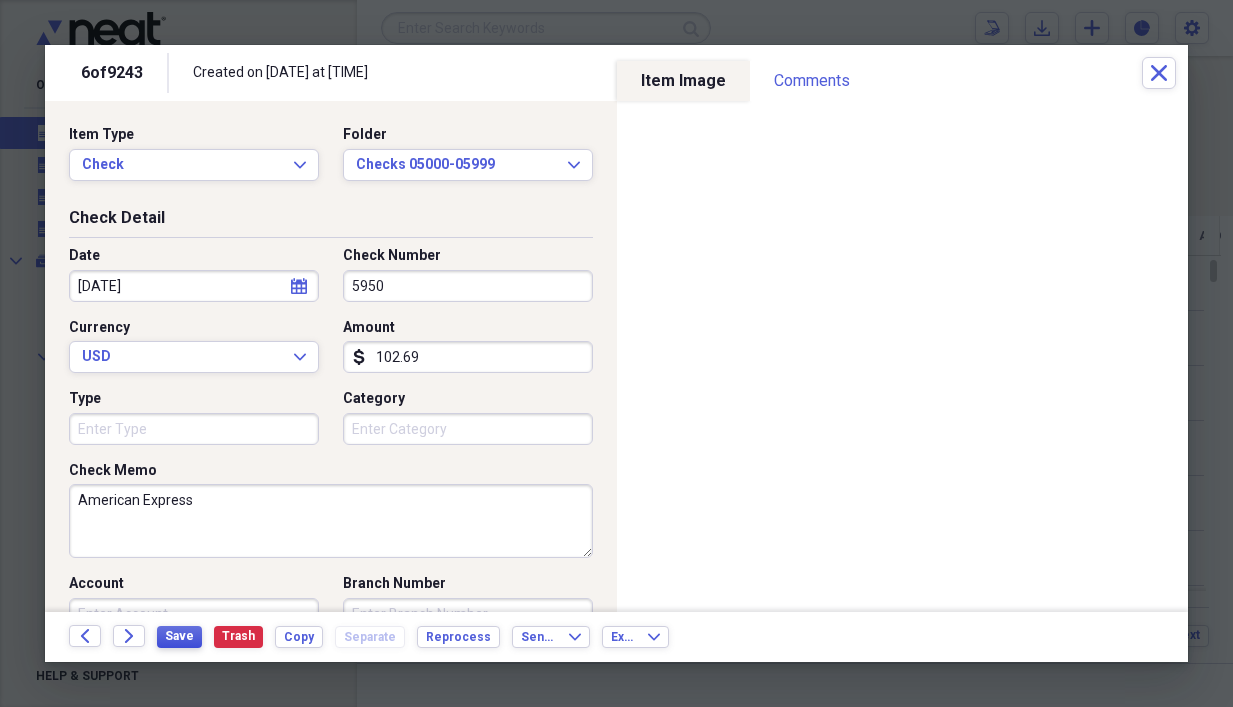 click on "Save" at bounding box center [179, 636] 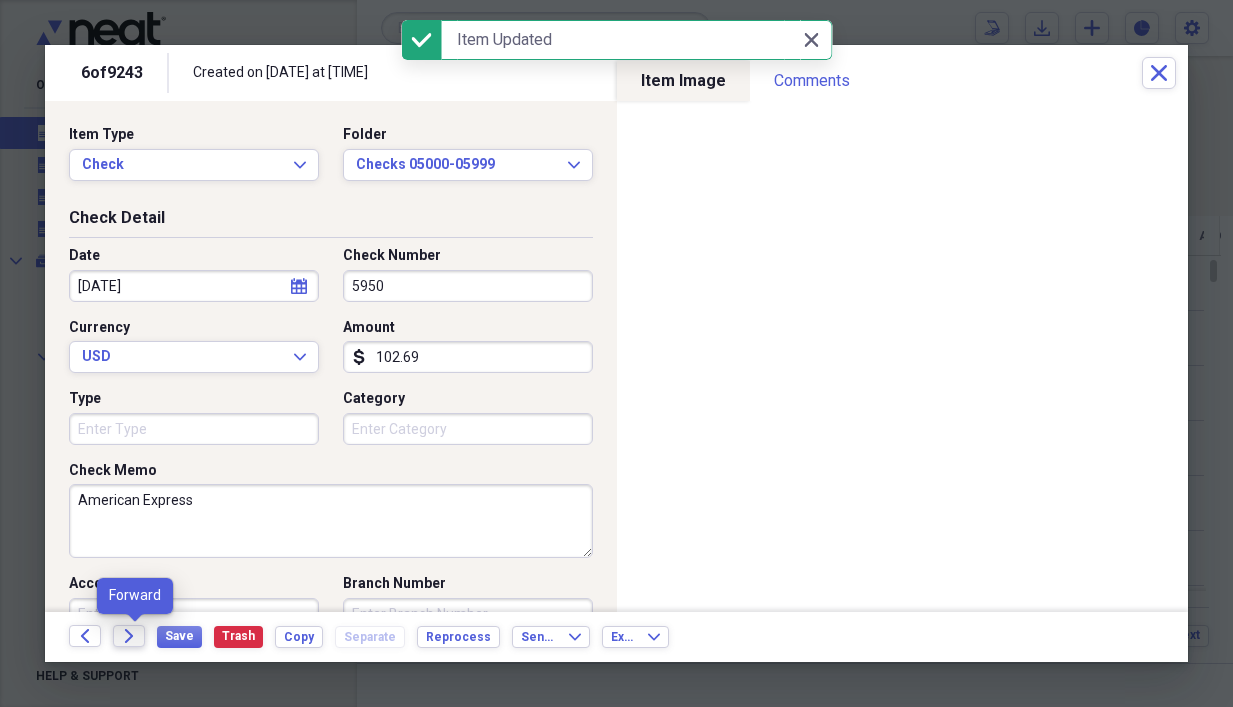 click 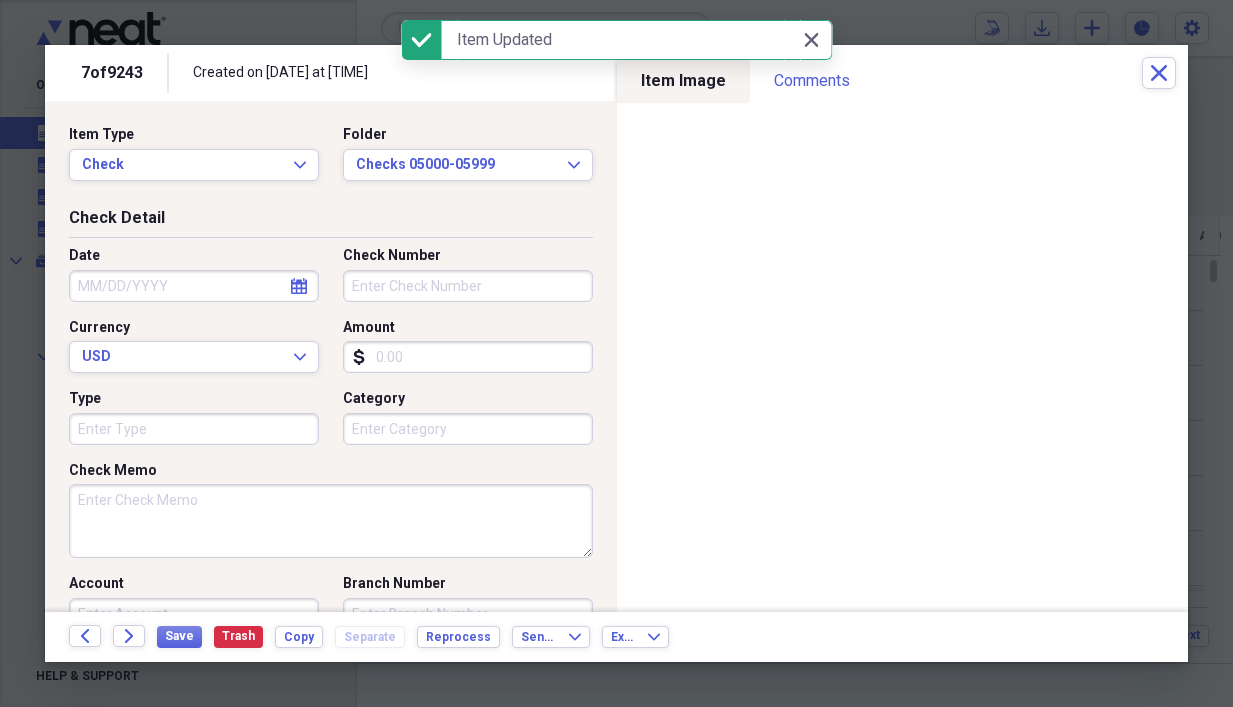 click on "Check Memo" at bounding box center (331, 521) 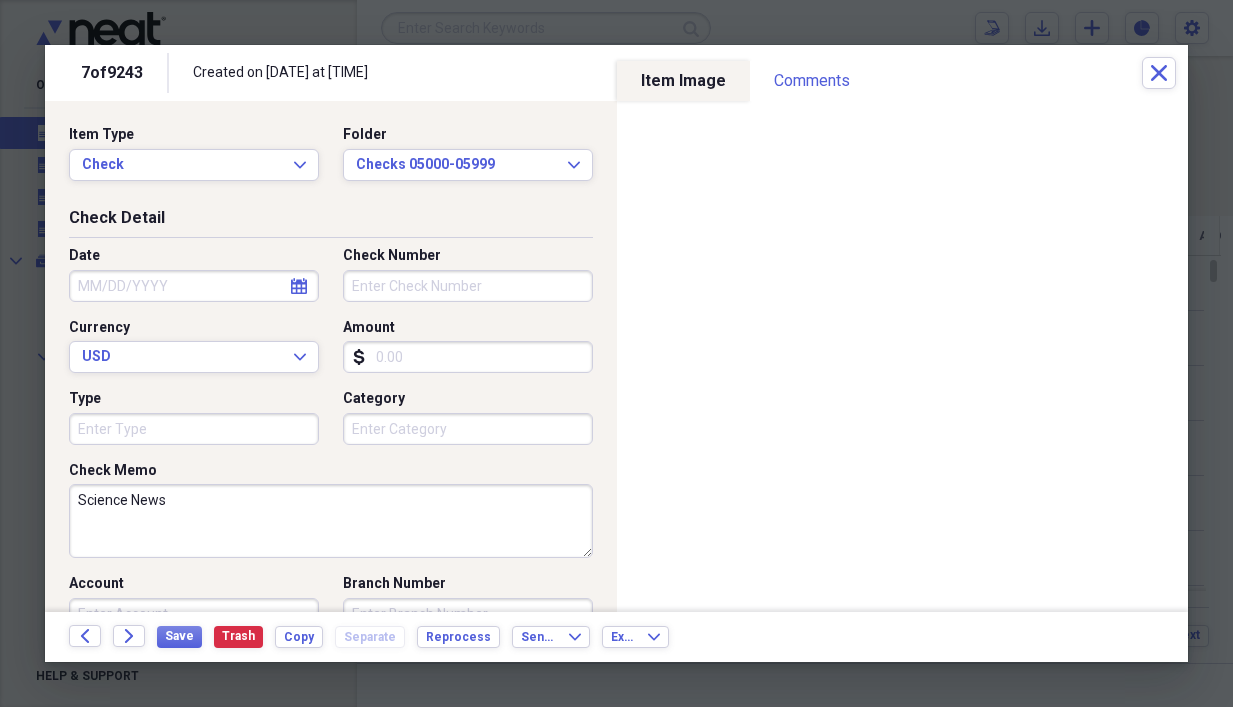type on "Science News" 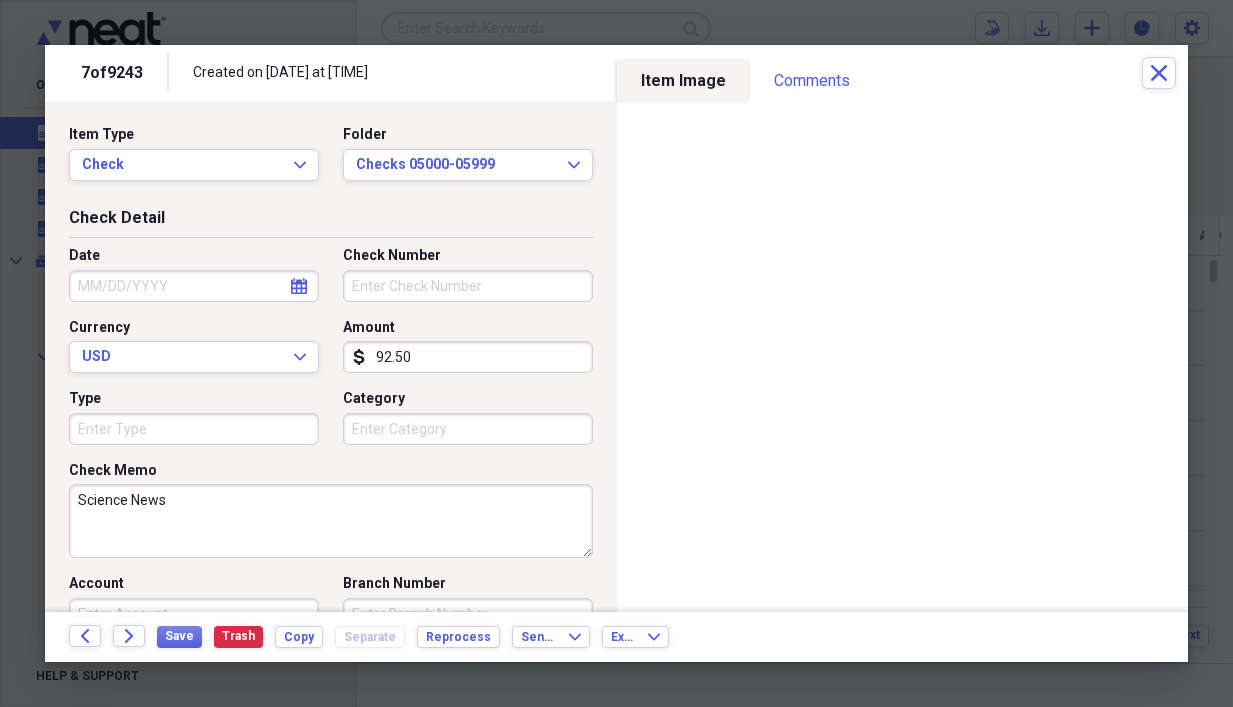 type on "92.50" 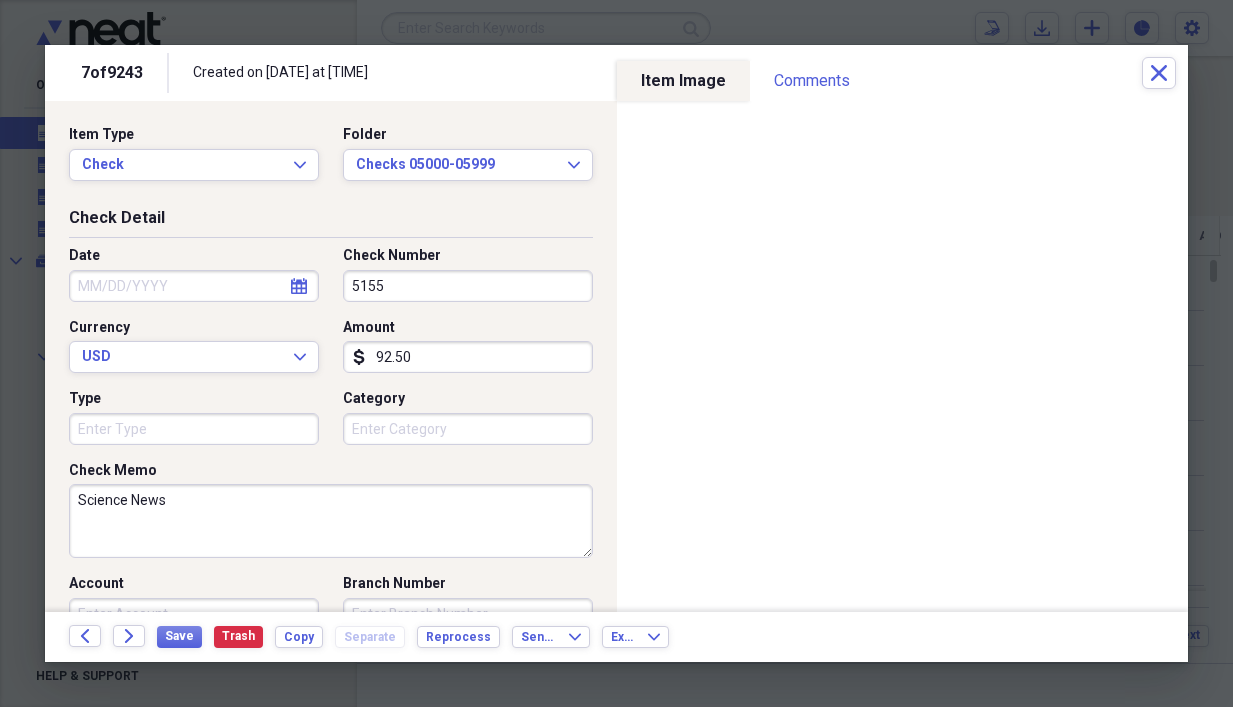 type on "5155" 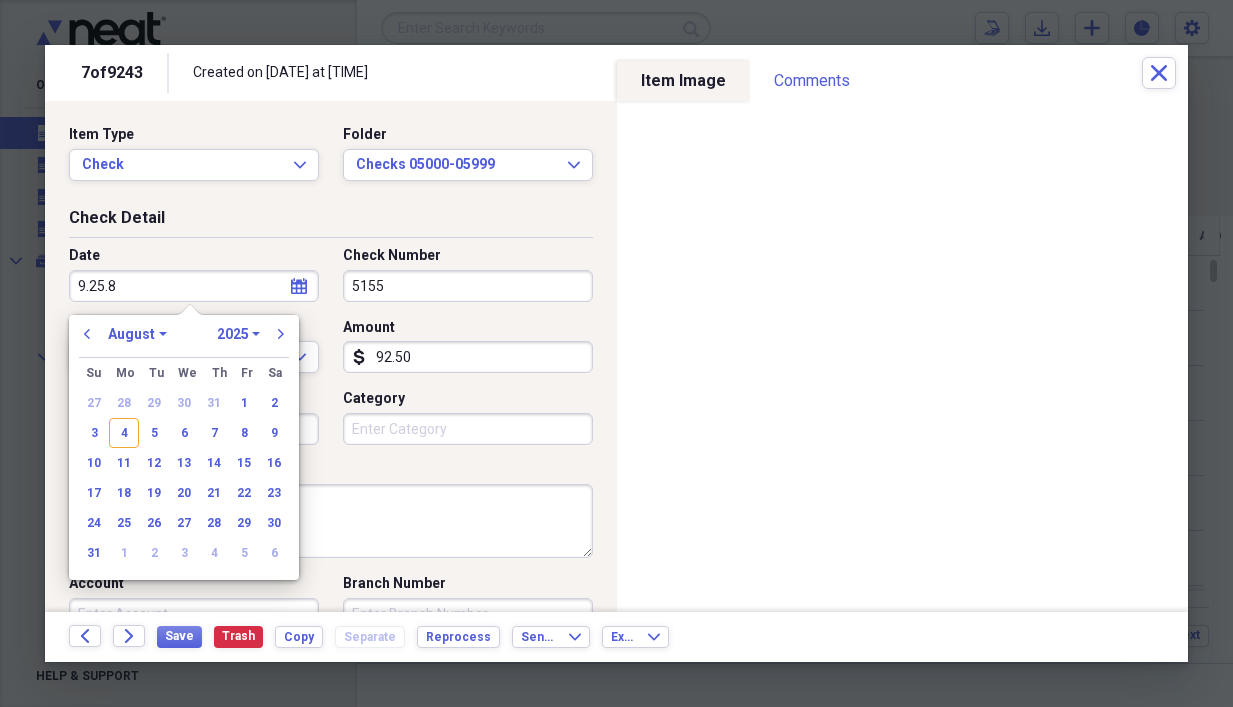 type on "[DATE]" 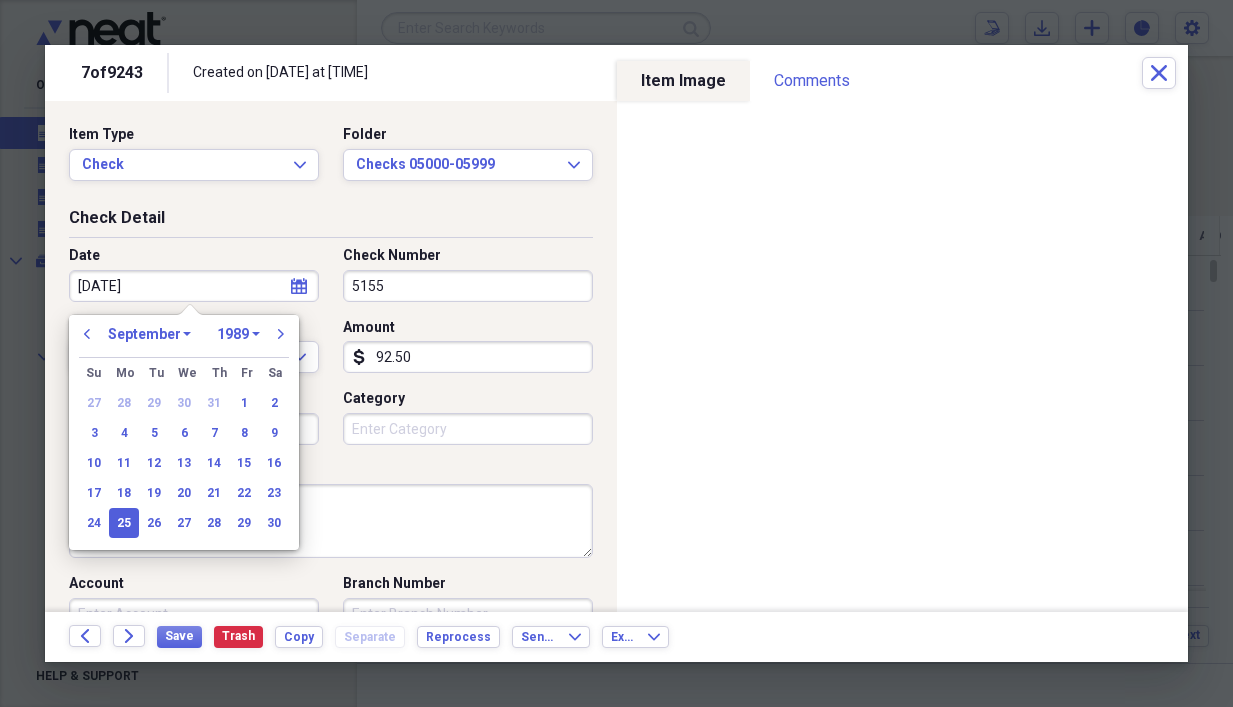 type on "[DATE]" 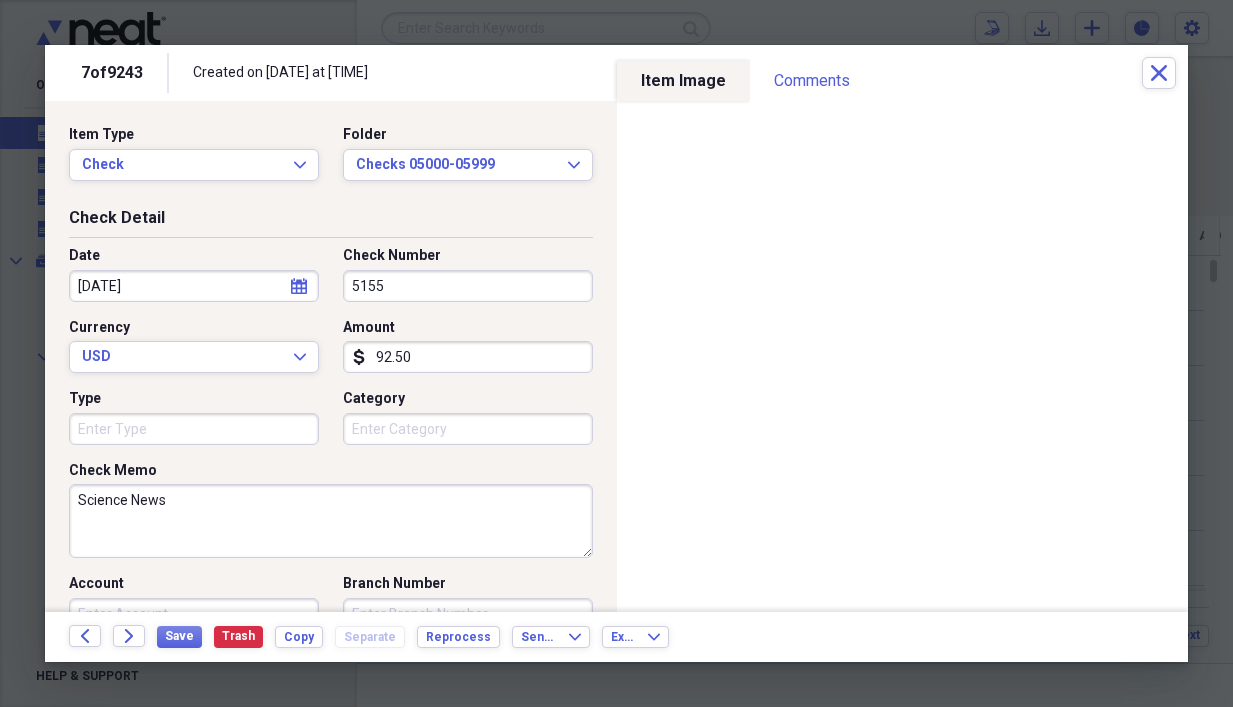 click on "Science News" at bounding box center [331, 521] 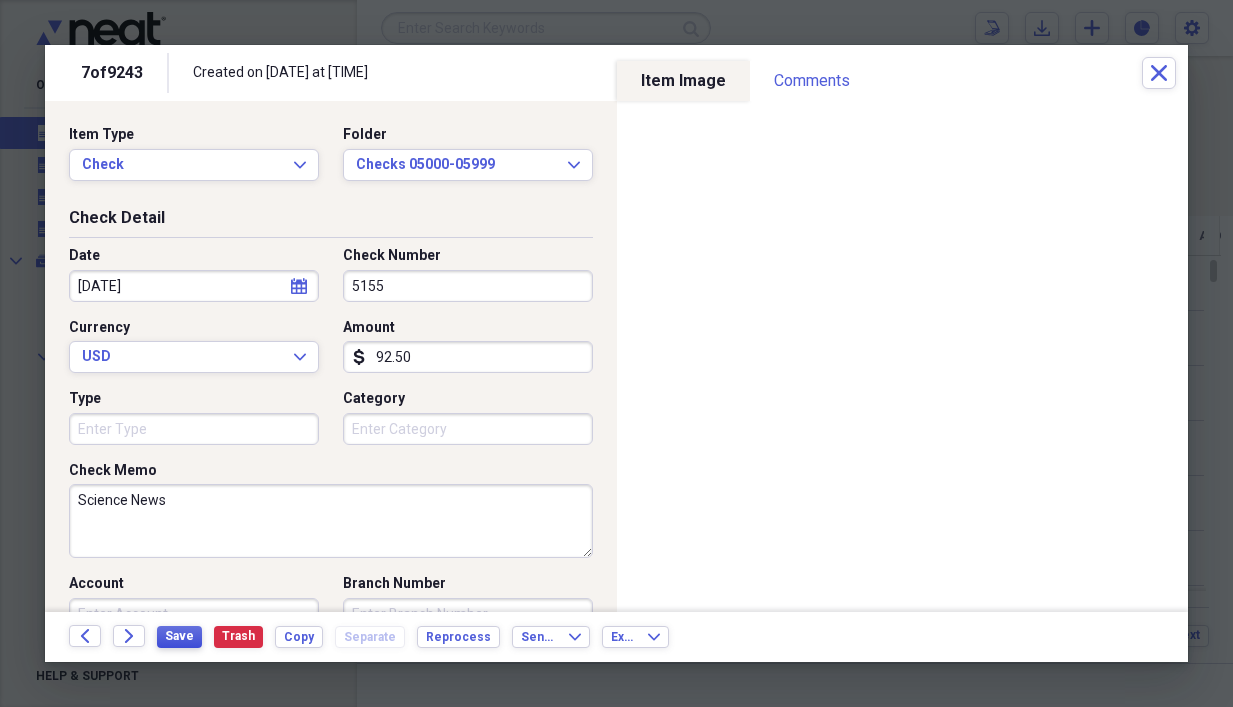 click on "Save" at bounding box center [179, 636] 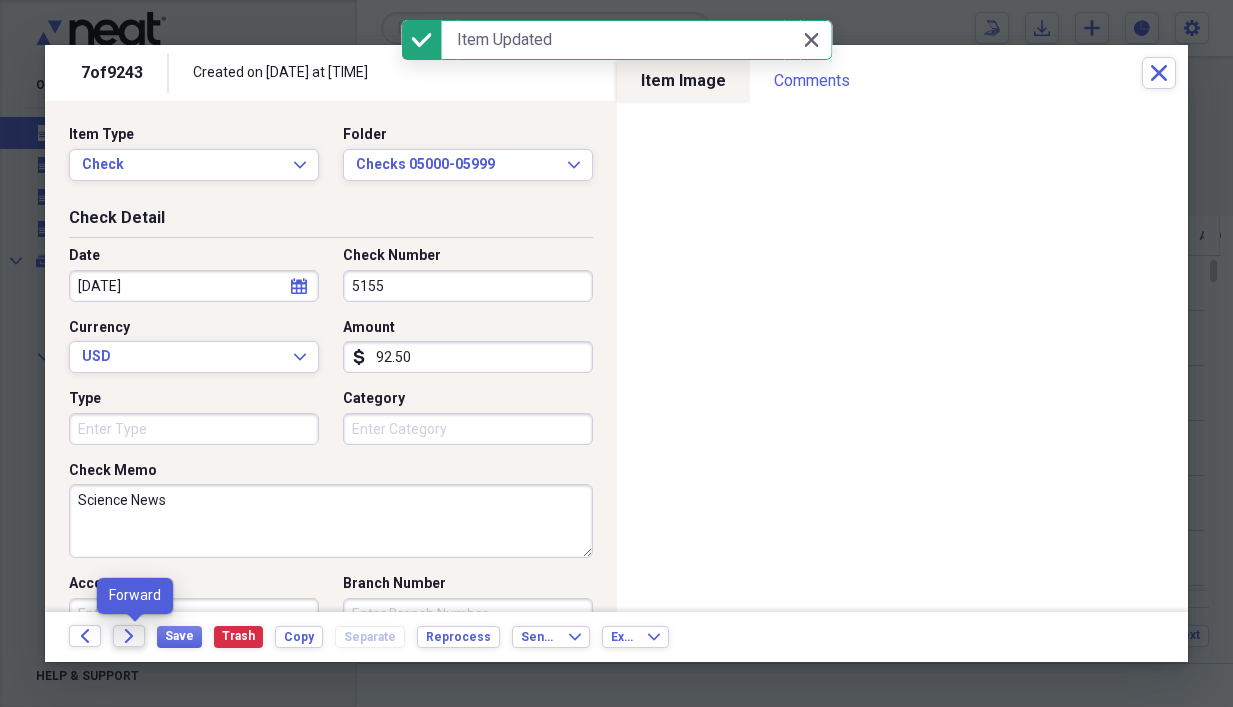 click on "Forward" 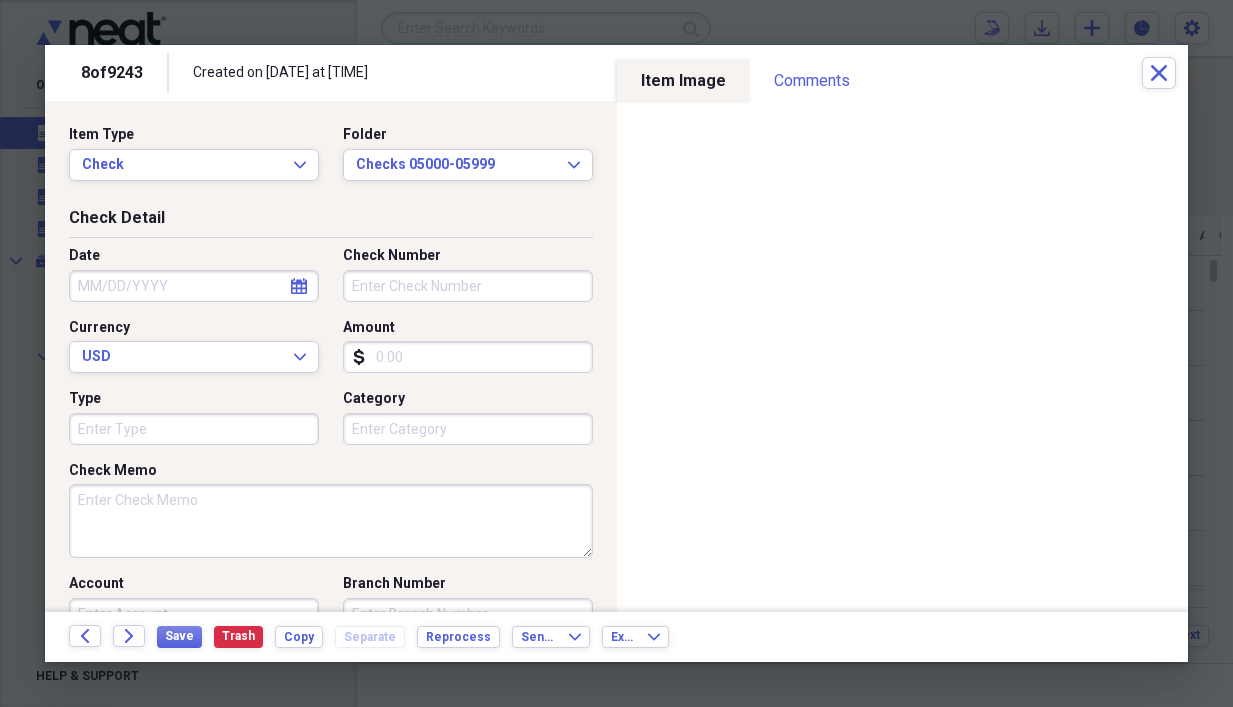 click on "Check Memo" at bounding box center [331, 521] 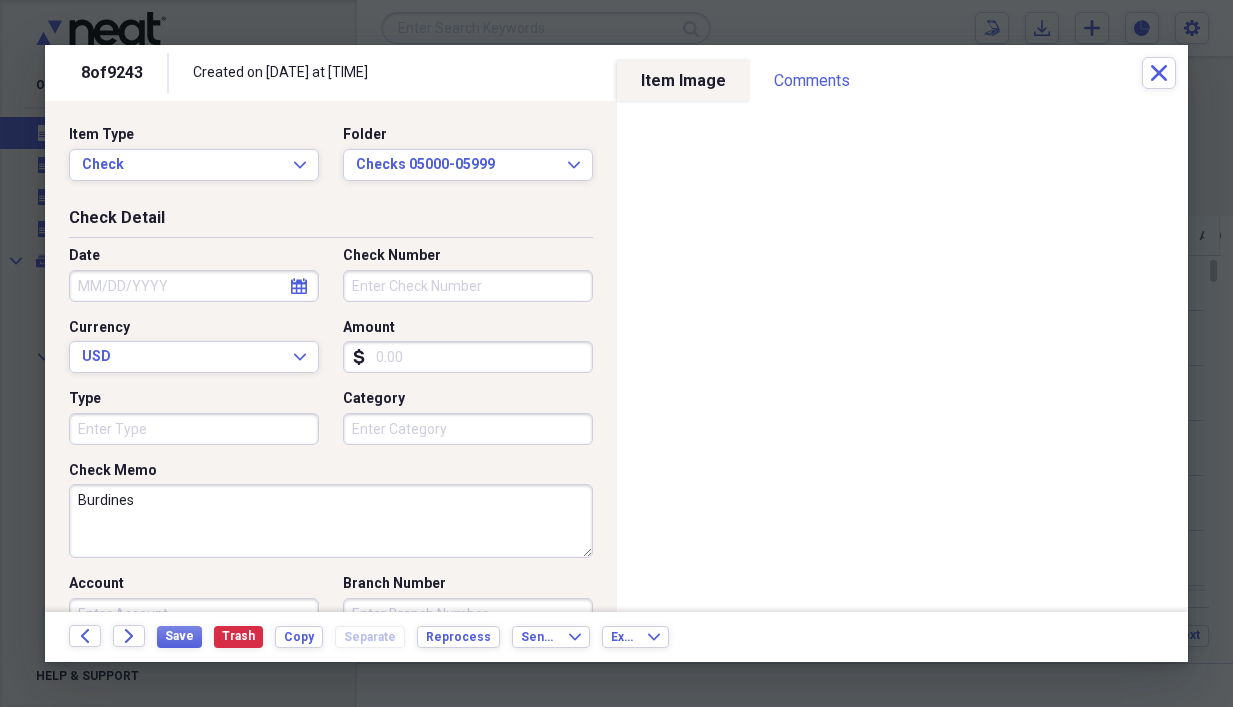 type on "Burdines" 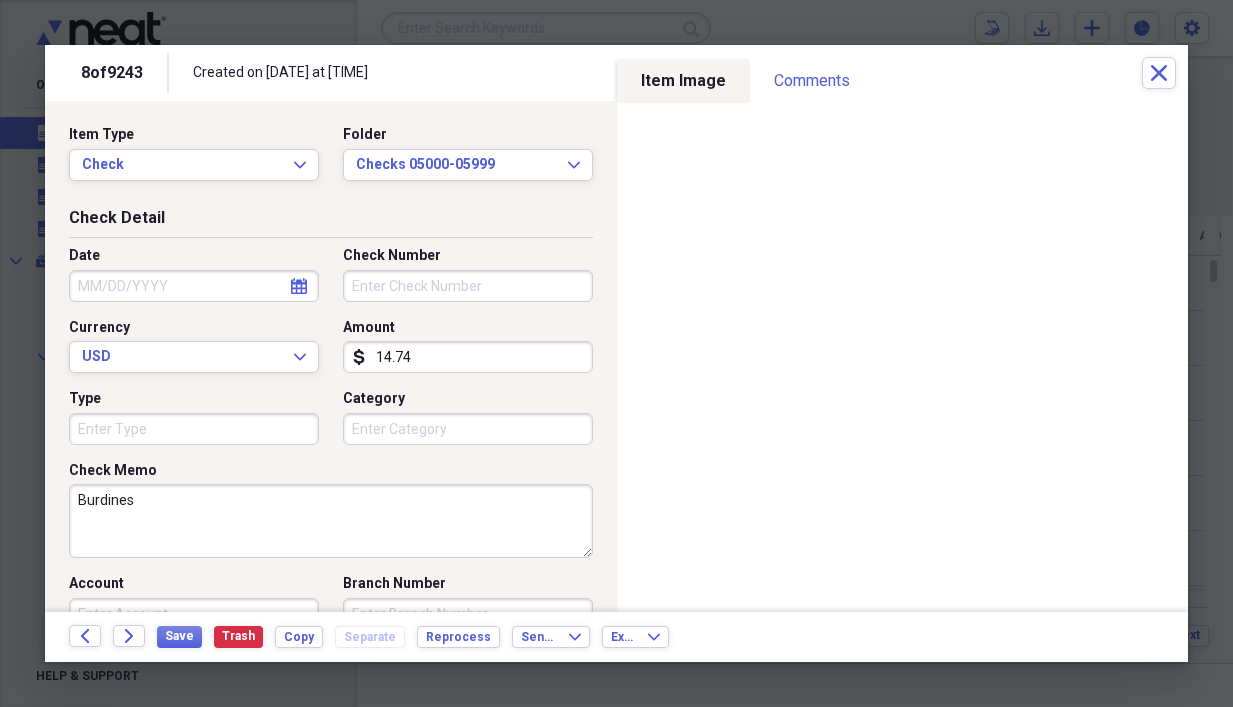type on "14.74" 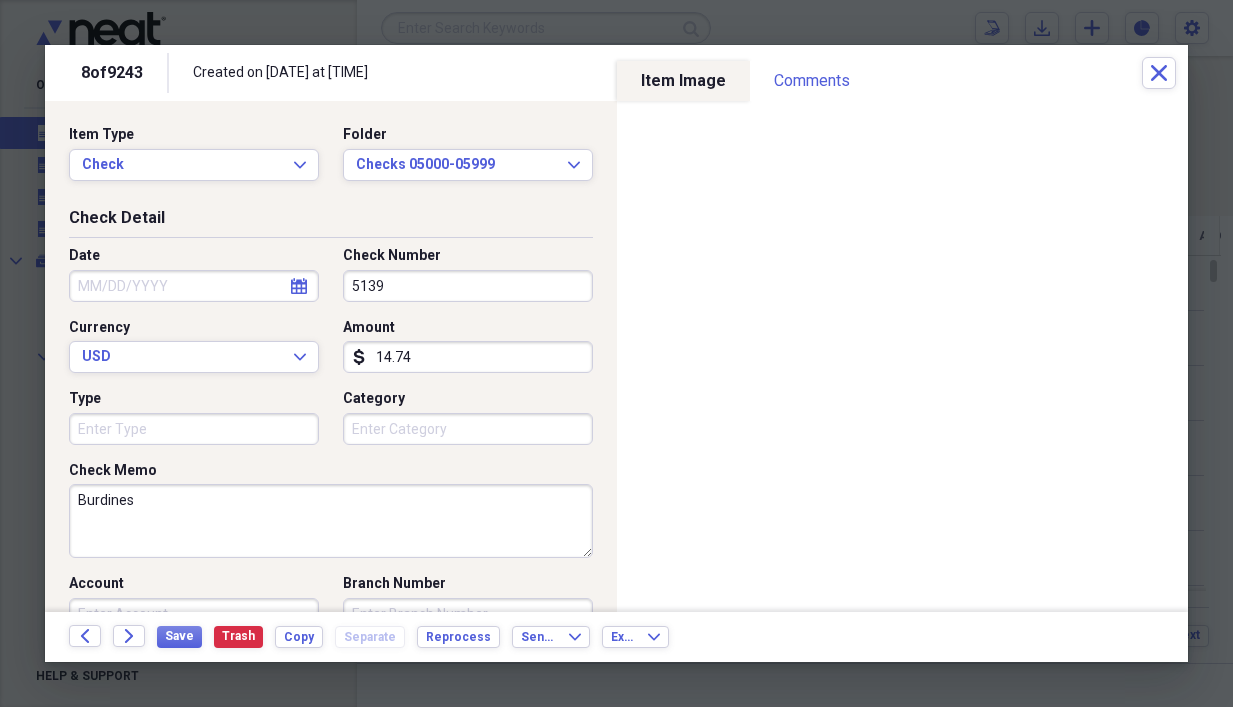 type on "5139" 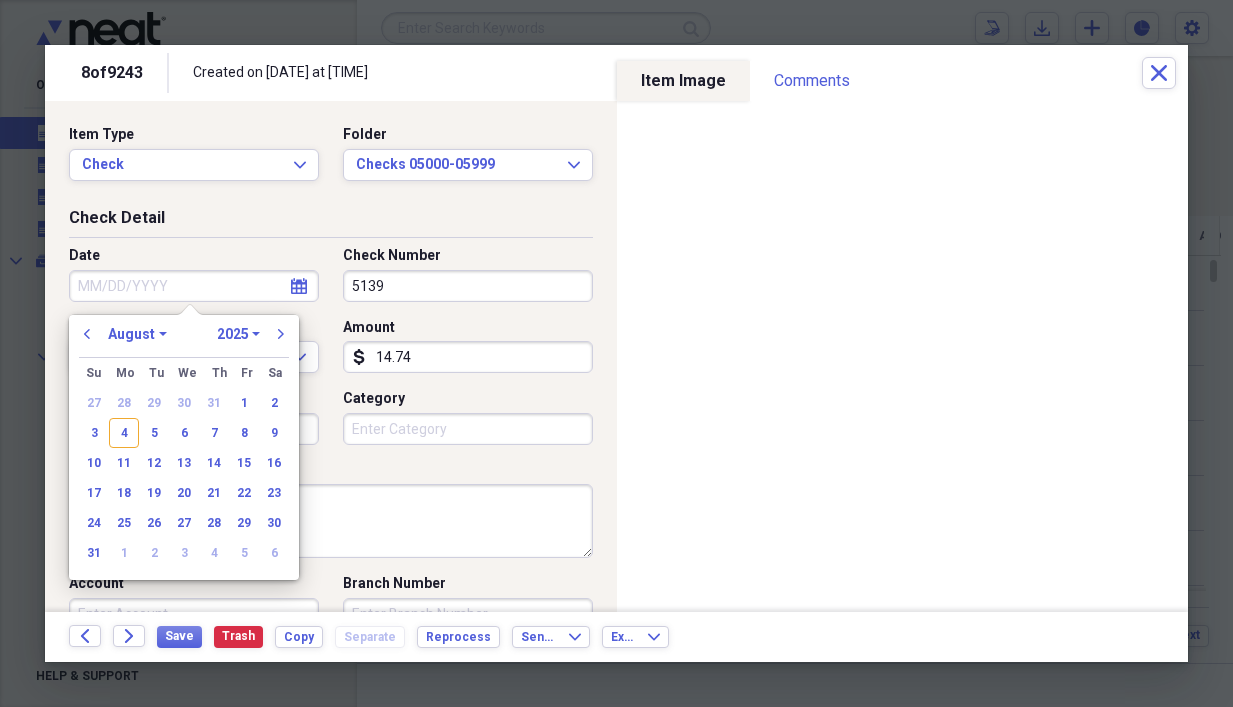 click on "Date" at bounding box center [194, 286] 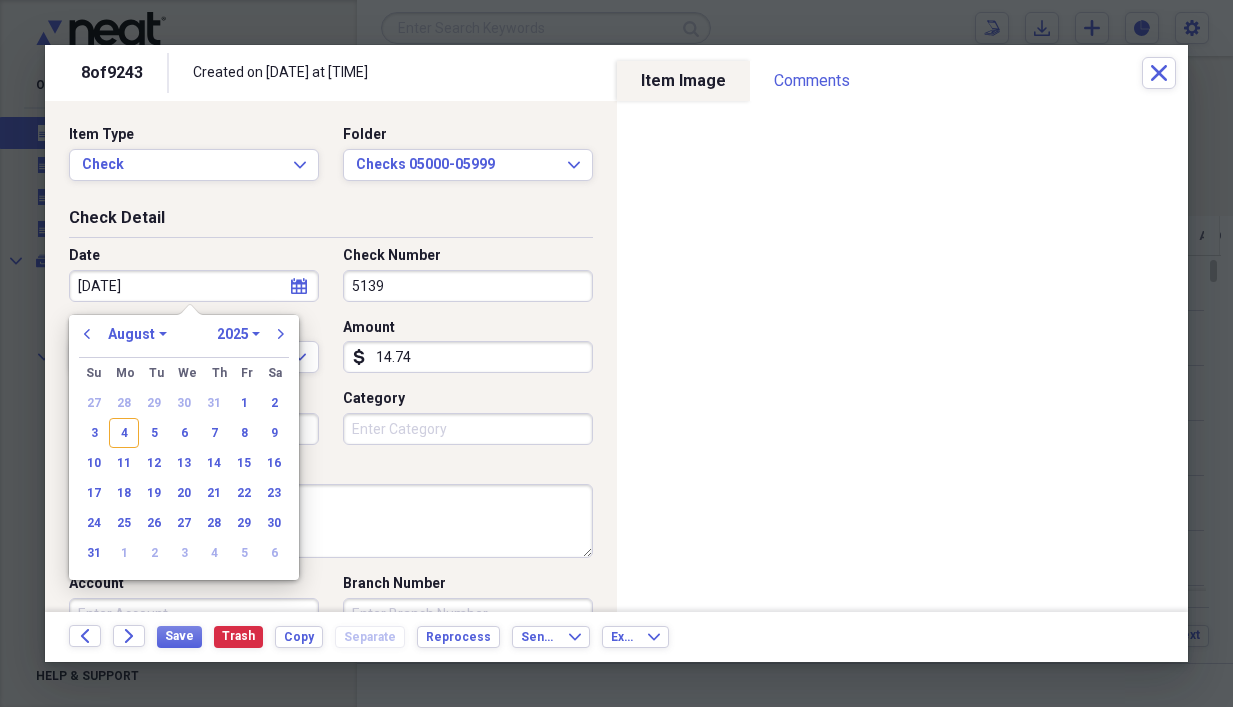 type on "[DATE]" 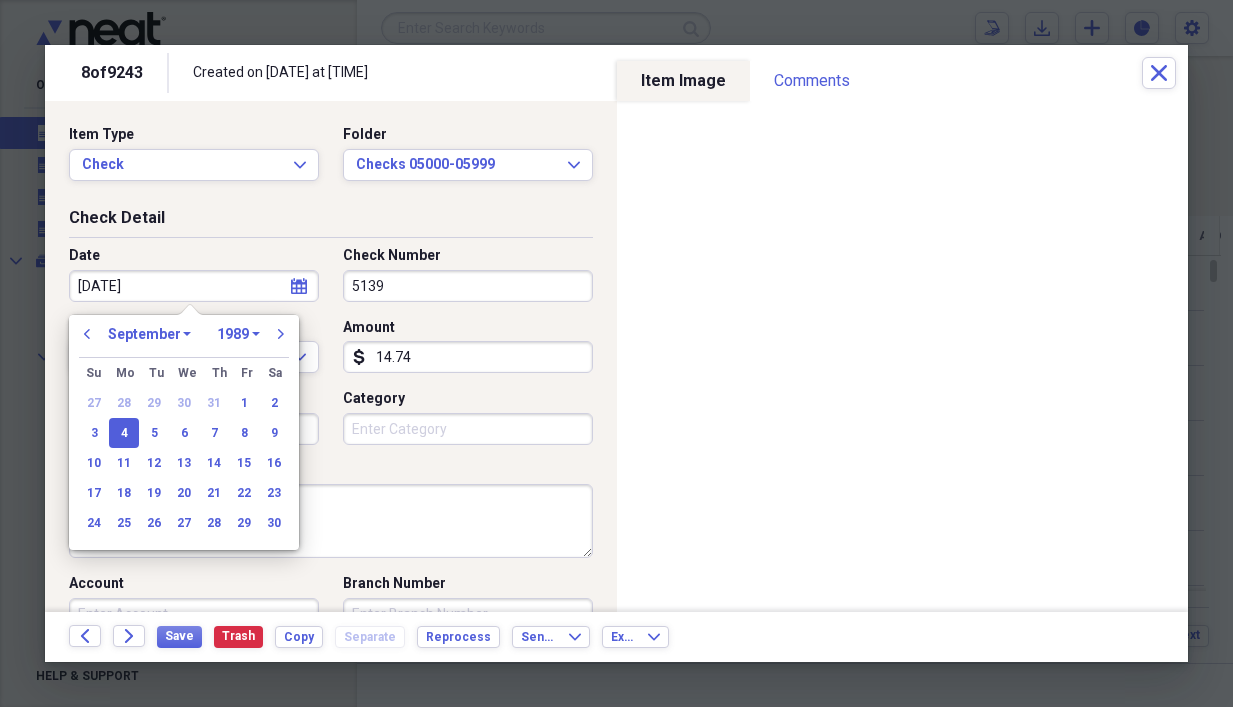 type on "[DATE]" 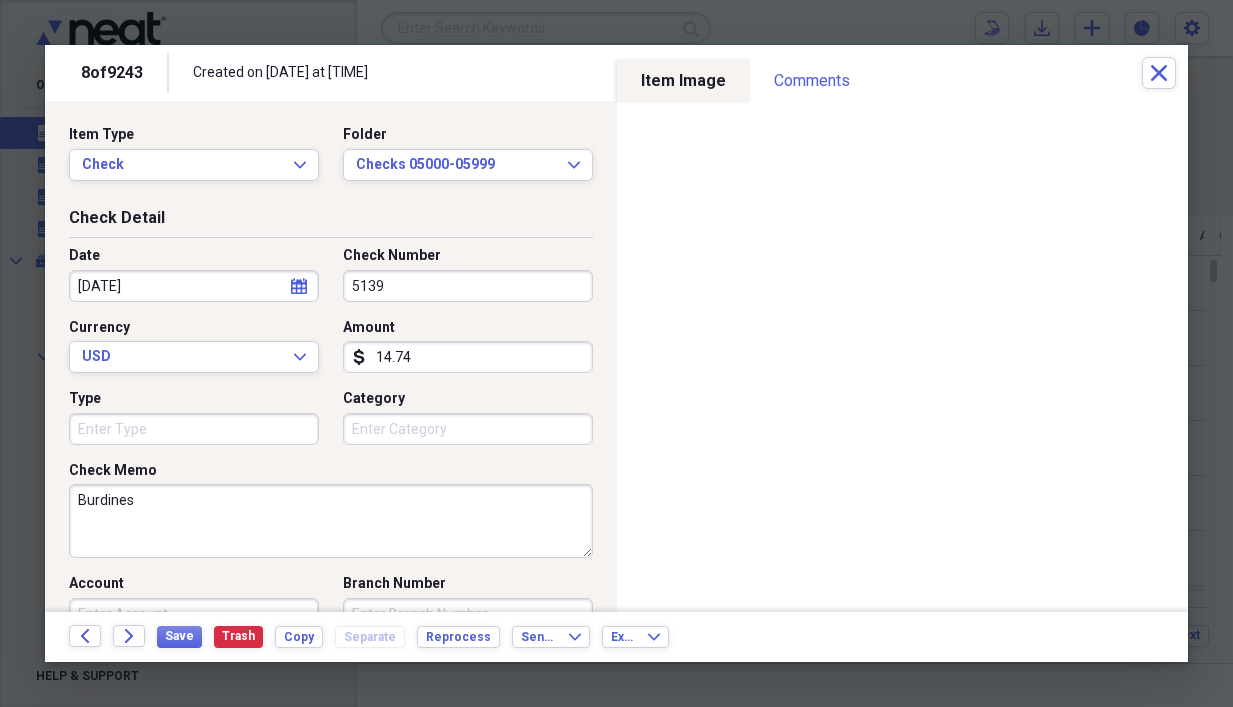 click on "Check Memo" at bounding box center (331, 471) 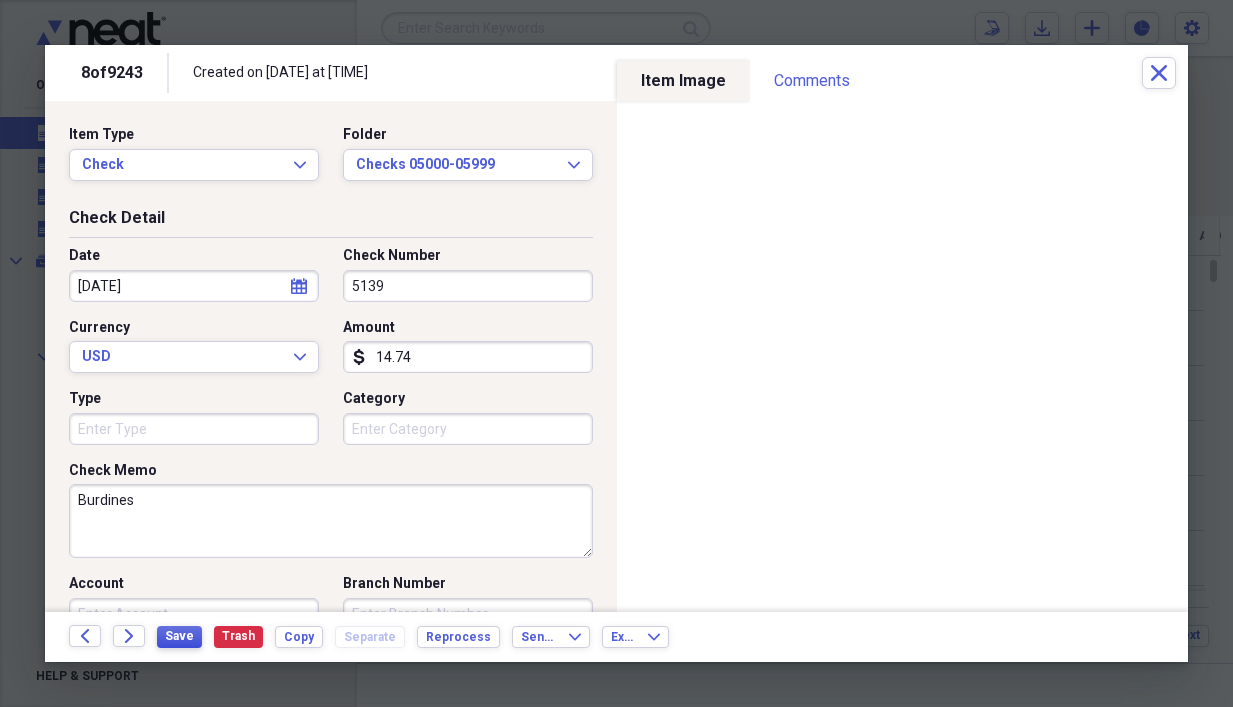 click on "Save" at bounding box center (179, 636) 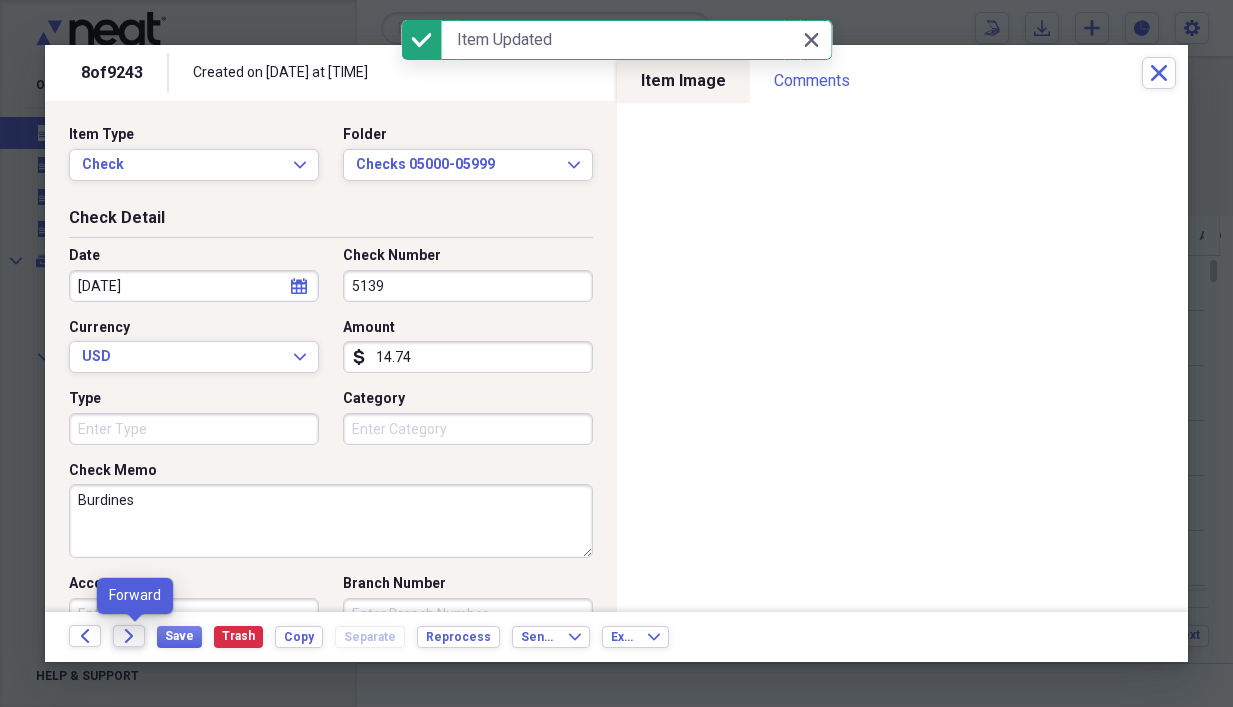 click on "Forward" at bounding box center (129, 636) 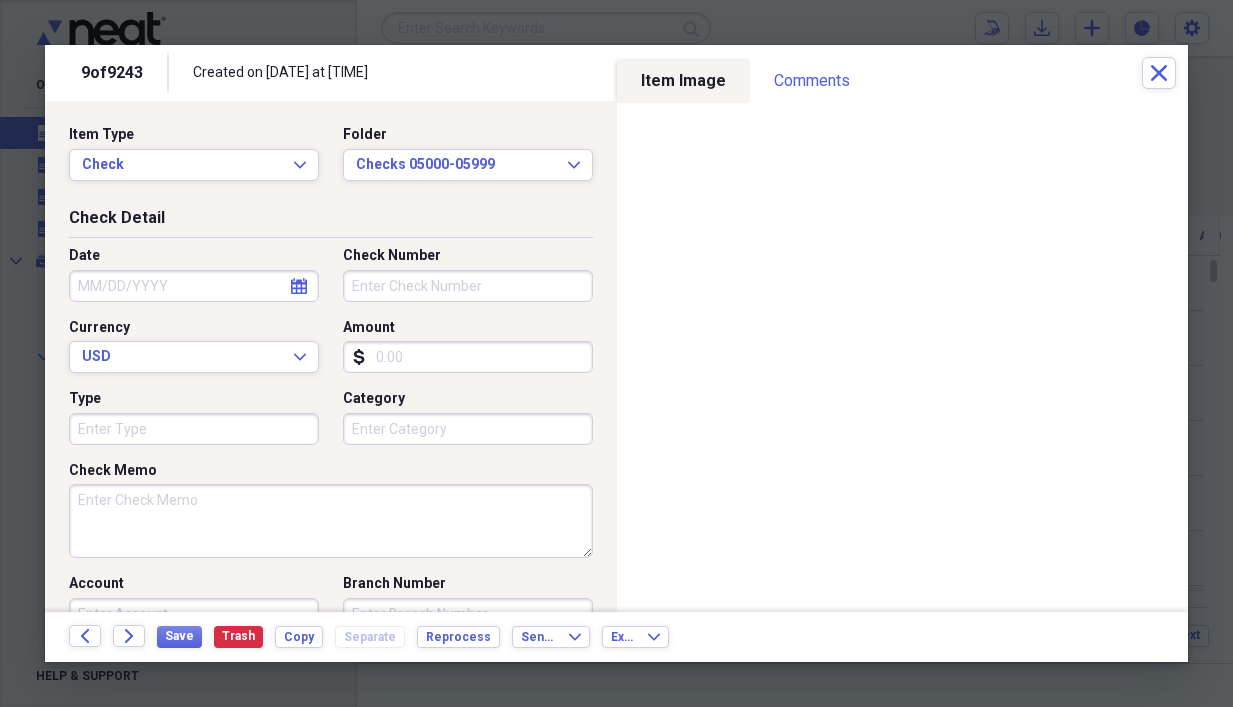 click on "Amount" at bounding box center (468, 357) 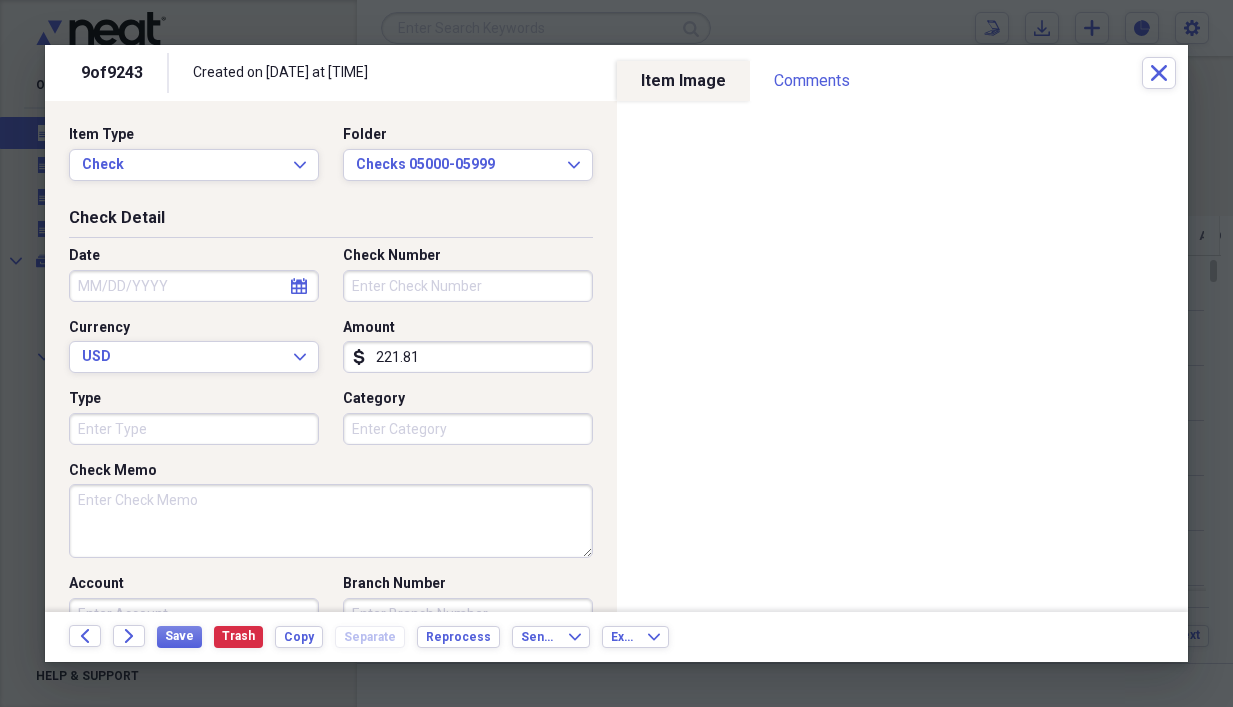type on "221.81" 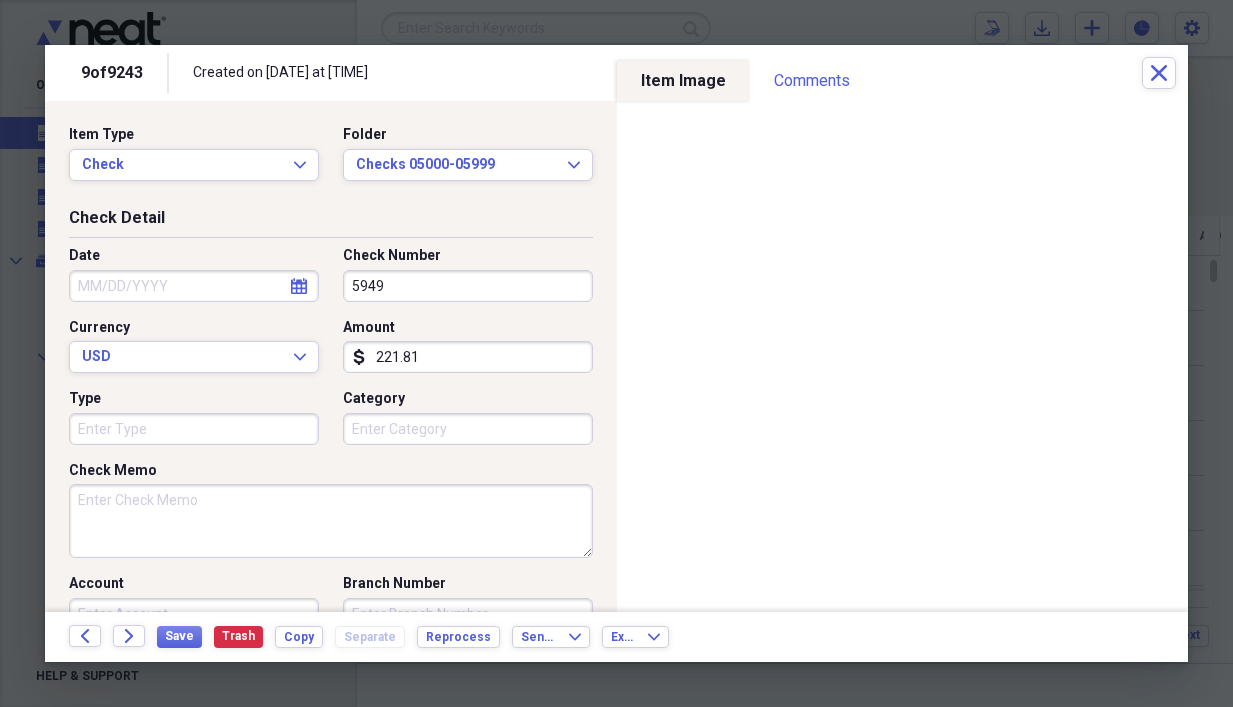 type on "5949" 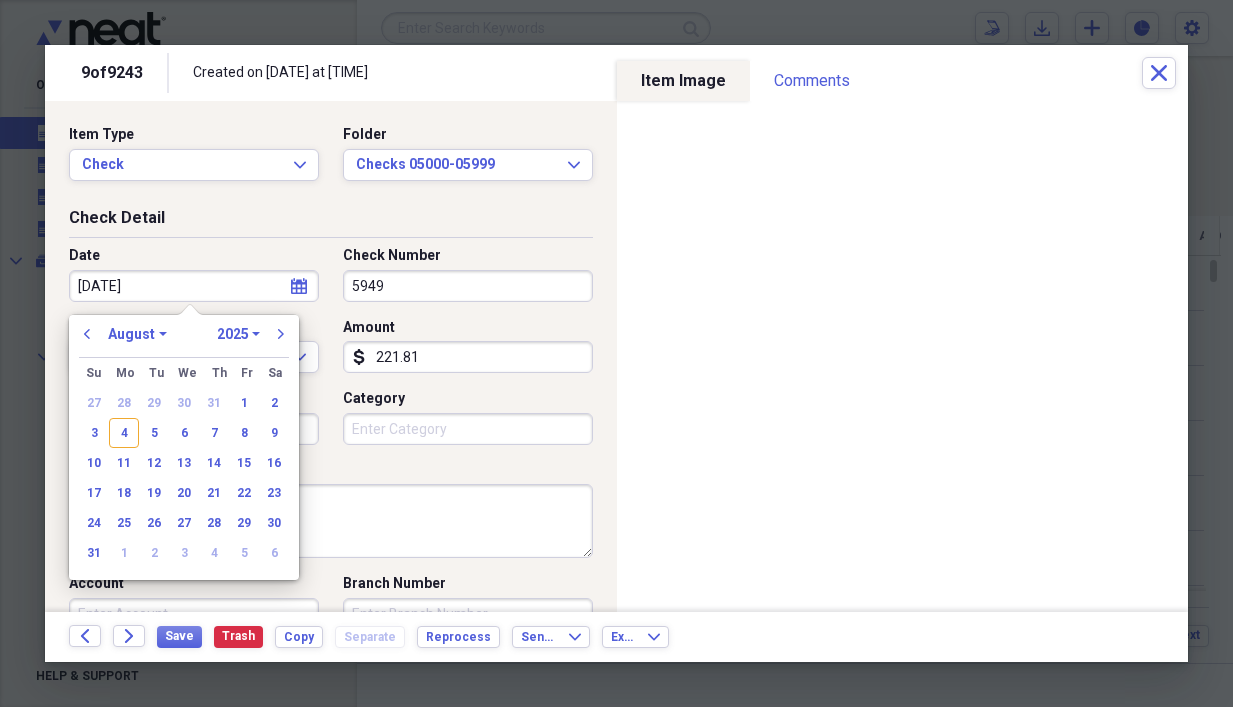 type on "[DATE]" 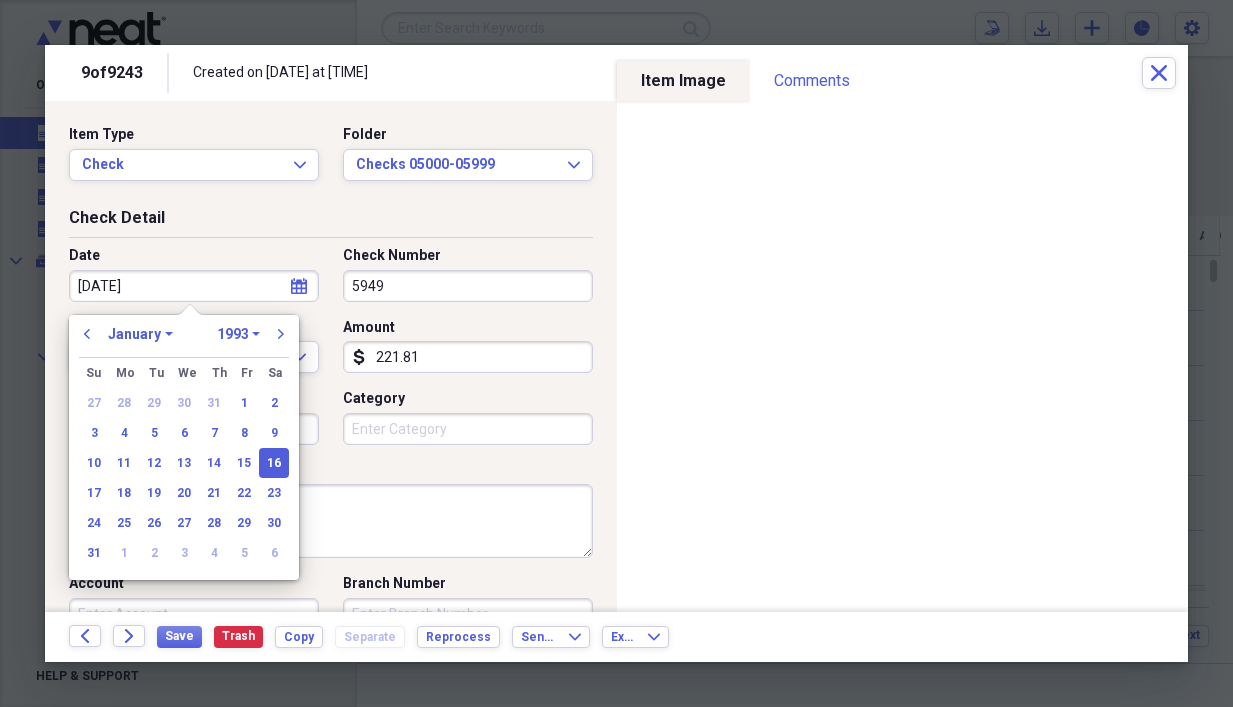 type on "[DATE]" 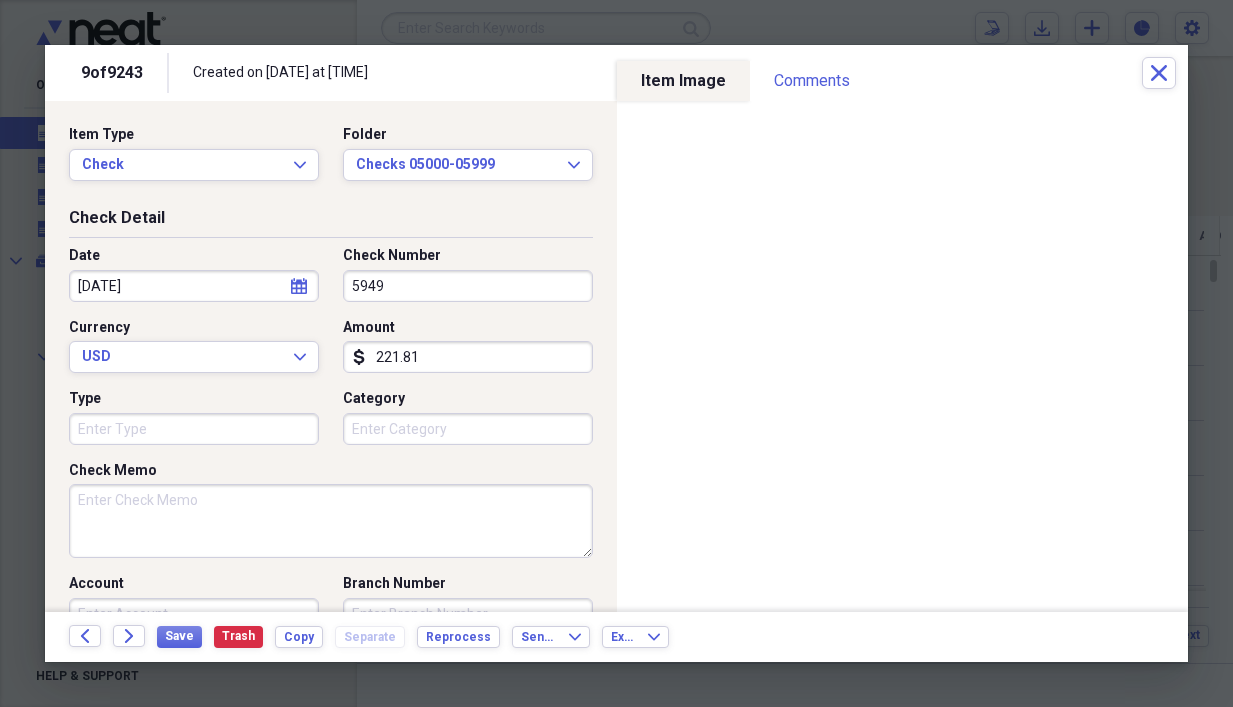 click on "Check Memo" at bounding box center [331, 521] 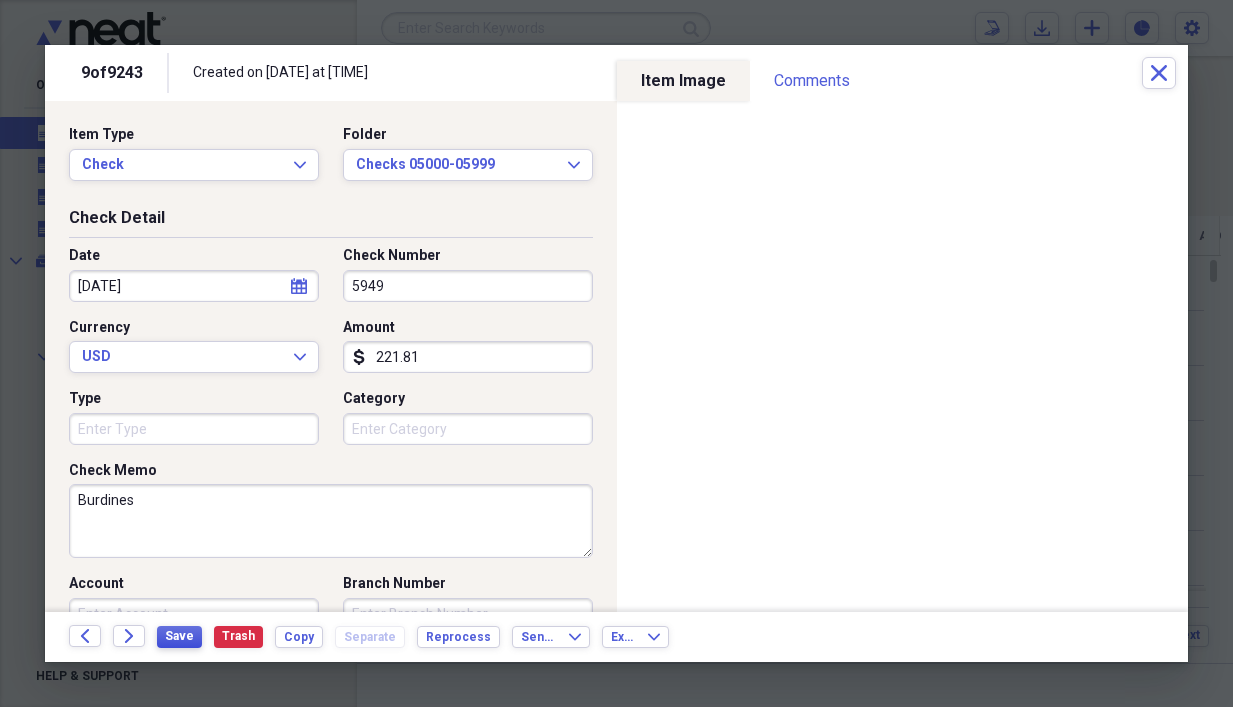 type on "Burdines" 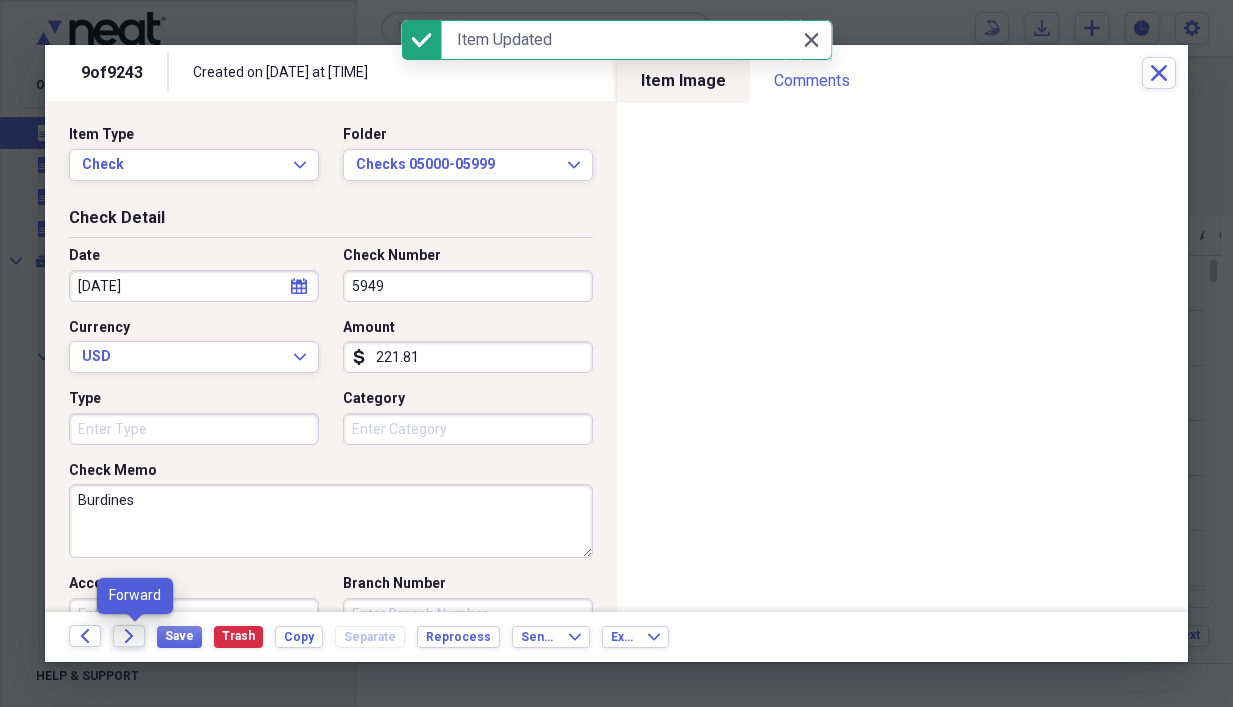 click on "Forward" 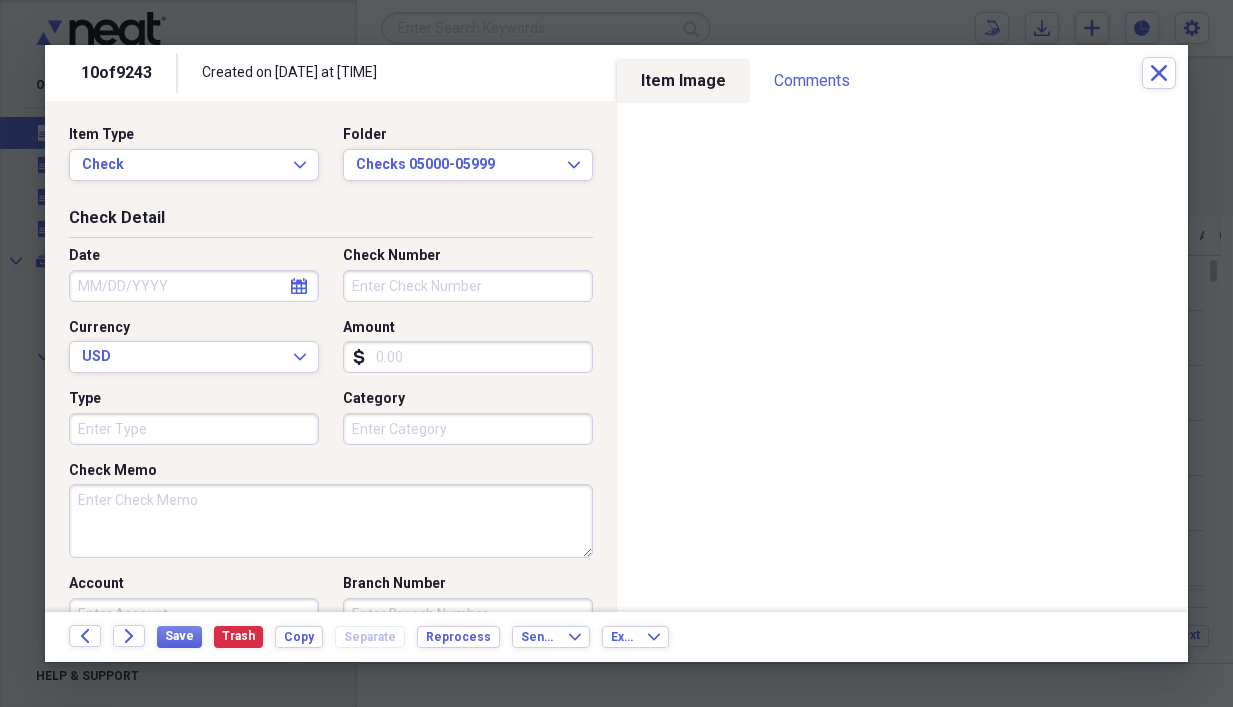 select on "7" 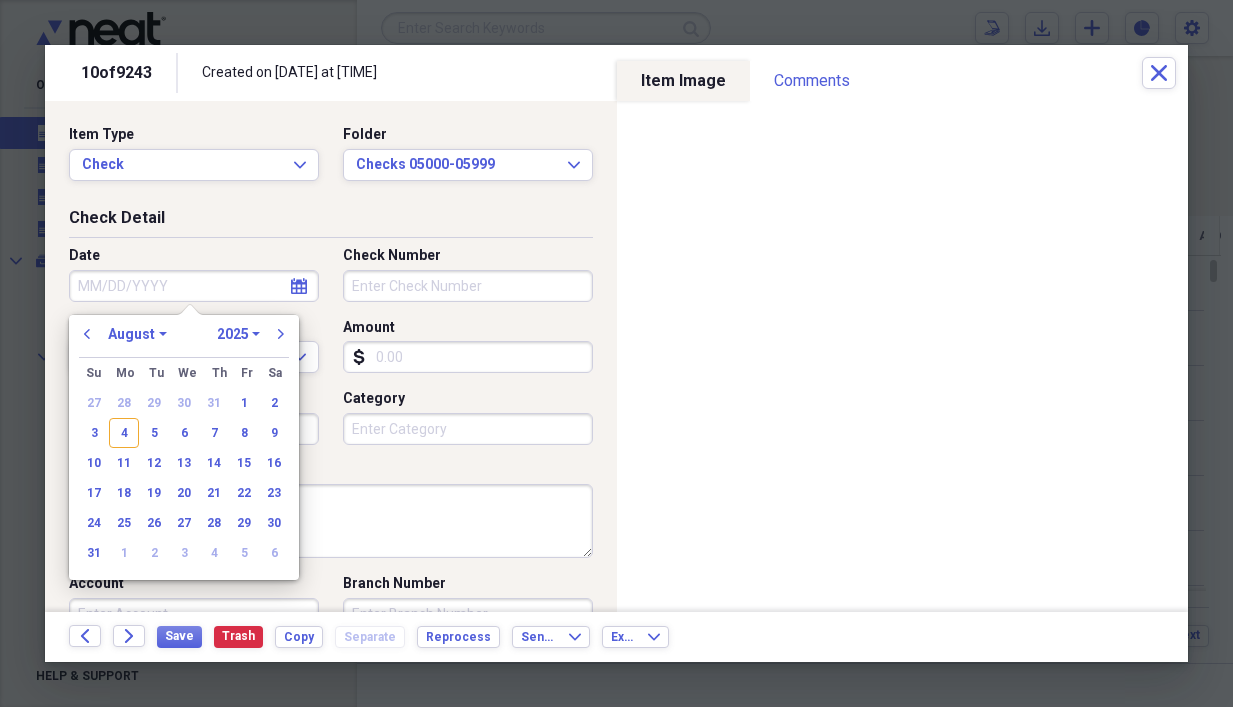 click on "Date" at bounding box center [194, 286] 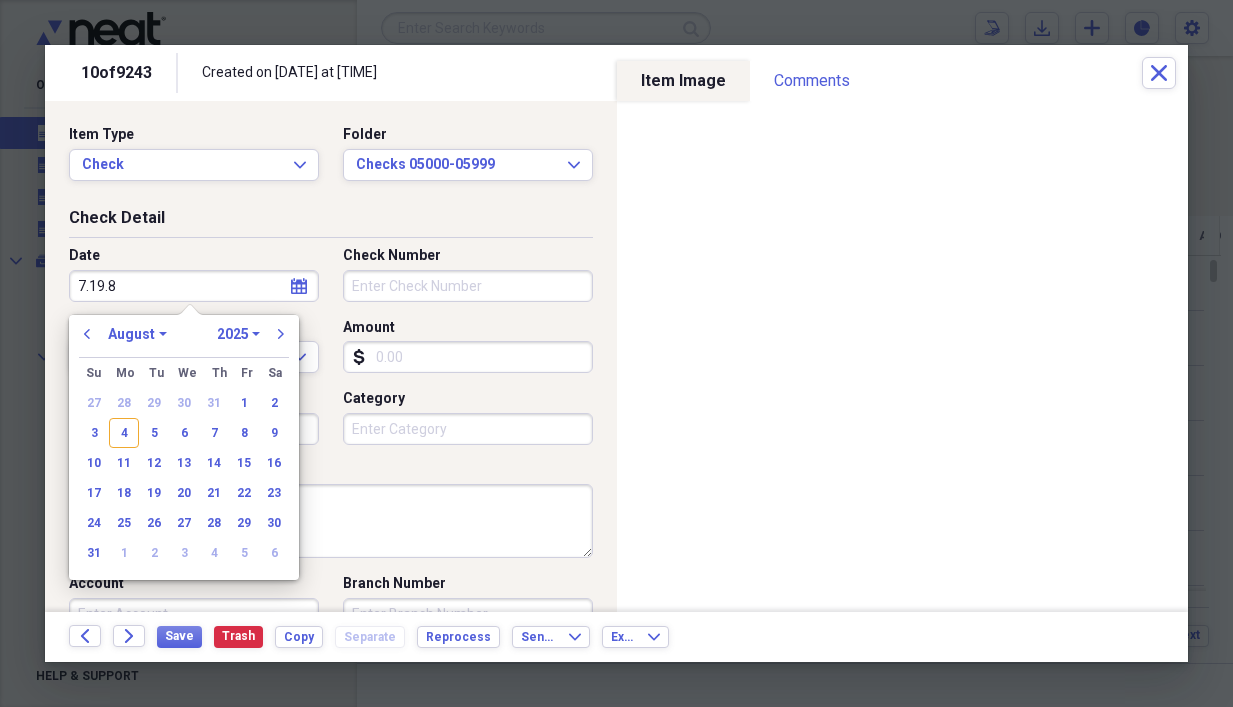 type on "[DATE]" 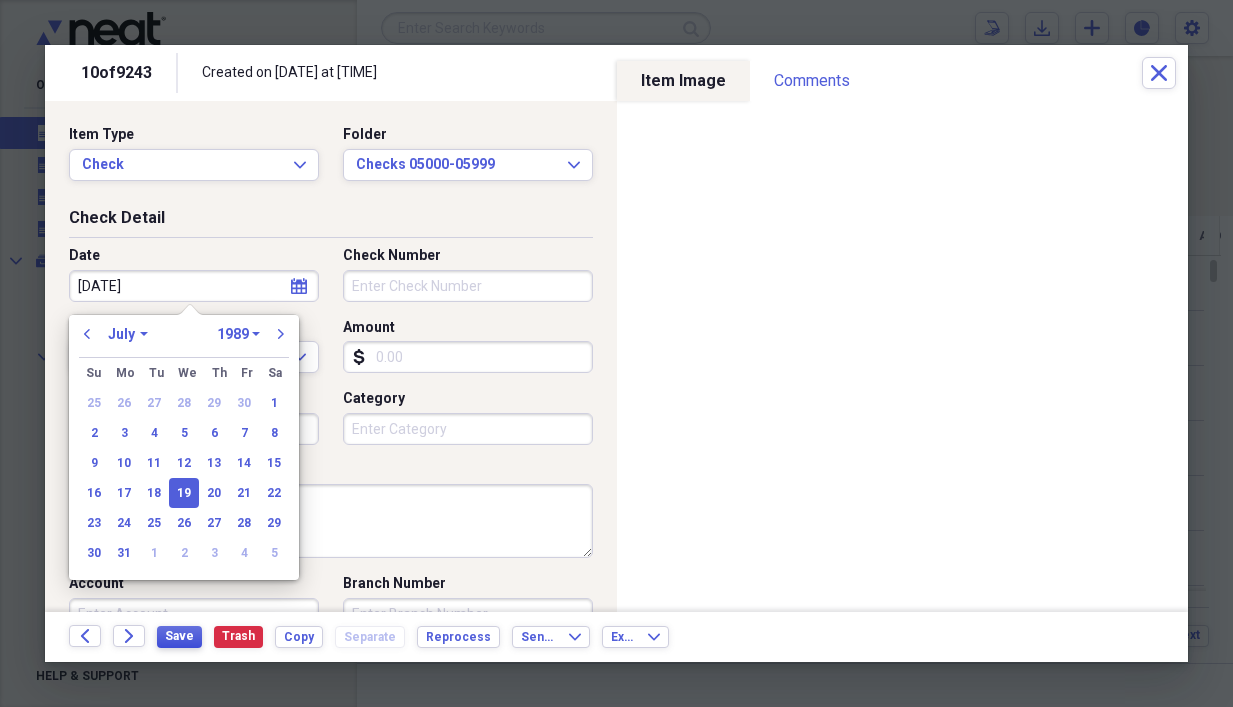 type on "[DATE]" 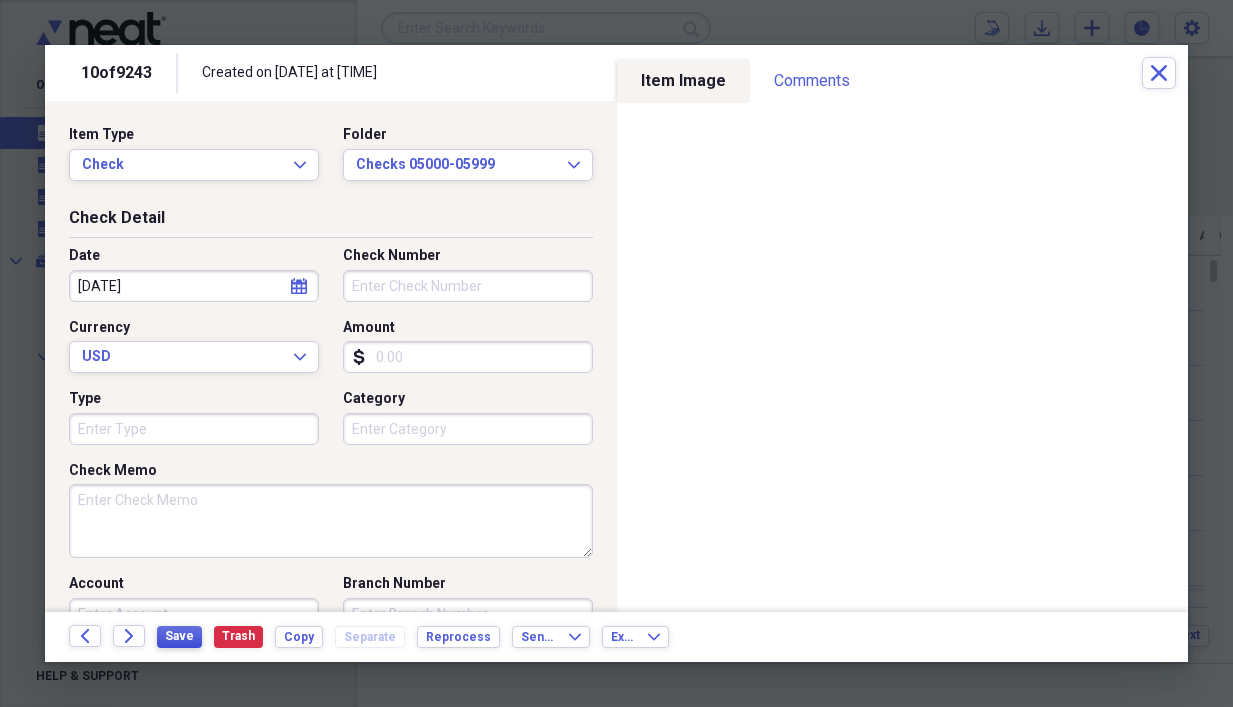 click on "Save" at bounding box center (179, 637) 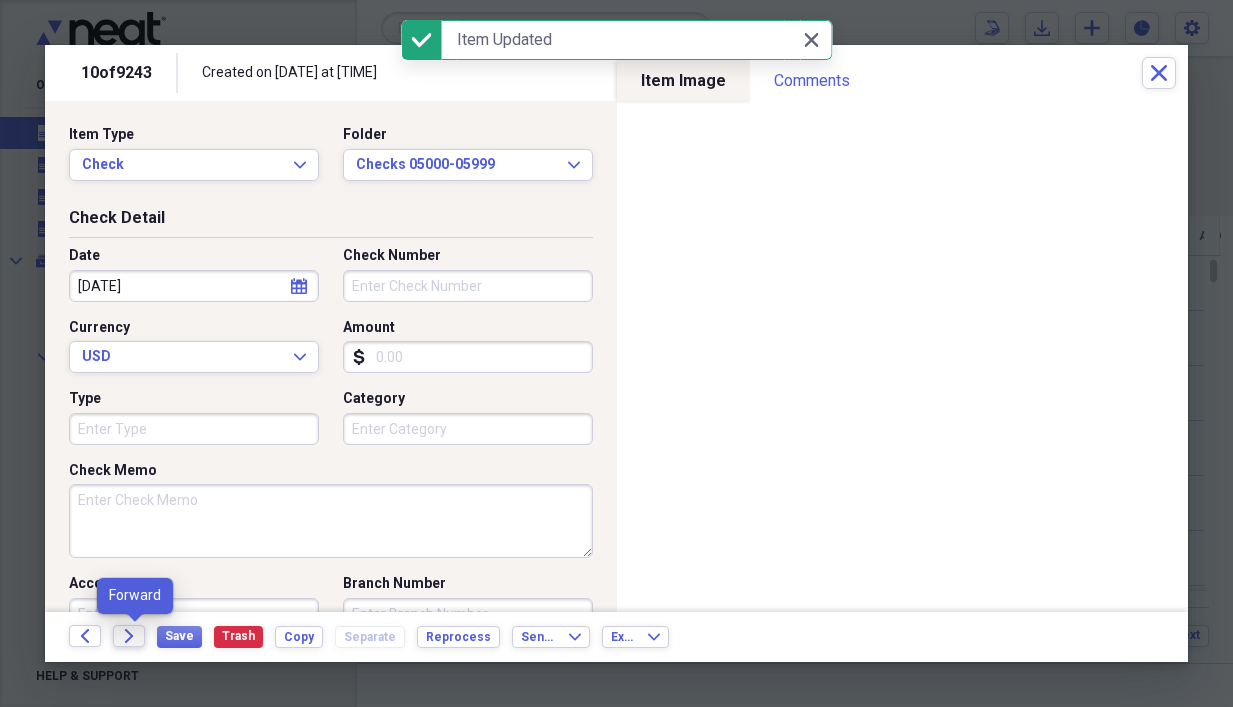 click on "Forward" at bounding box center [129, 636] 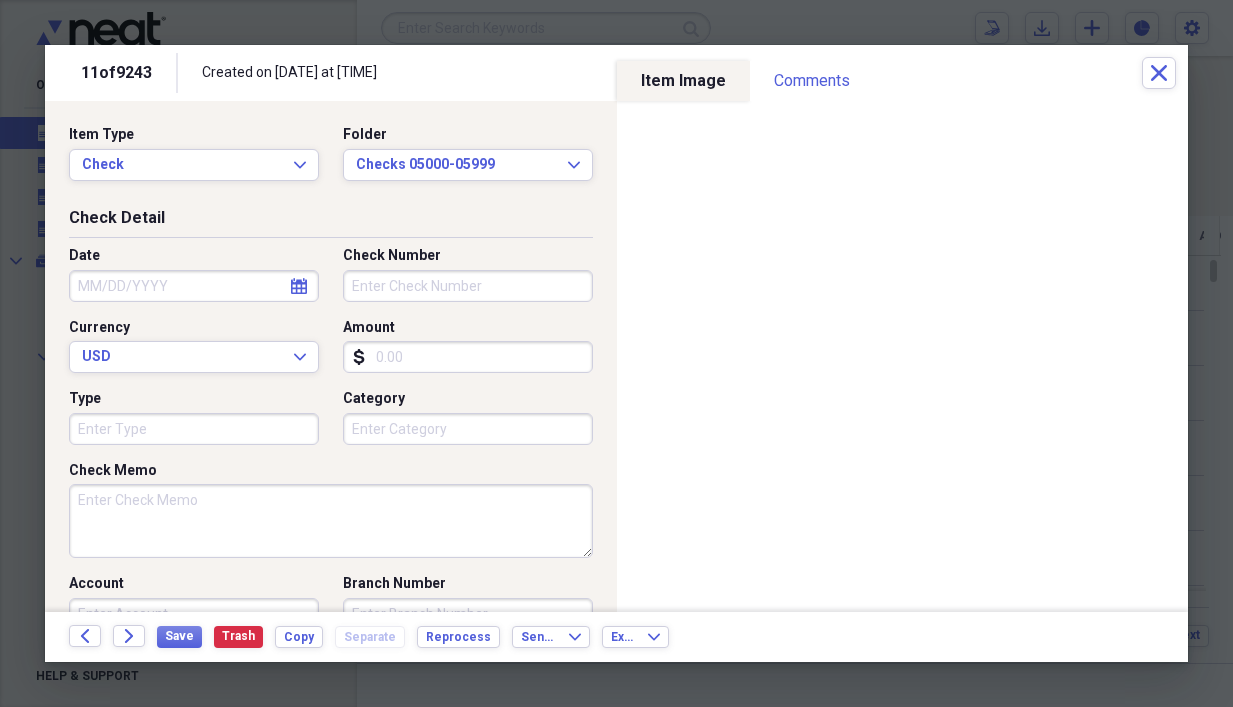 click on "Check Memo" at bounding box center (331, 521) 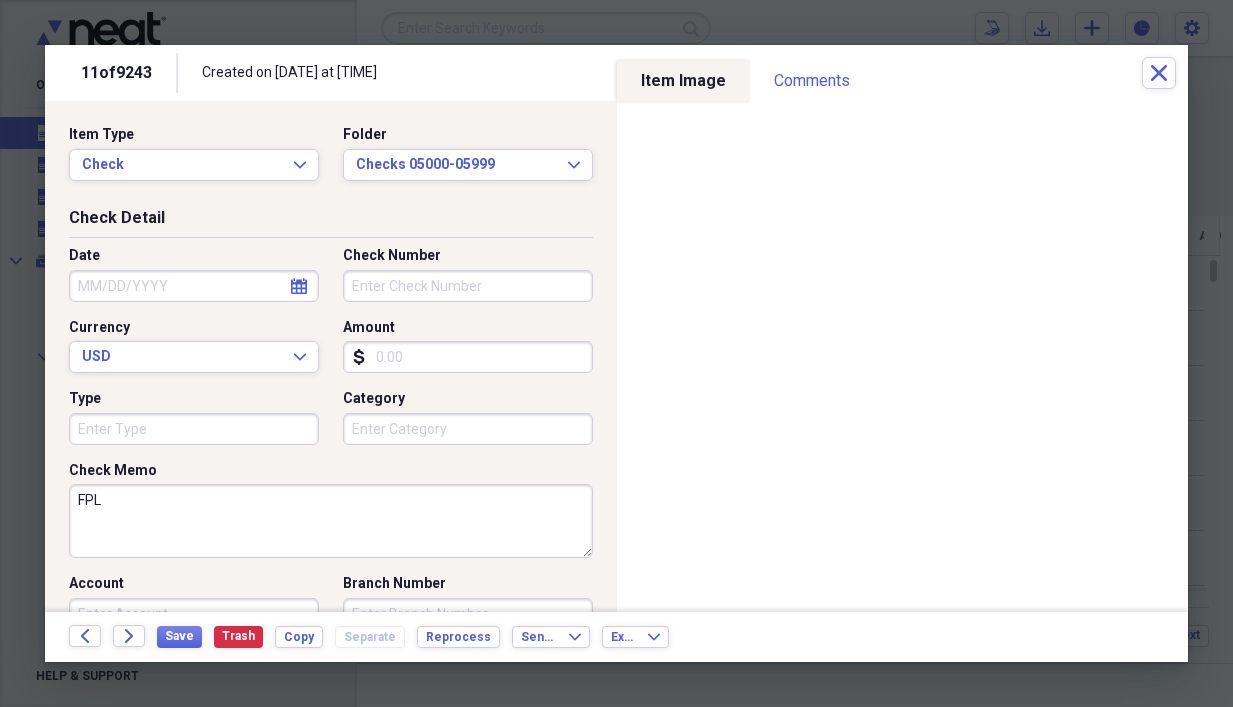 type on "FPL" 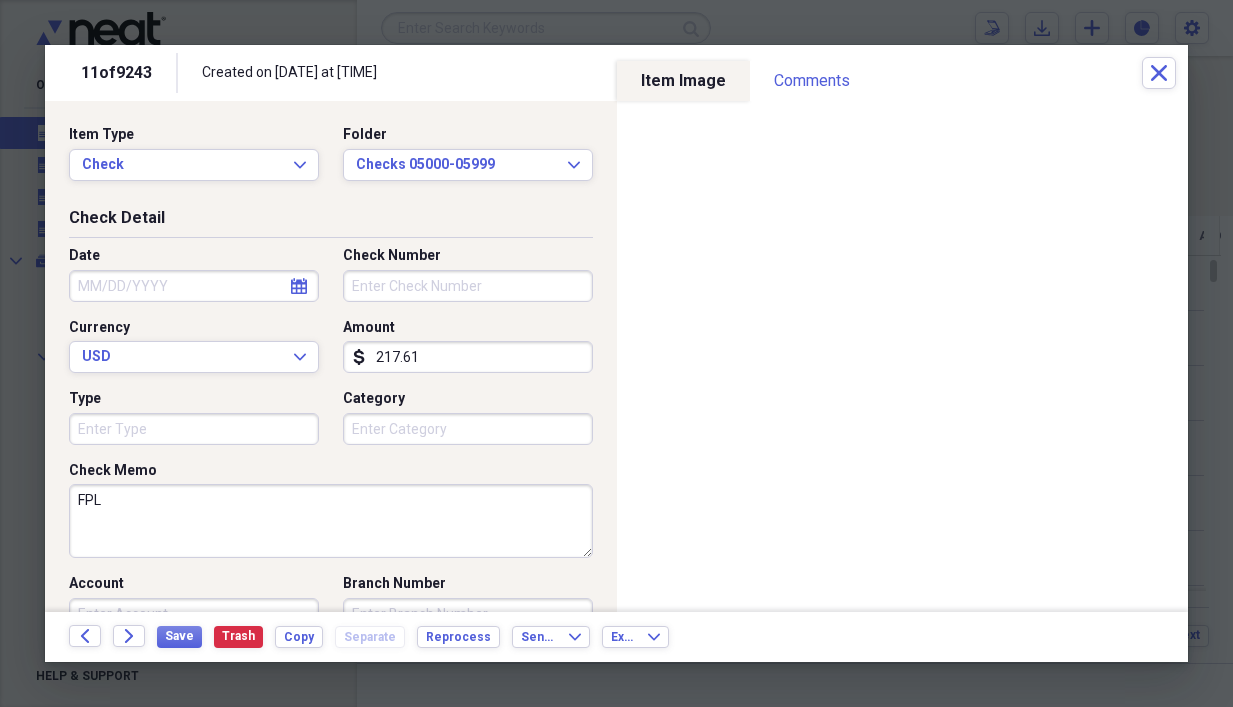 type on "217.61" 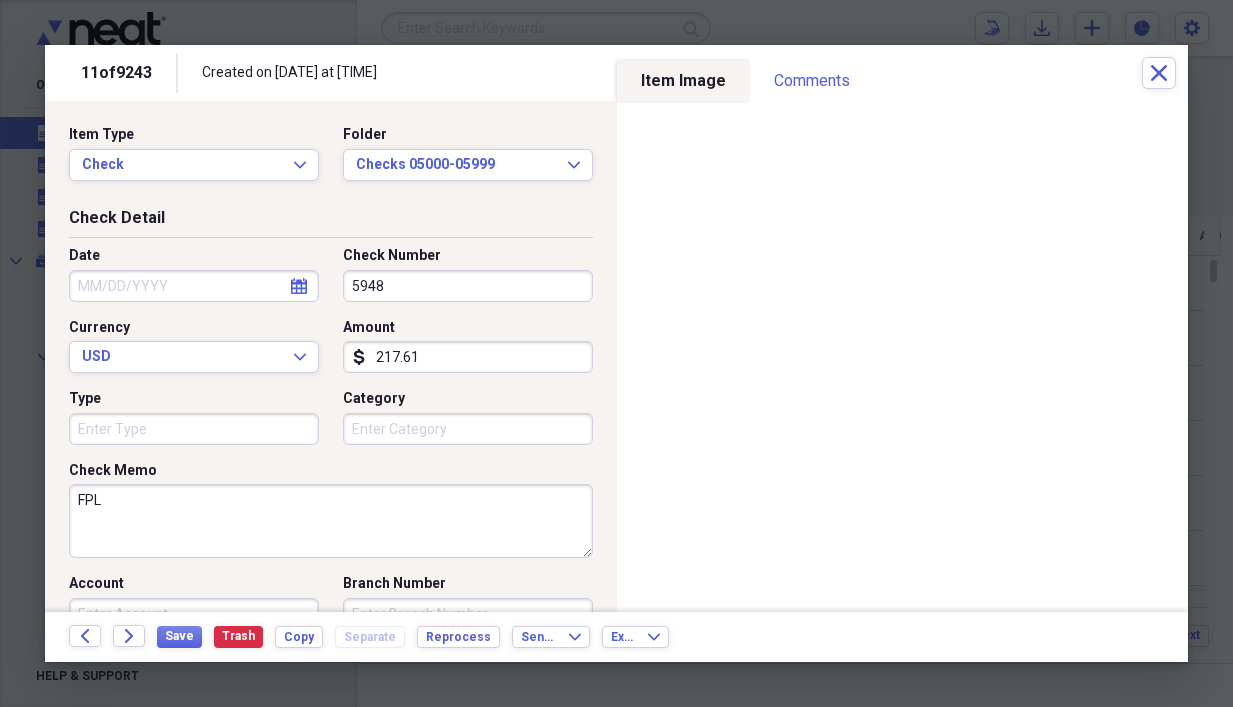 type on "5948" 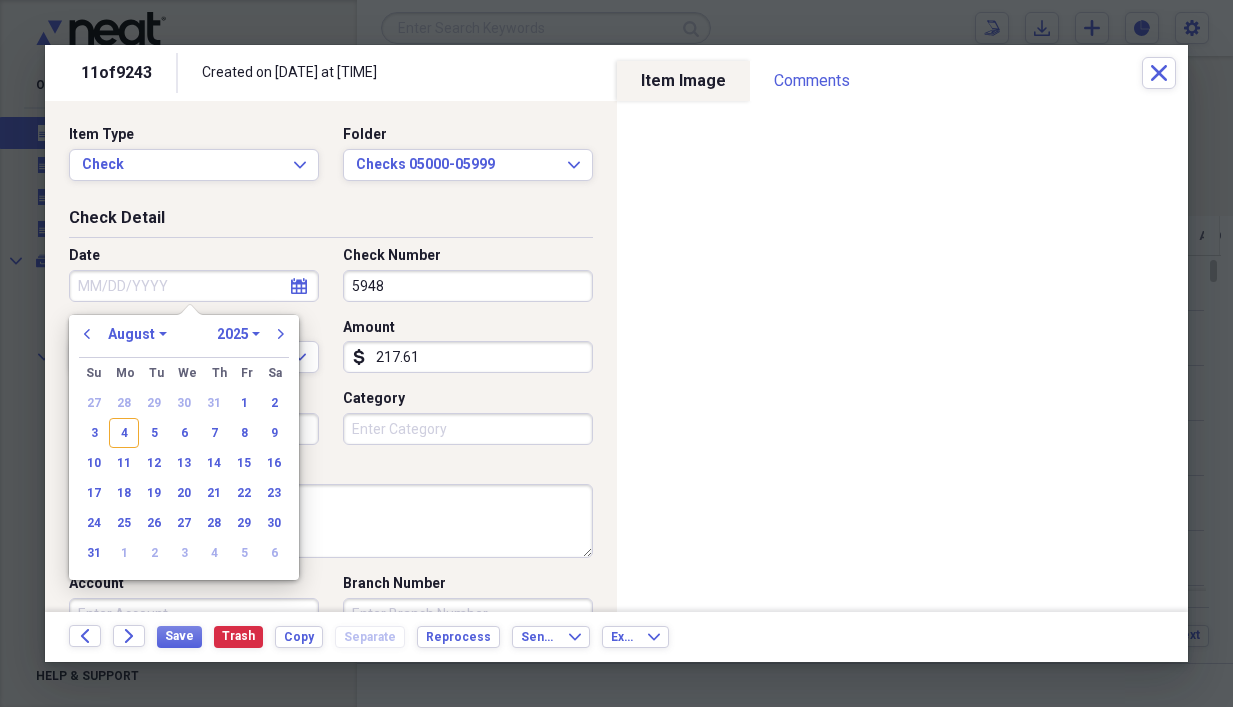 click on "Date" at bounding box center [194, 286] 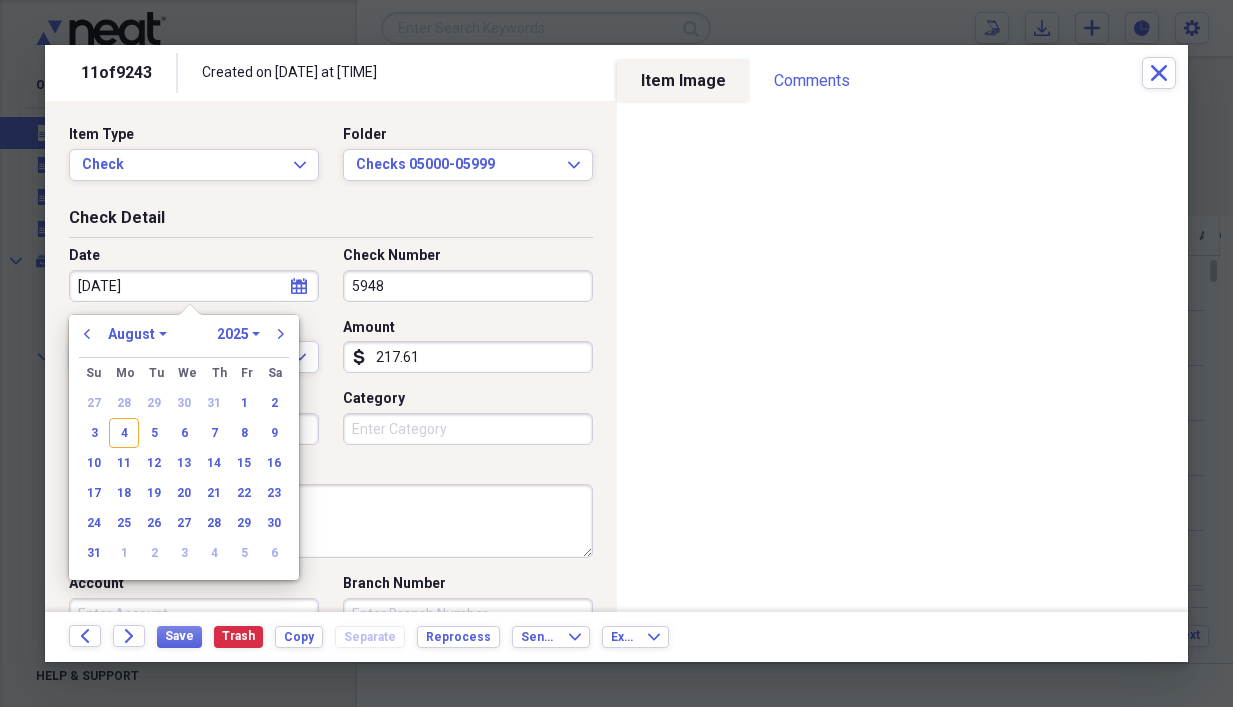 type on "[DATE]" 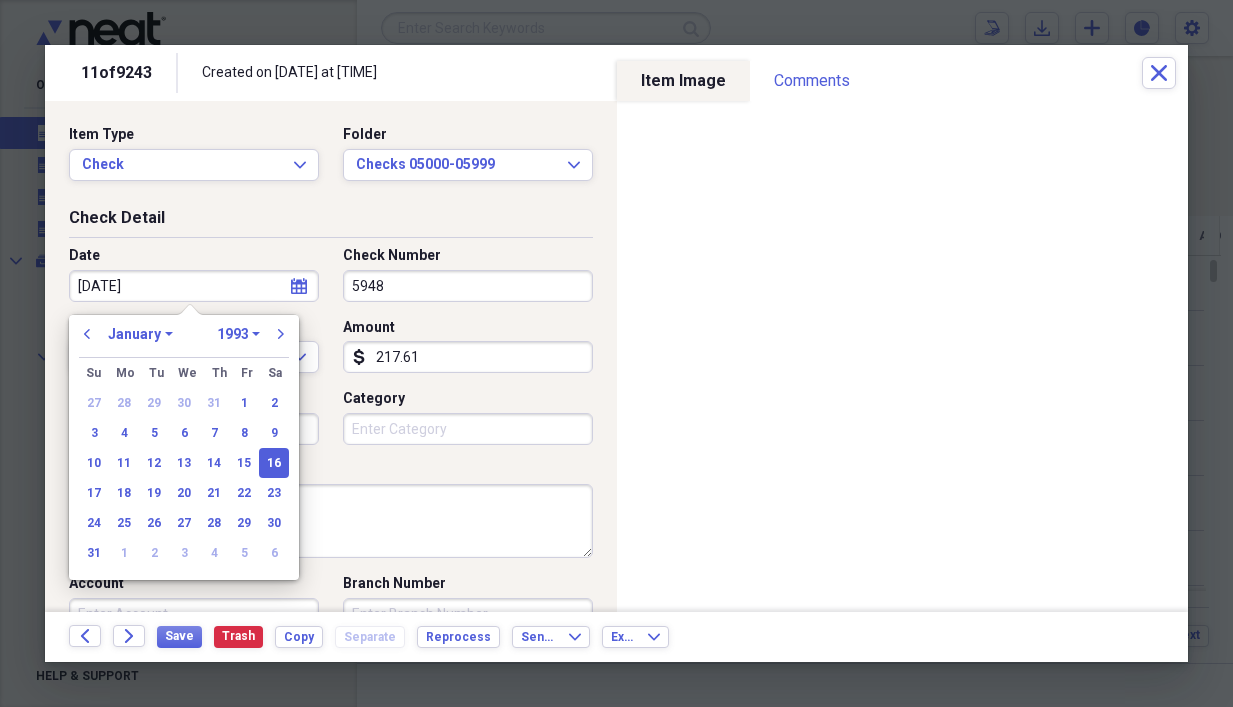 type on "[DATE]" 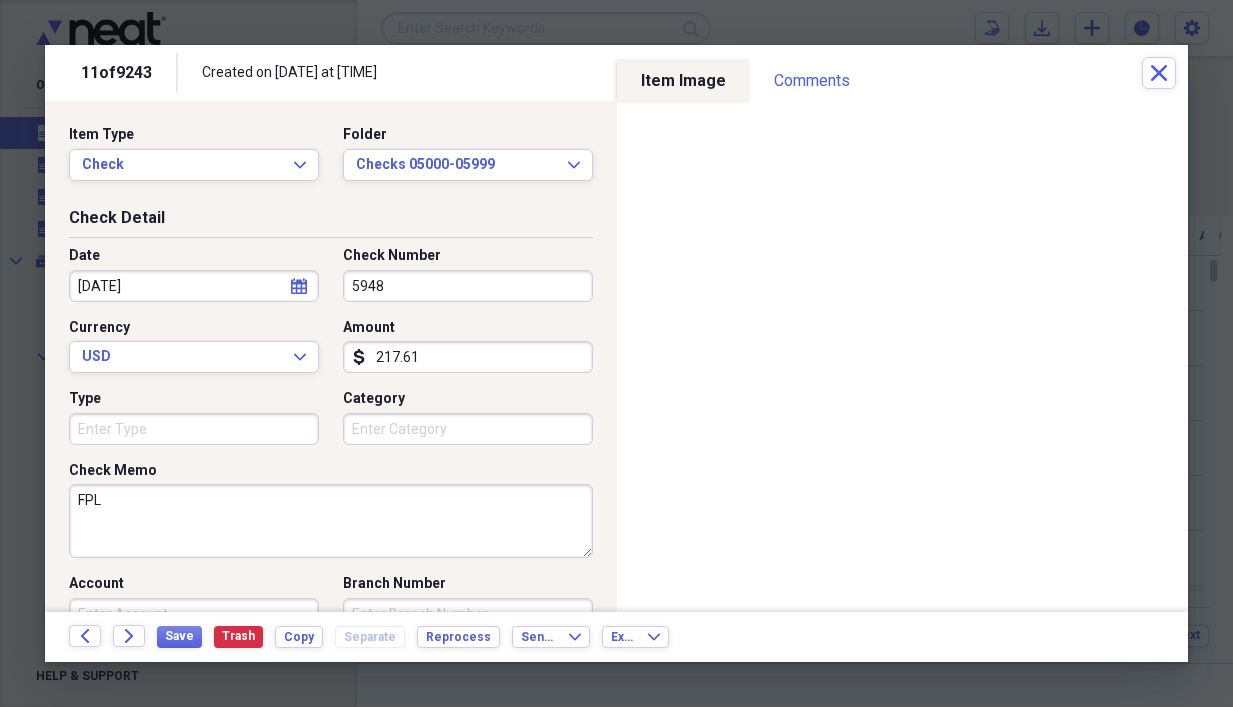 click on "Category" at bounding box center (468, 399) 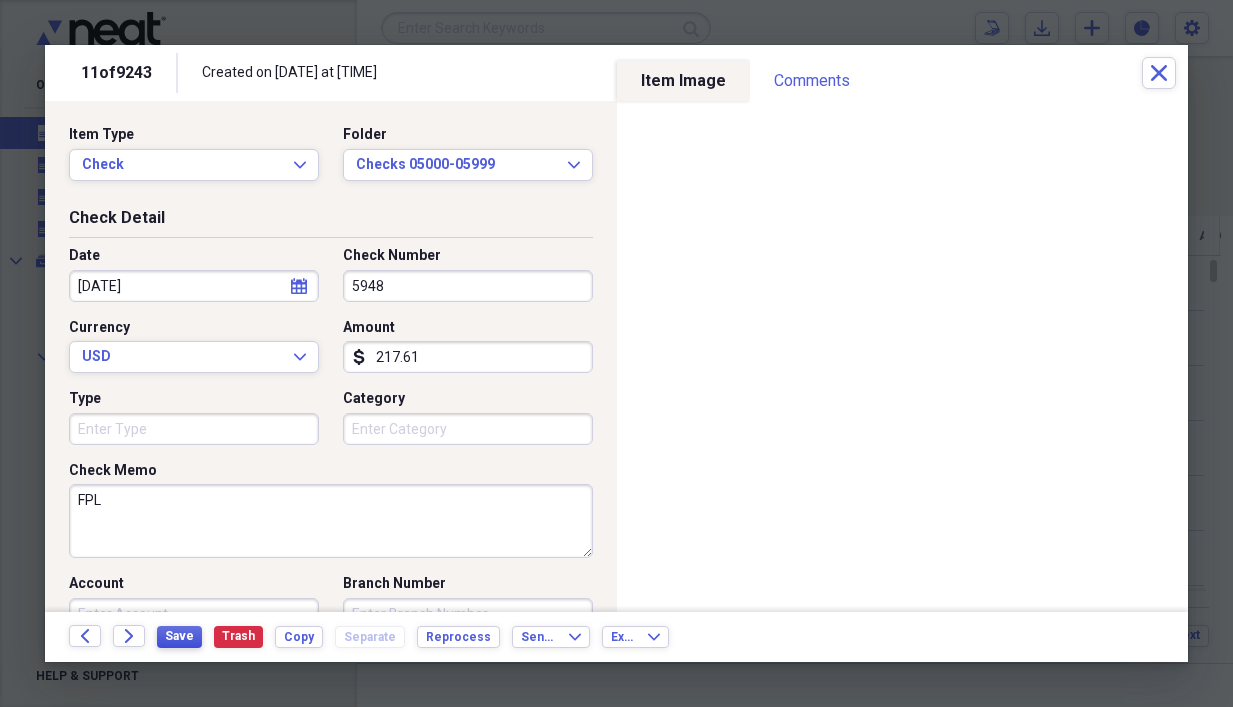 click on "Save" at bounding box center (179, 636) 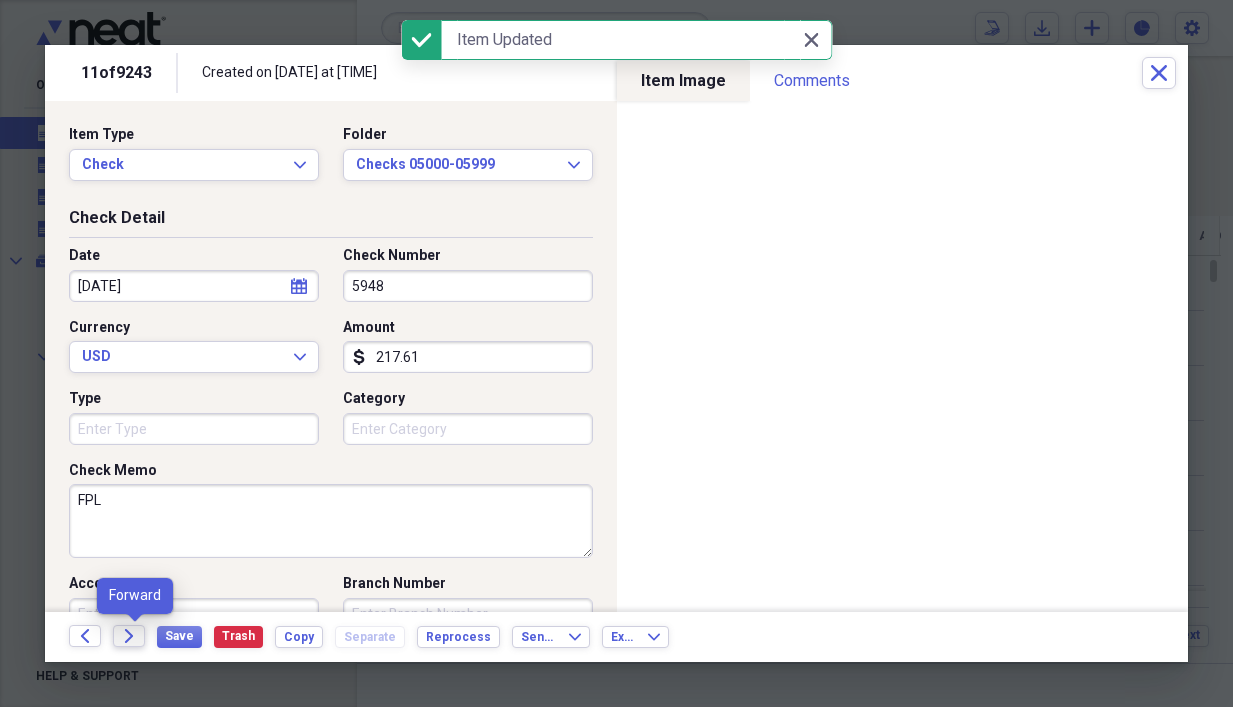 click 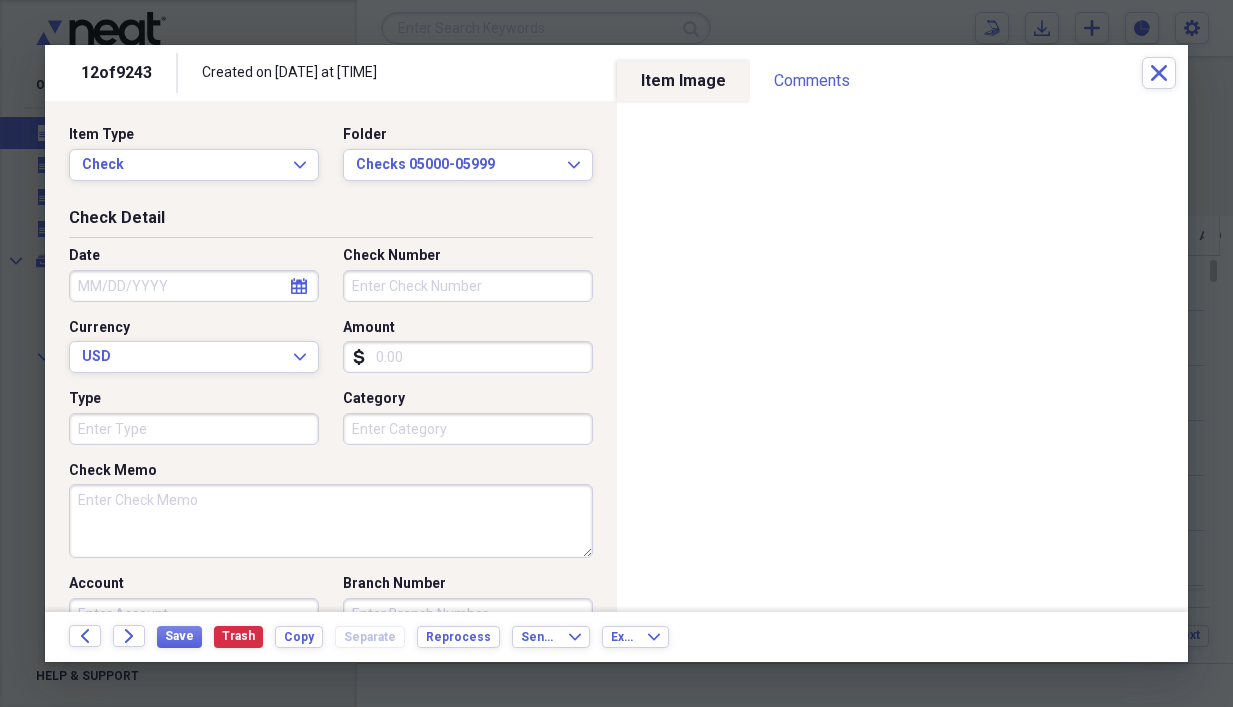 select on "7" 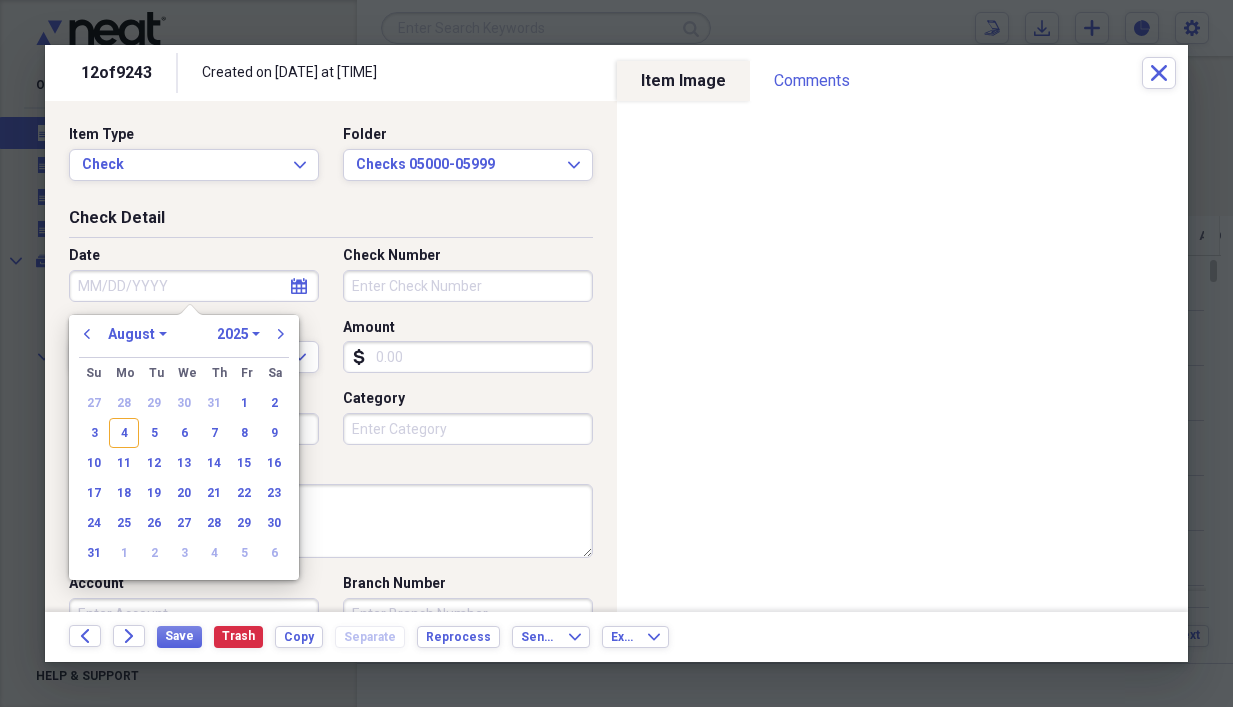click on "Date" at bounding box center (194, 286) 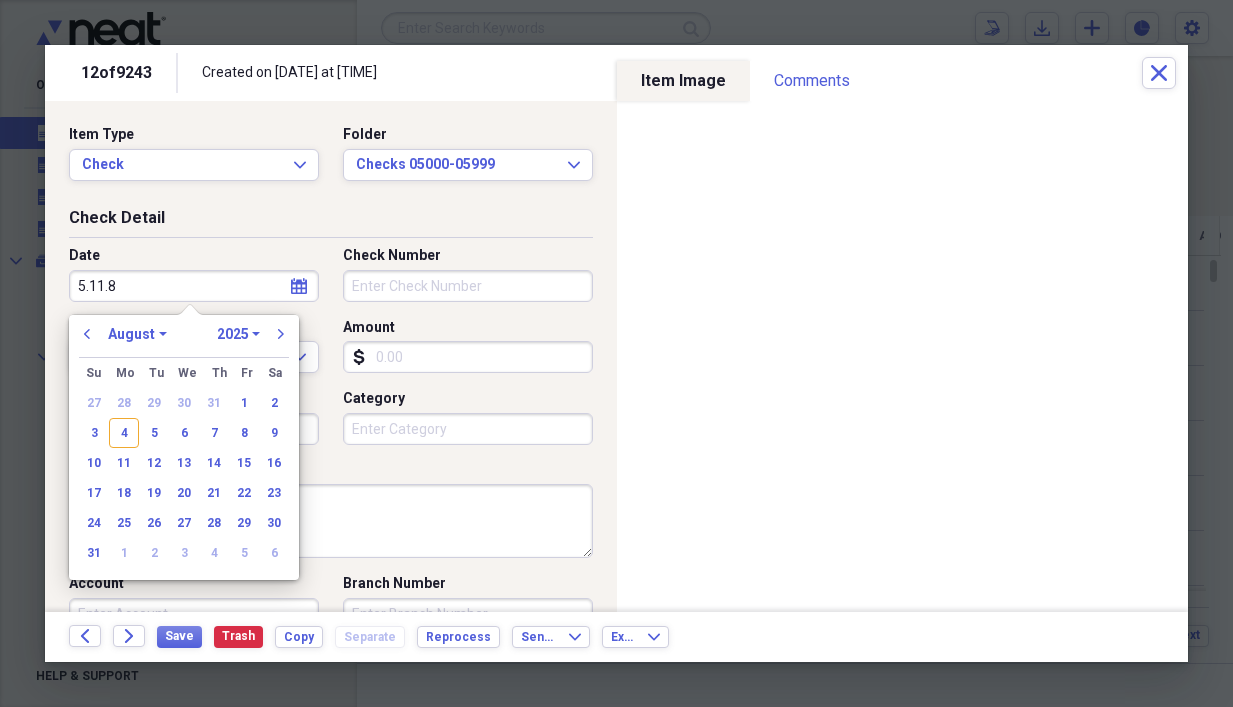 type on "[DATE]" 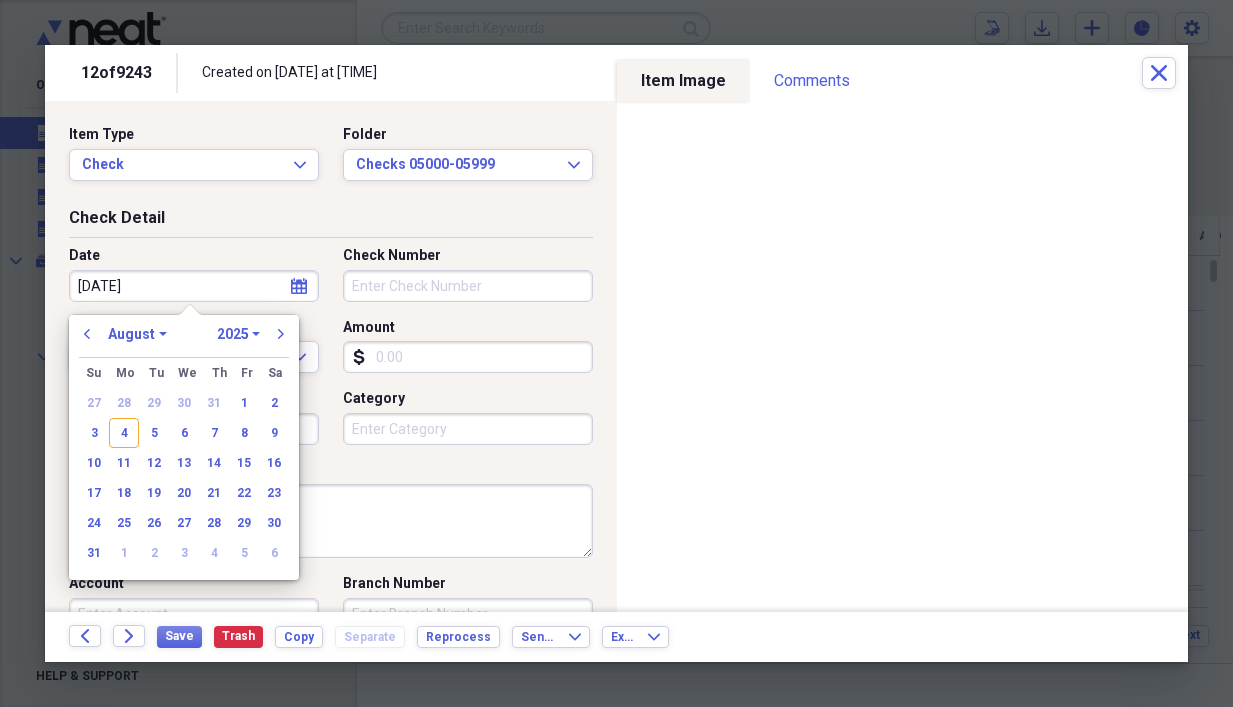 select on "4" 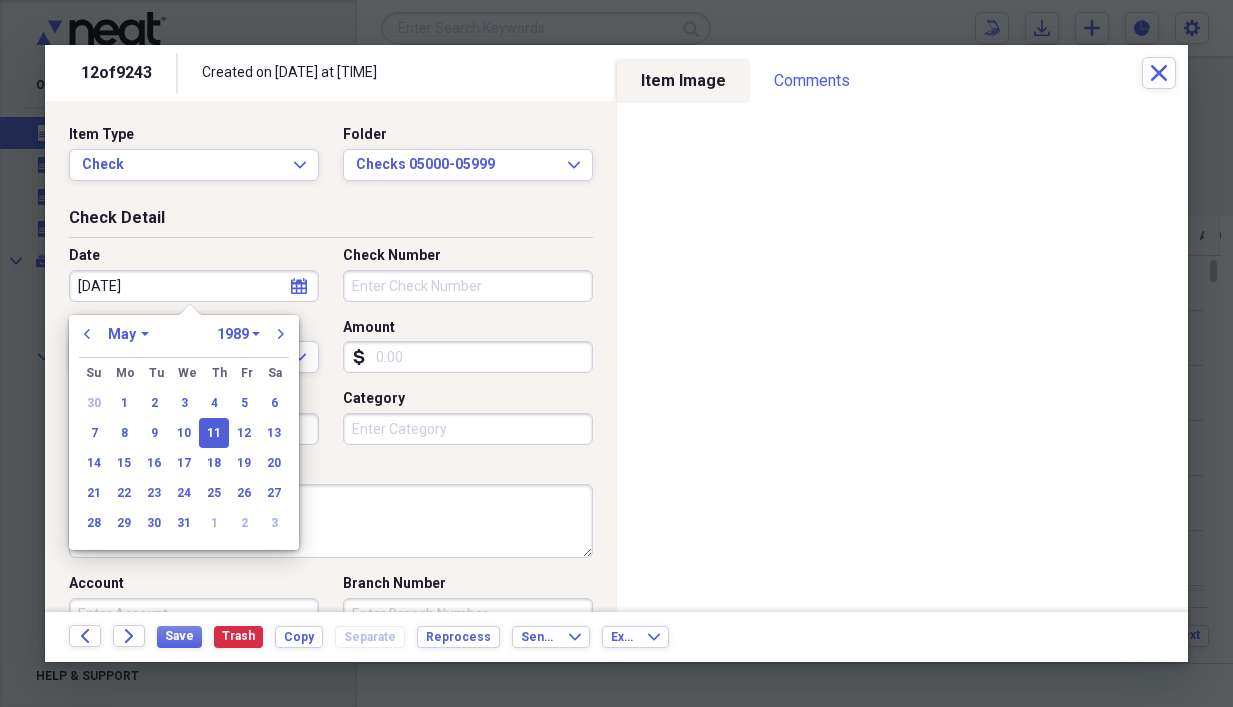 type on "[DATE]" 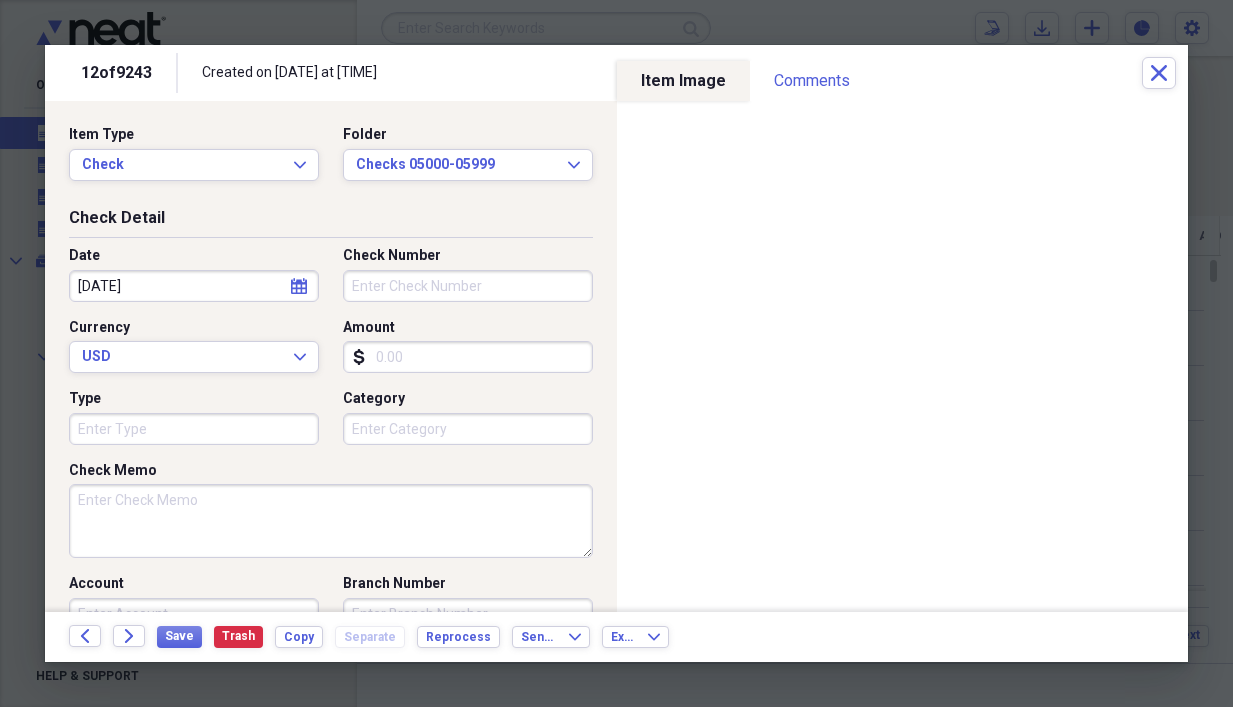 click on "Date [DATE] calendar Calendar Check Number Currency USD Expand Amount dollar-sign Type Category" at bounding box center (331, 353) 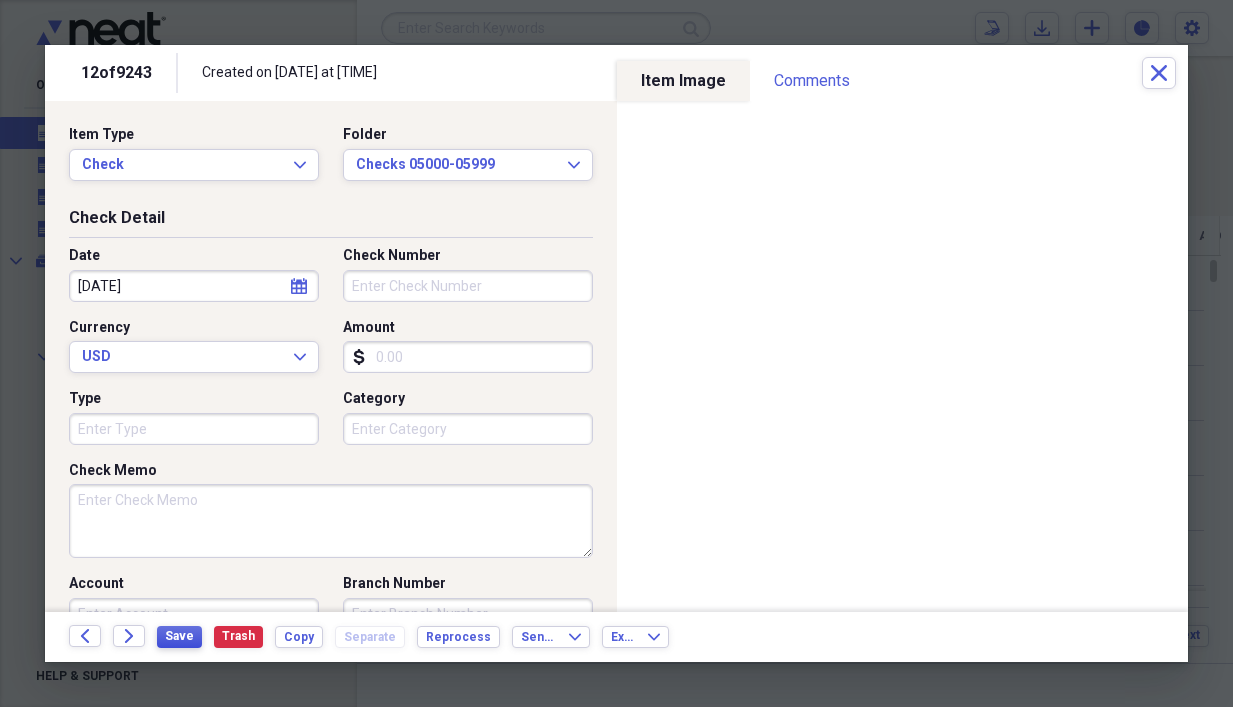 click on "Save" at bounding box center (179, 636) 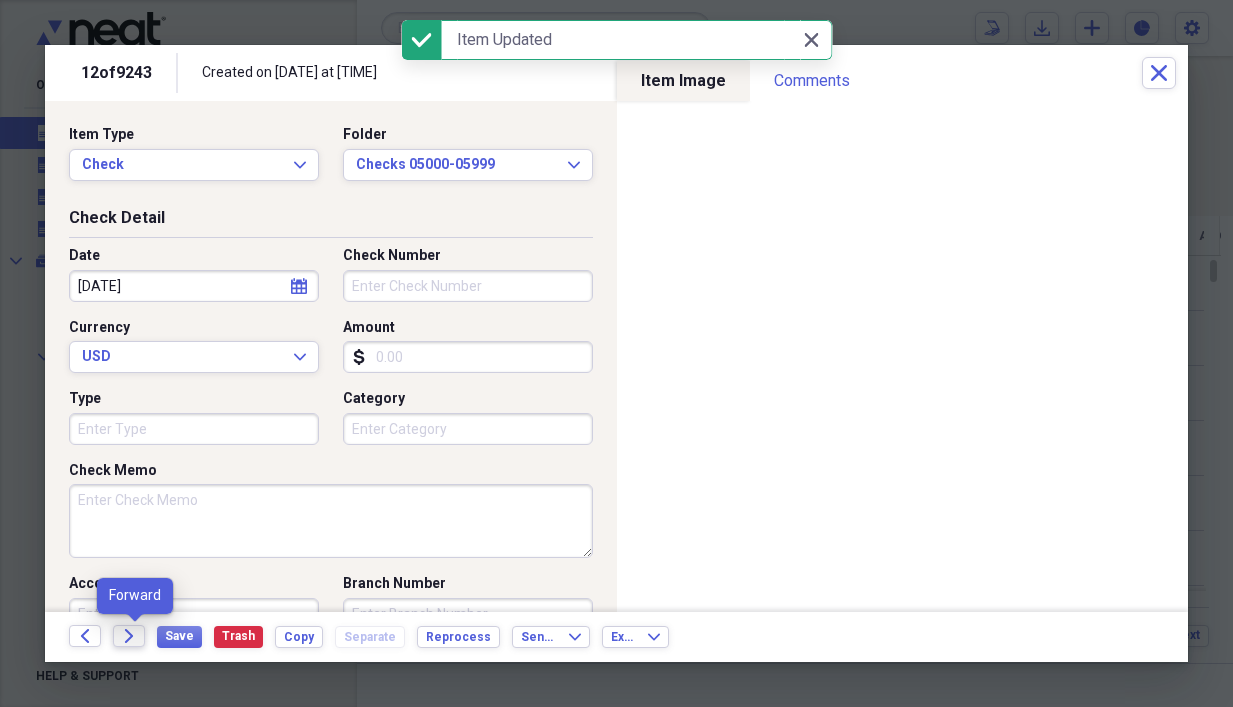 click 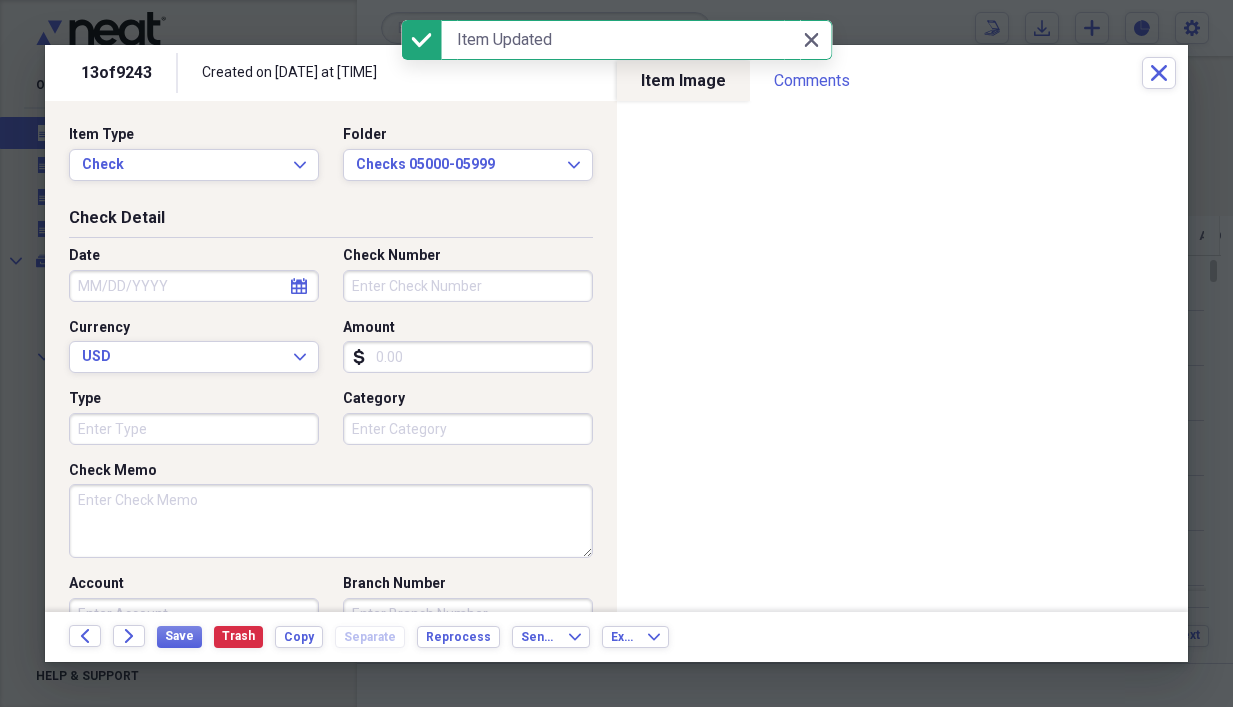 click on "Check Memo" at bounding box center (331, 521) 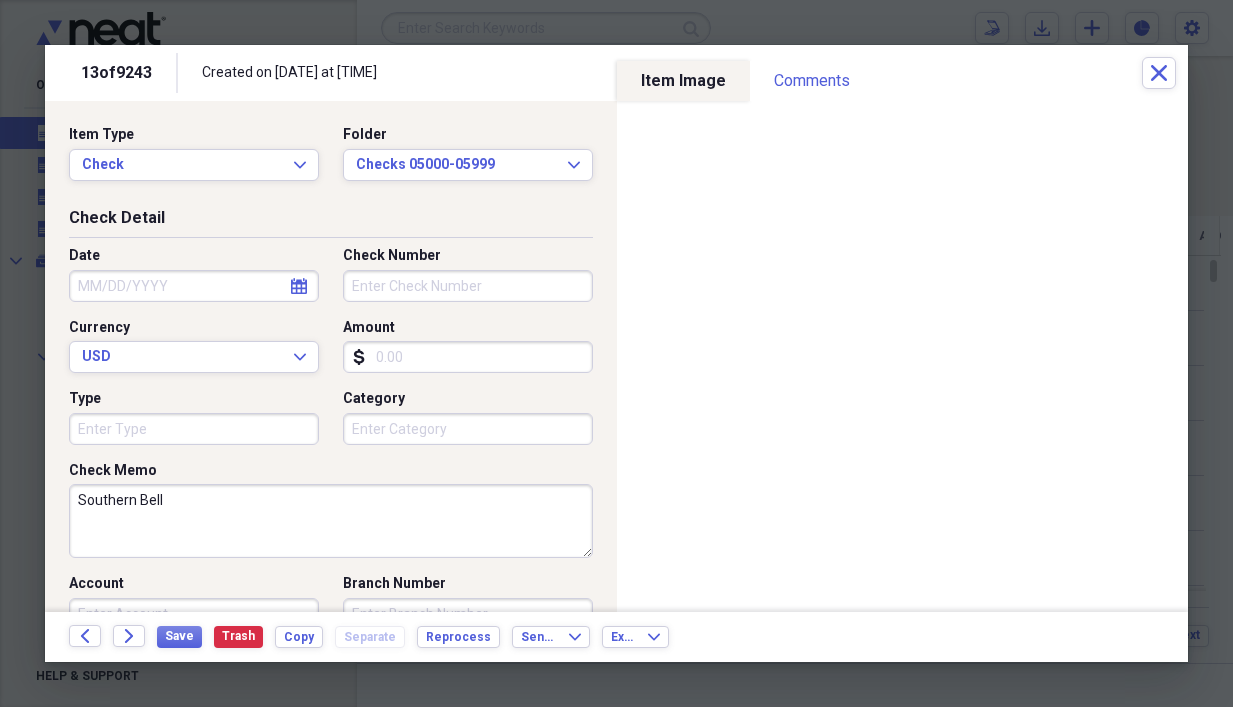 type on "Southern Bell" 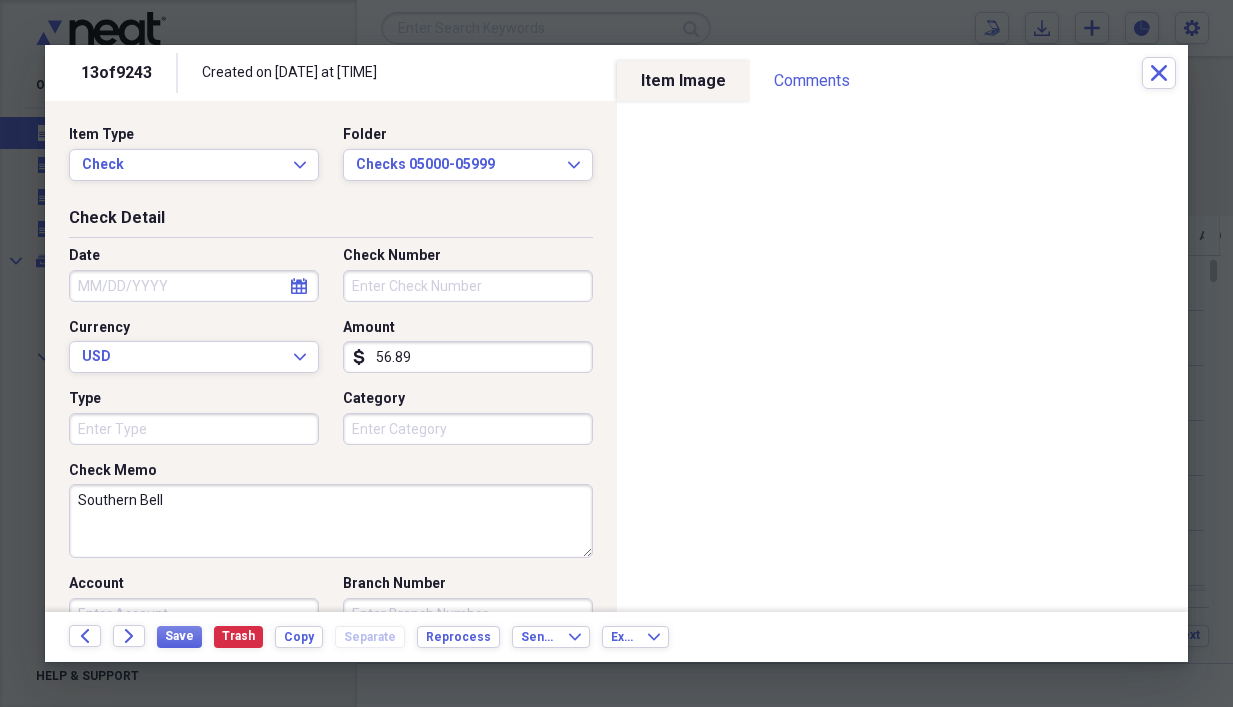 type on "56.89" 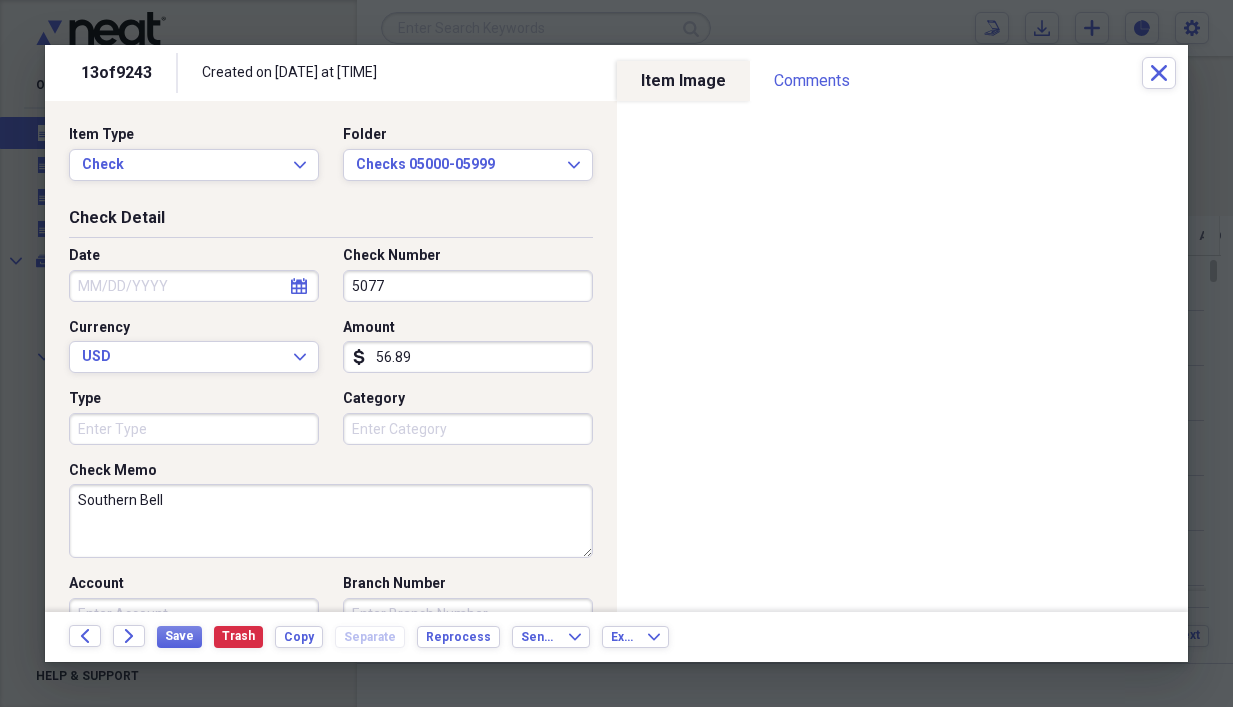 type on "5077" 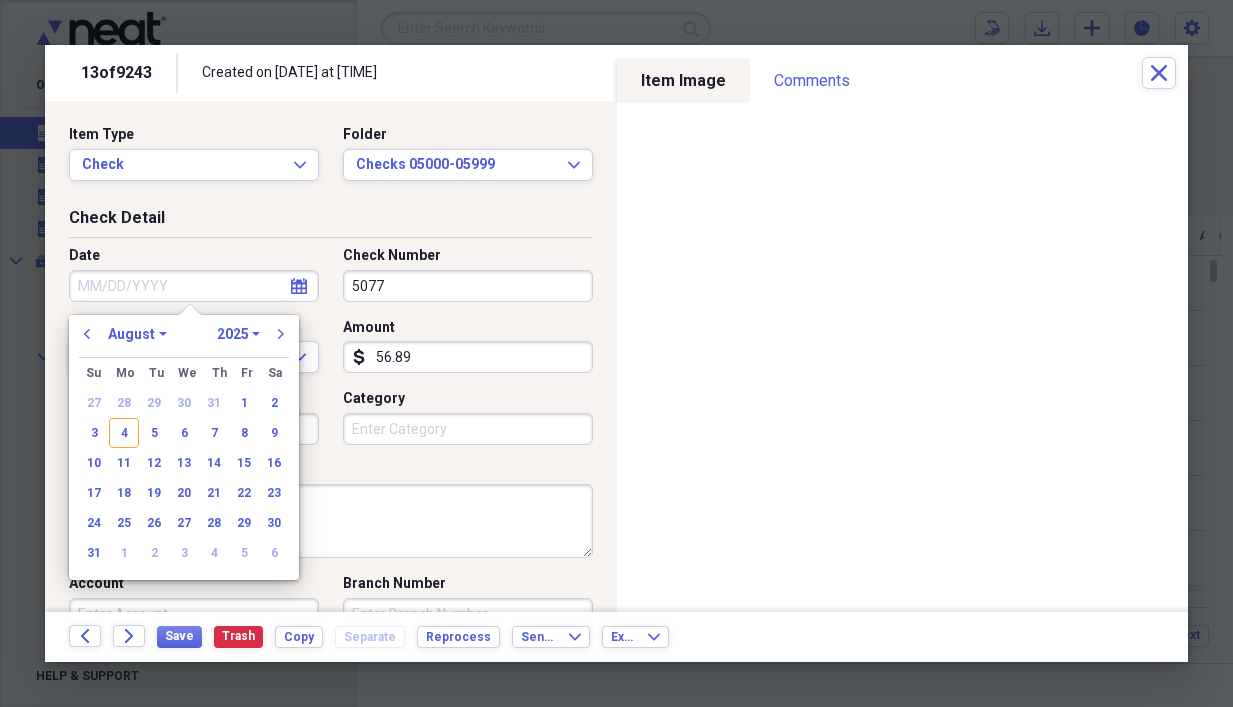 click on "Date" at bounding box center [194, 286] 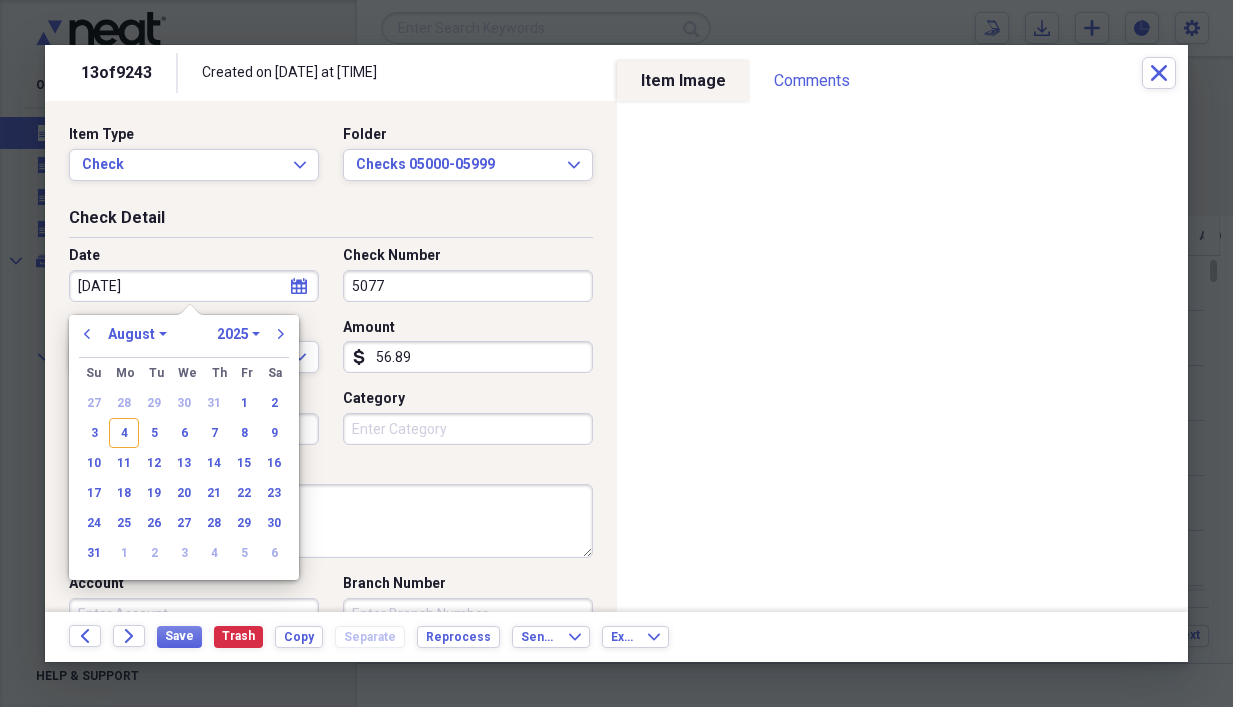 type on "[DATE]" 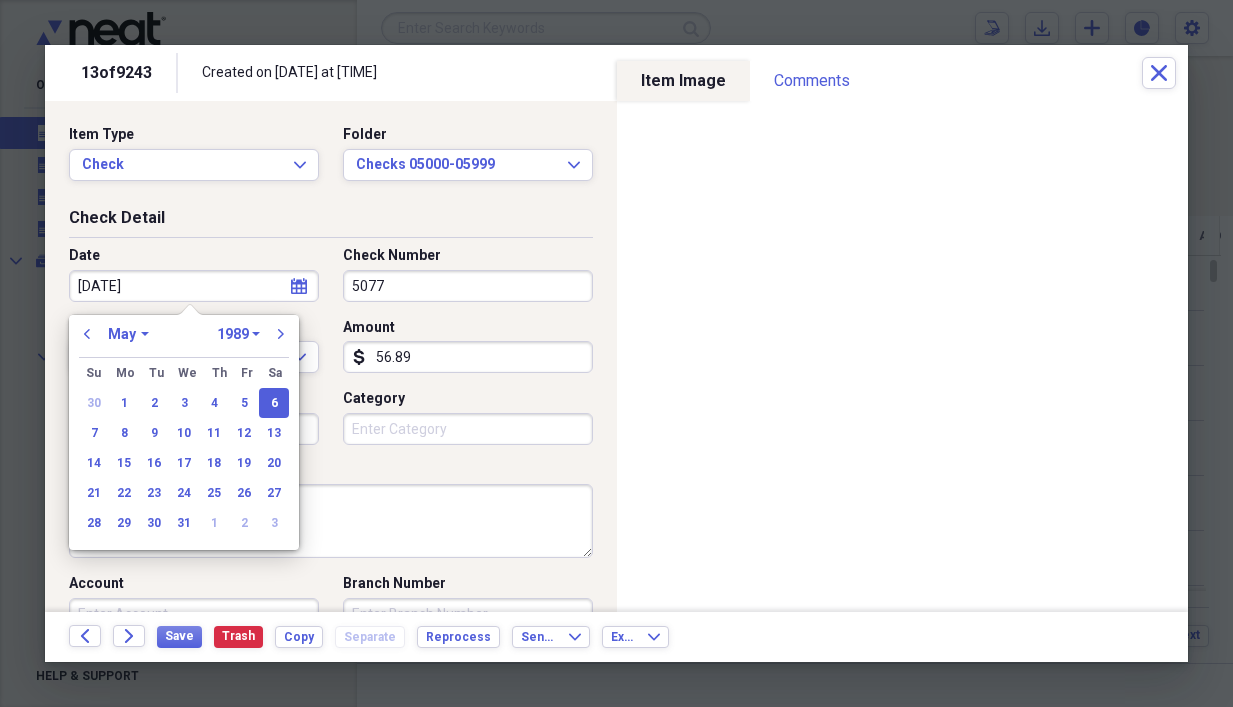 type on "[DATE]" 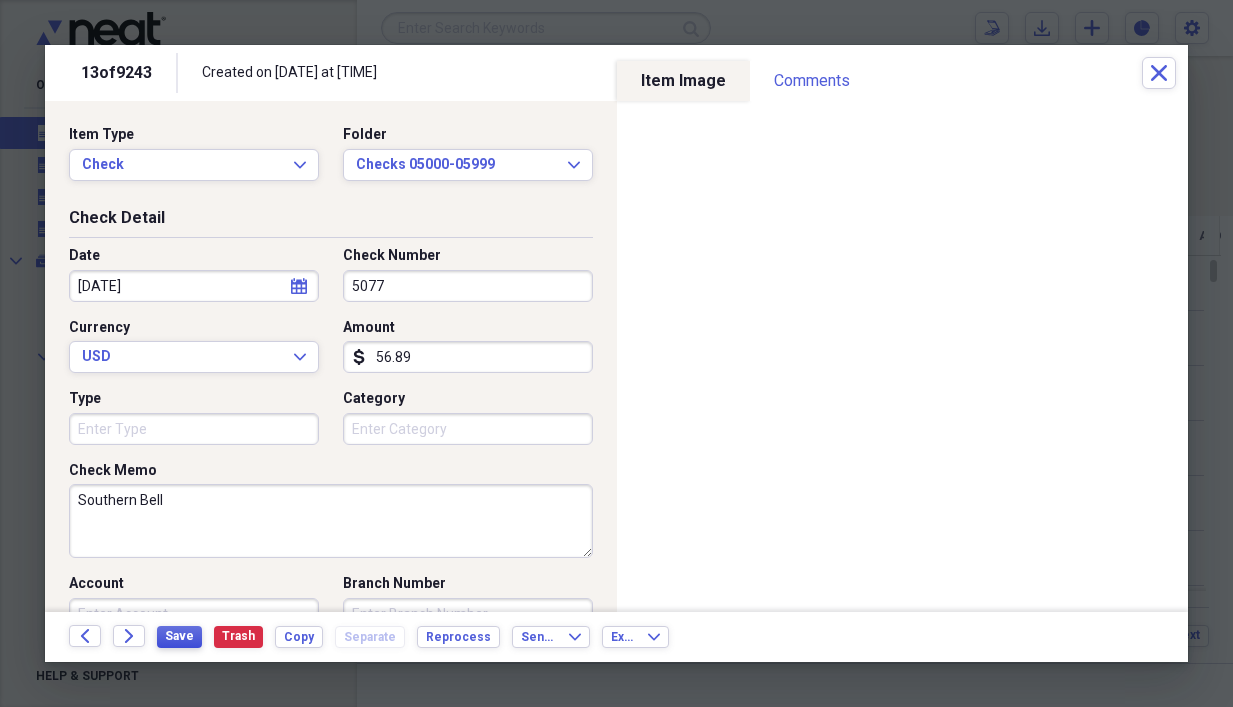 click on "Save" at bounding box center [179, 636] 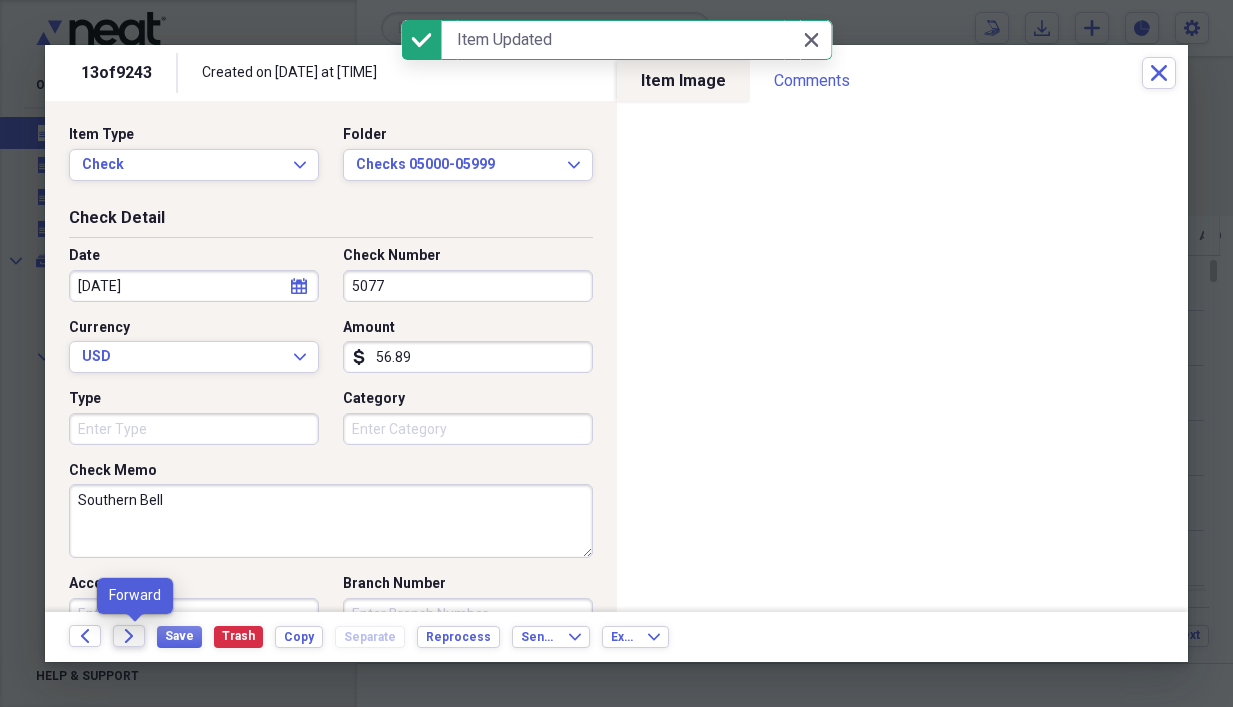 click 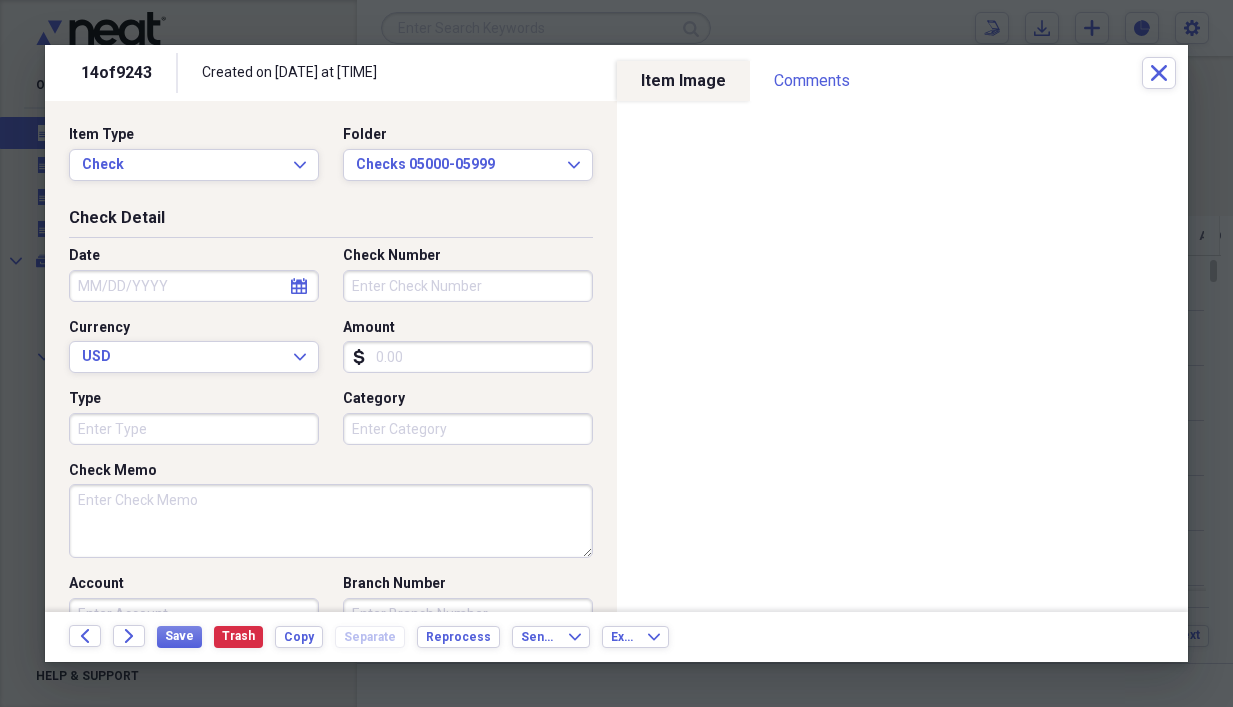 click on "Check Memo" at bounding box center (331, 521) 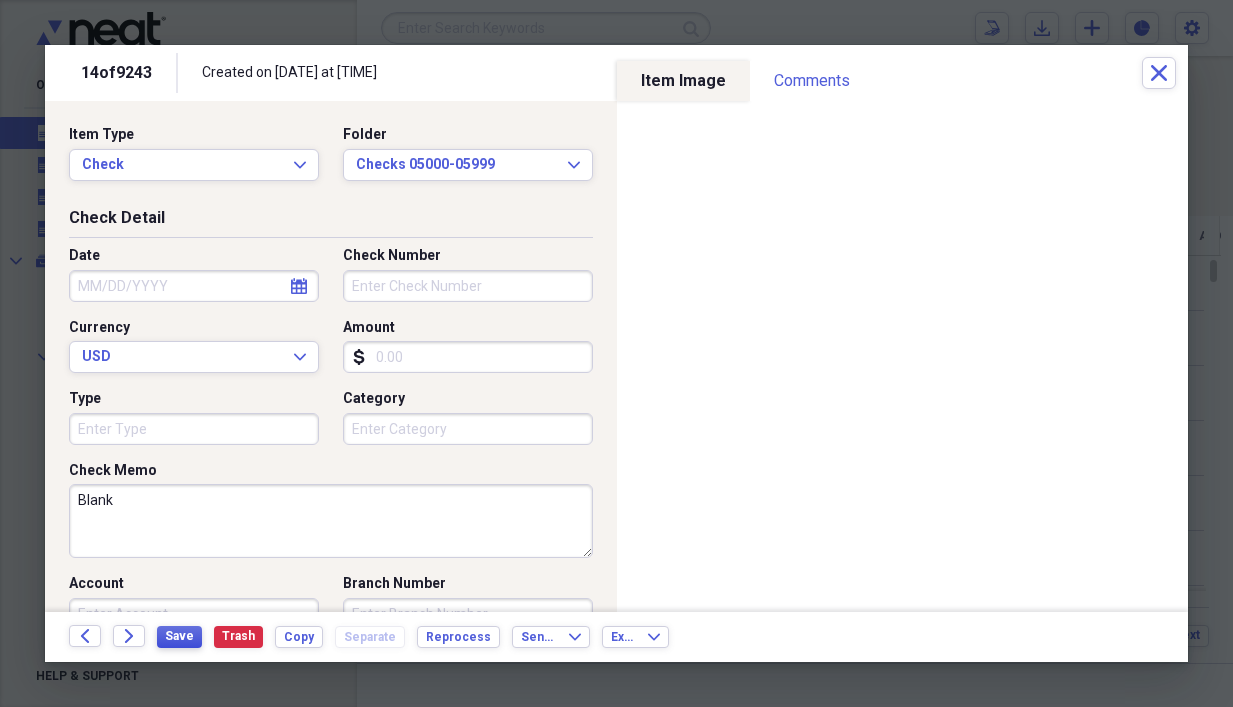 type on "Blank" 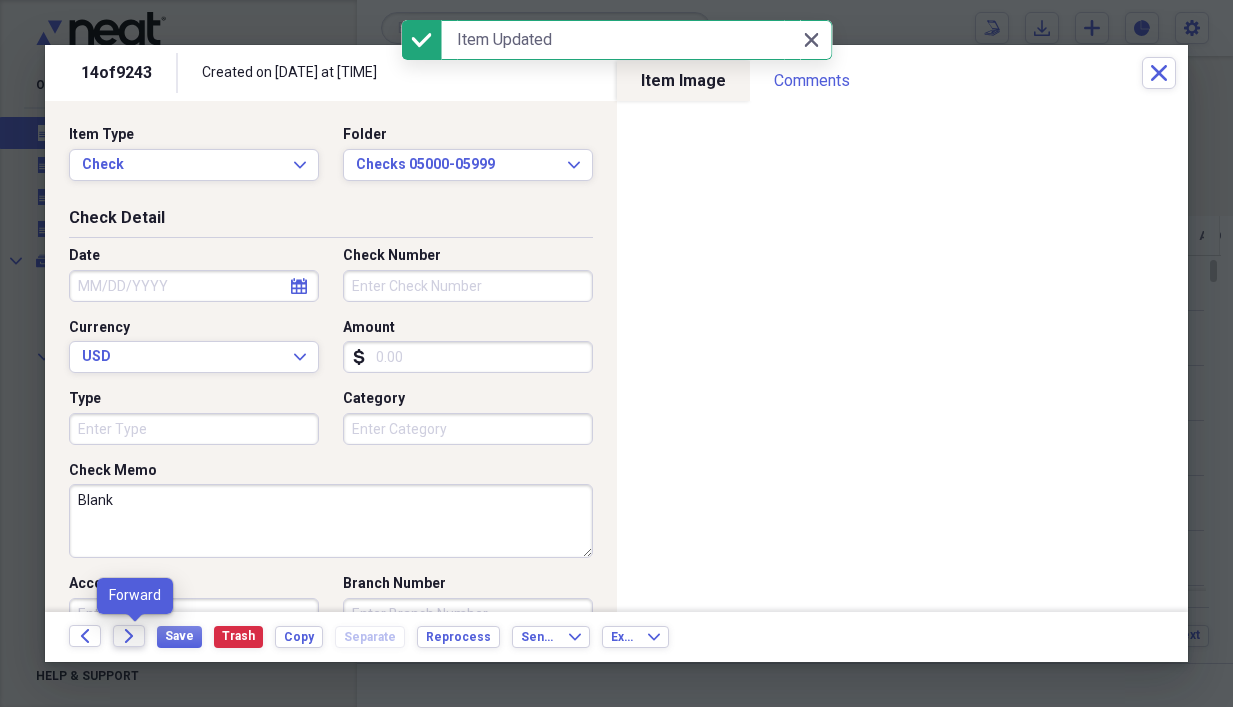click on "Forward" at bounding box center (129, 636) 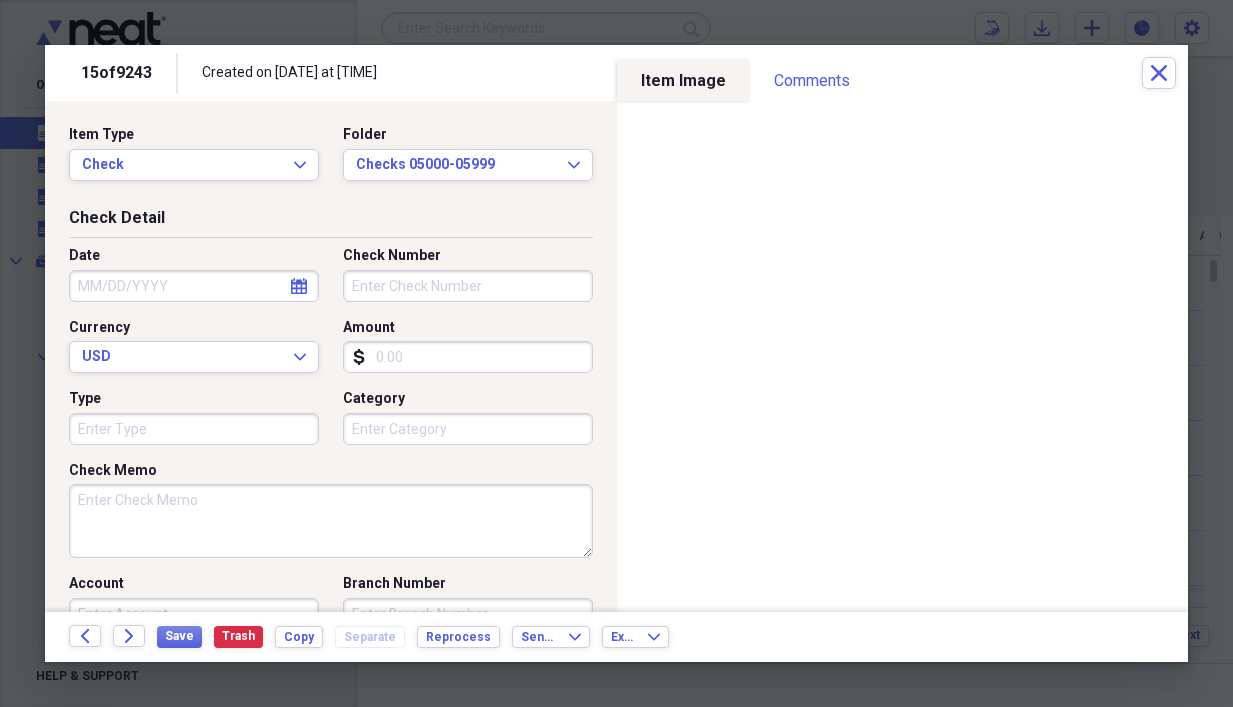 select on "7" 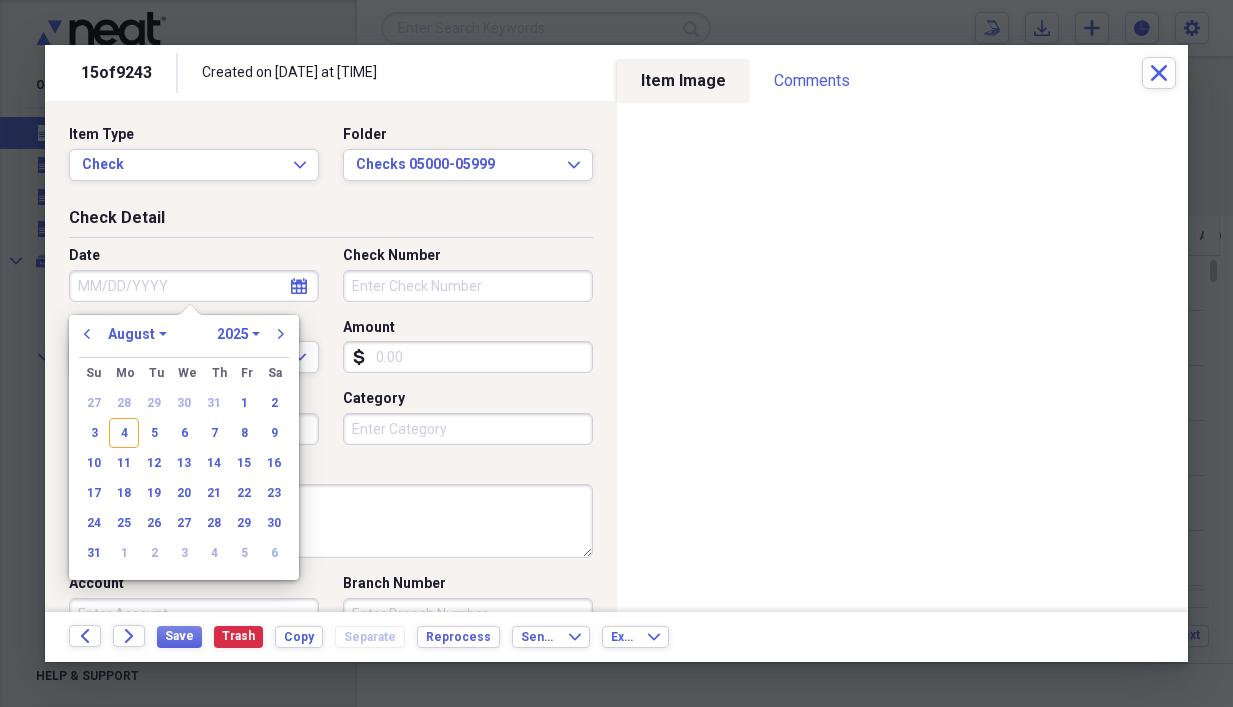 click on "Date" at bounding box center [194, 286] 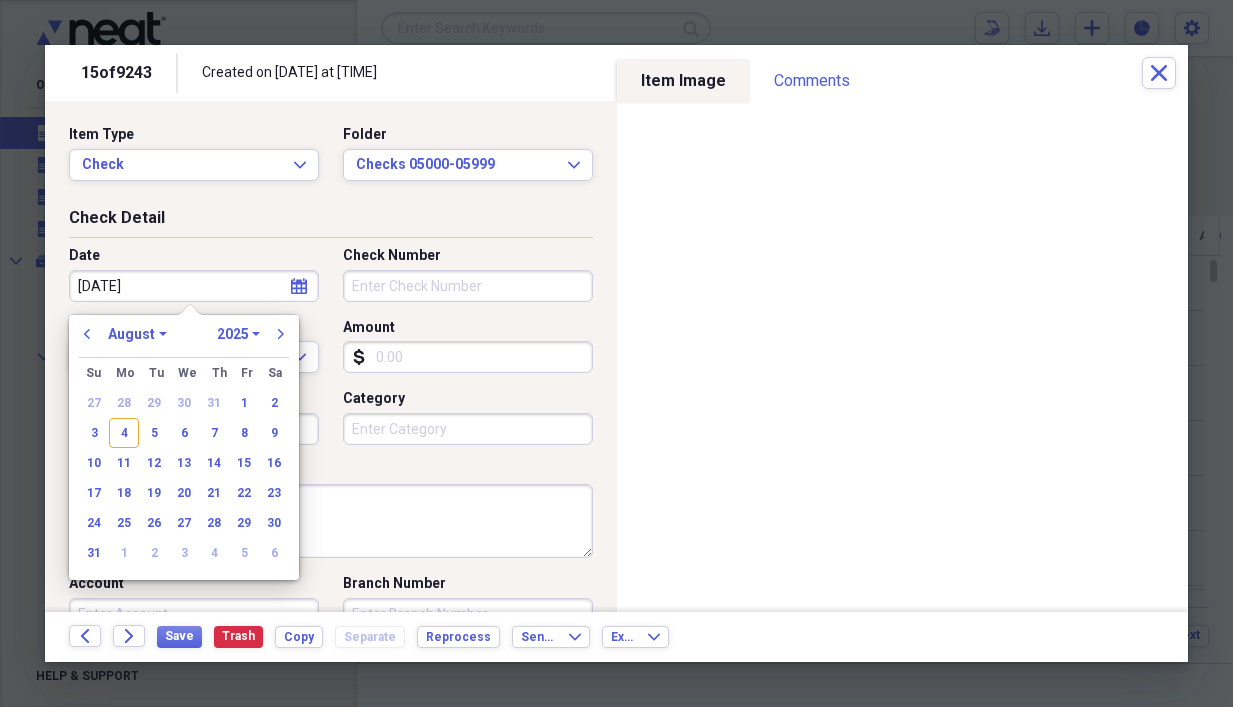 type on "[DATE]" 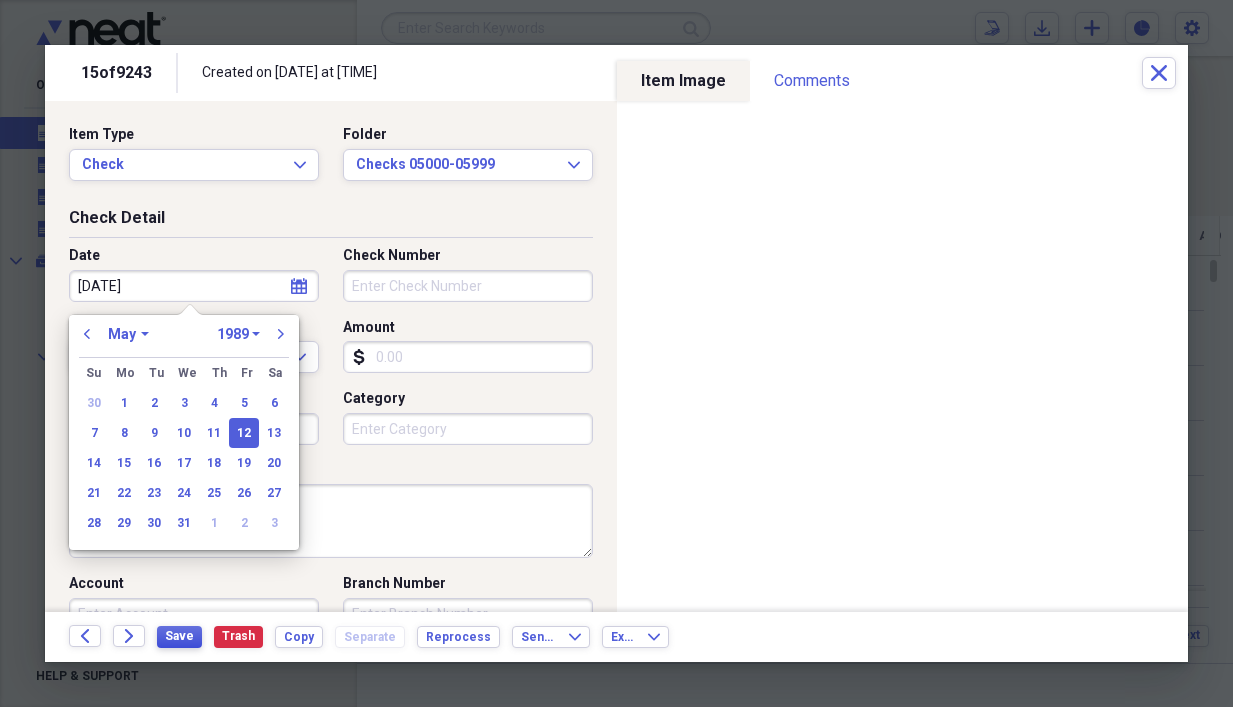 type on "[DATE]" 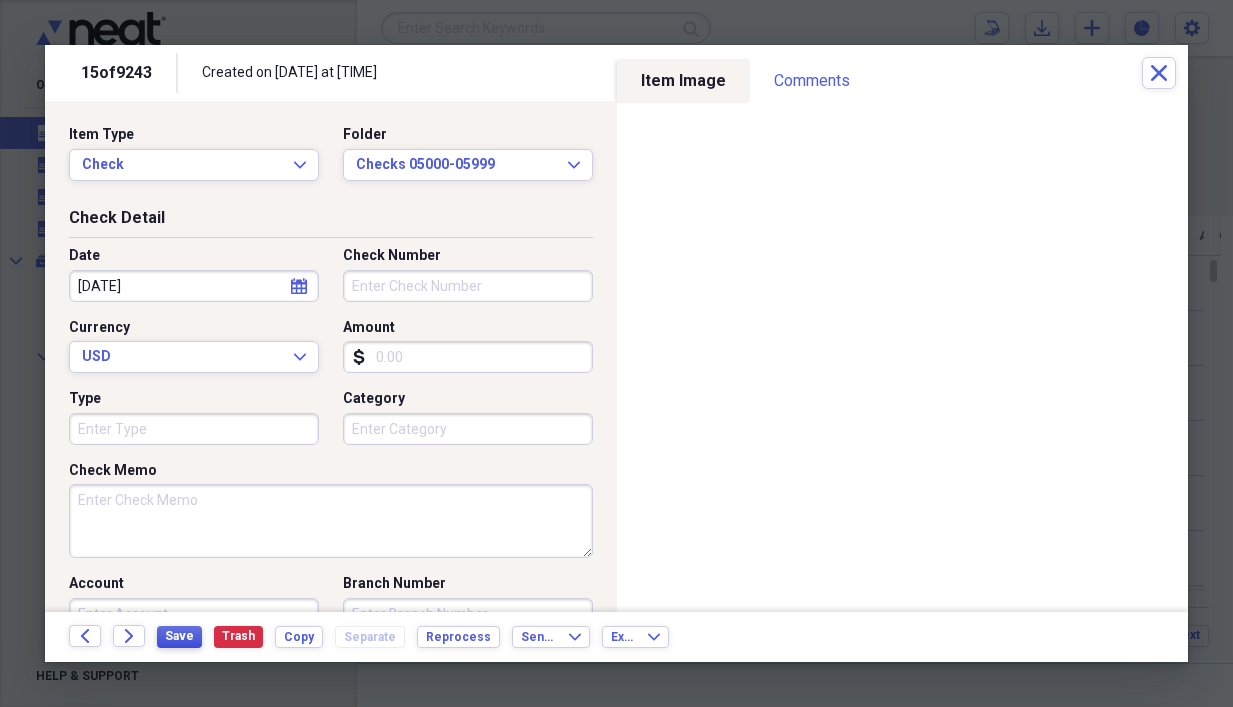 click on "Save" at bounding box center (179, 636) 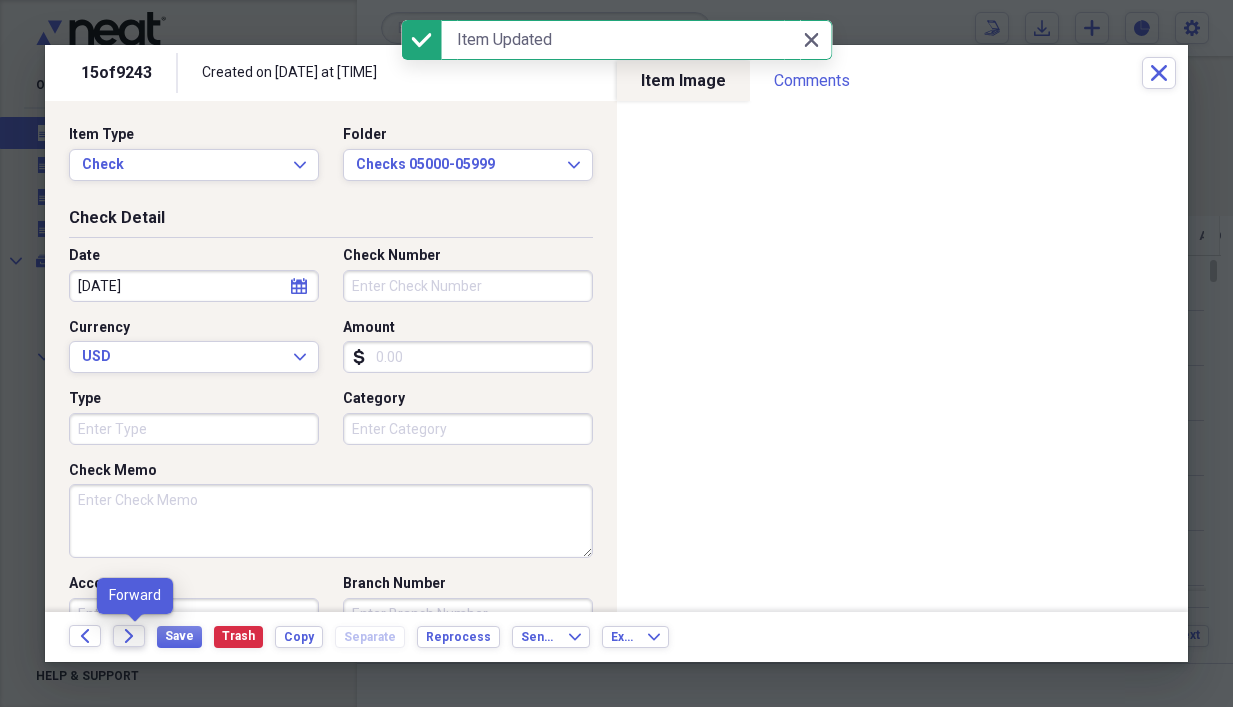 click on "Forward" 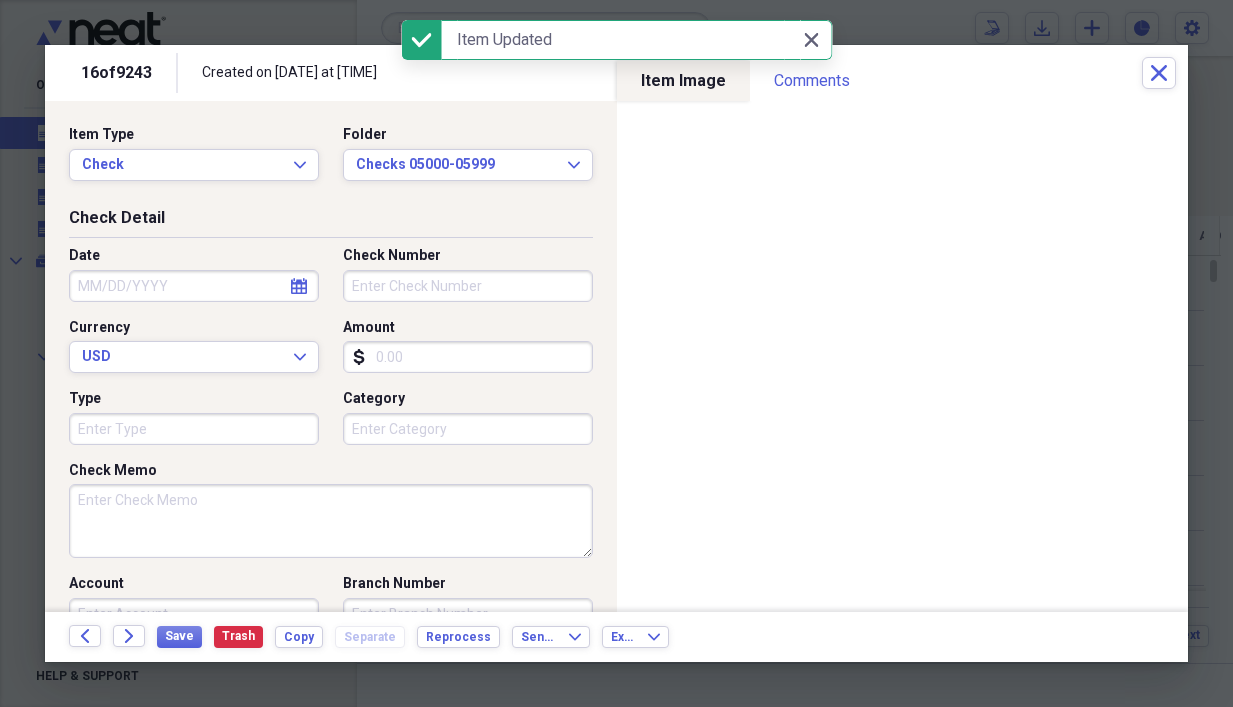 click on "Check Memo" at bounding box center (331, 521) 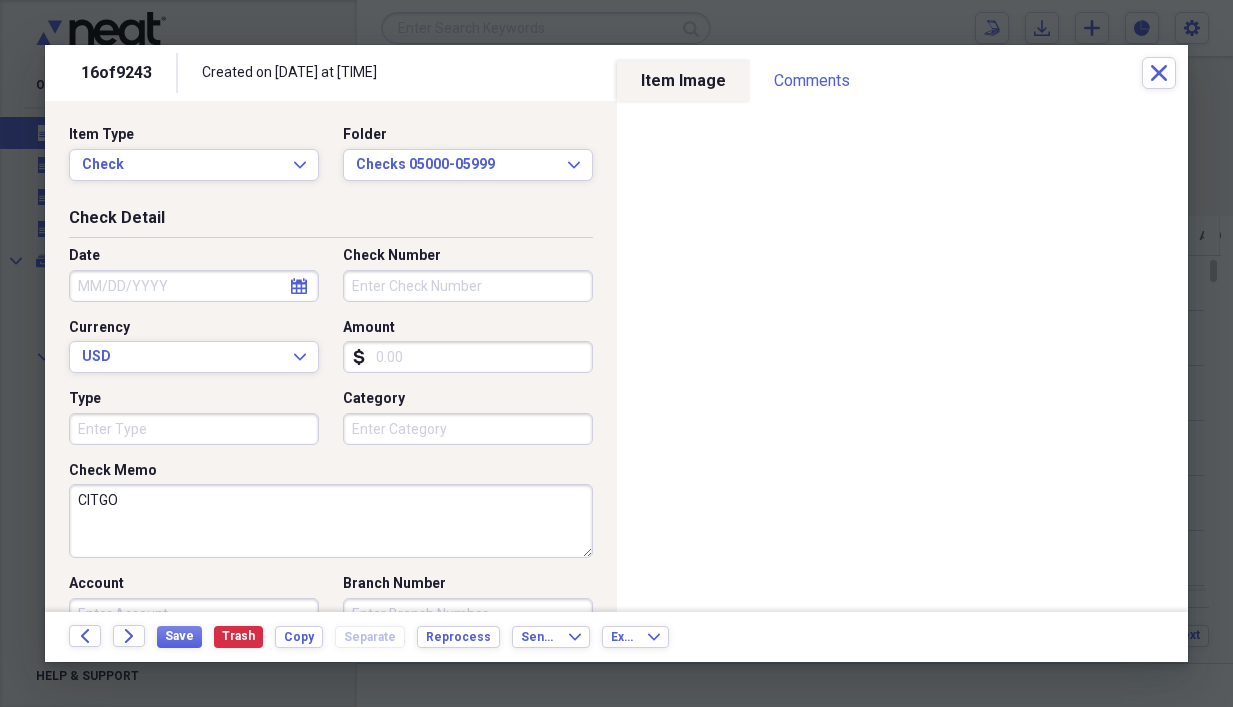 type on "CITGO" 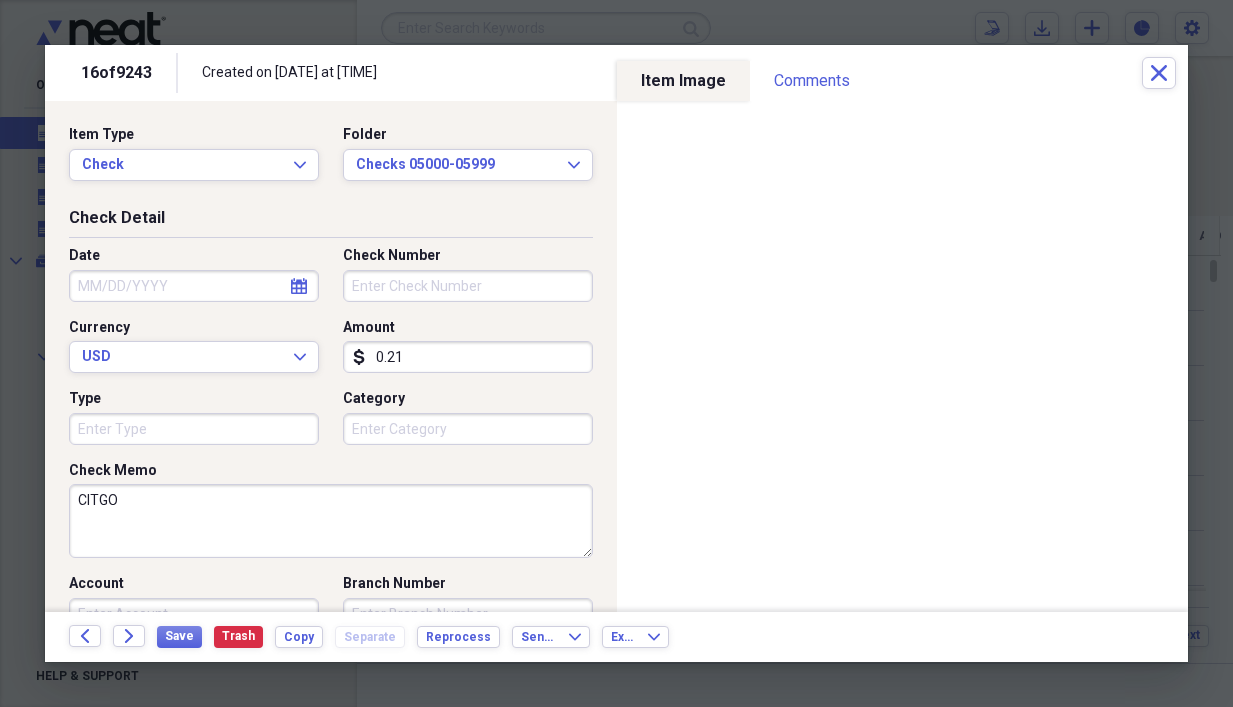 type on "0.21" 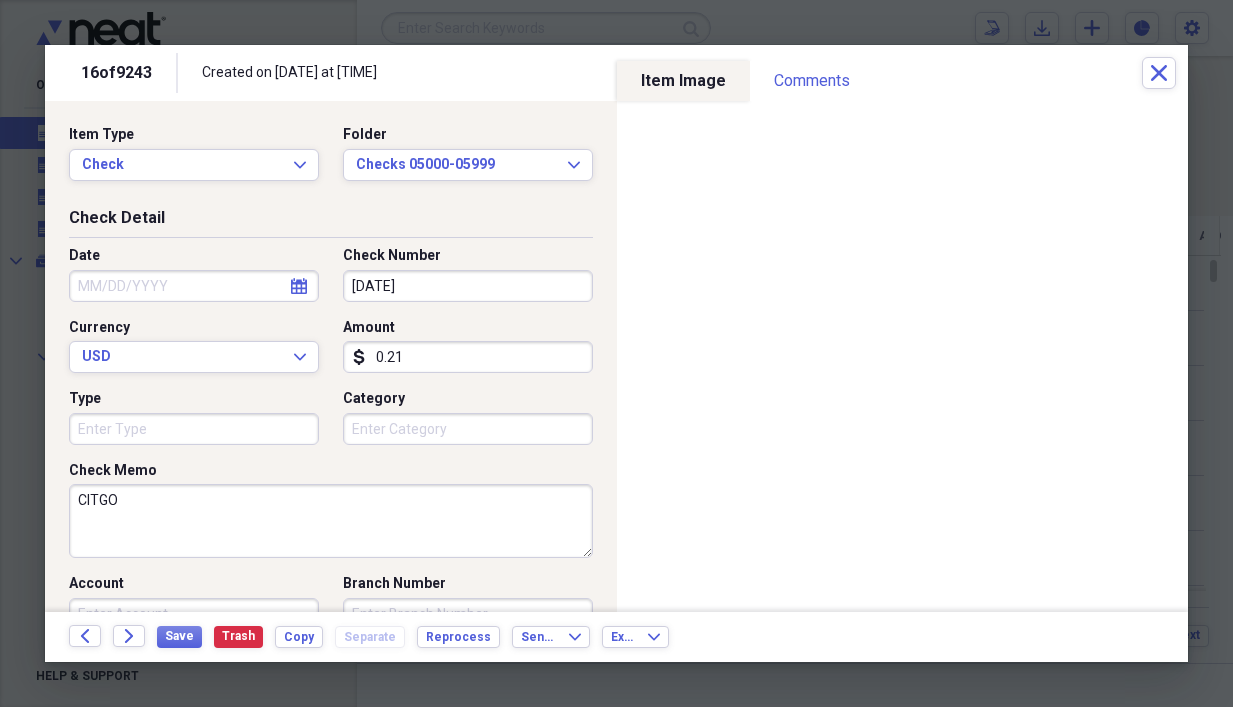 type on "[DATE]" 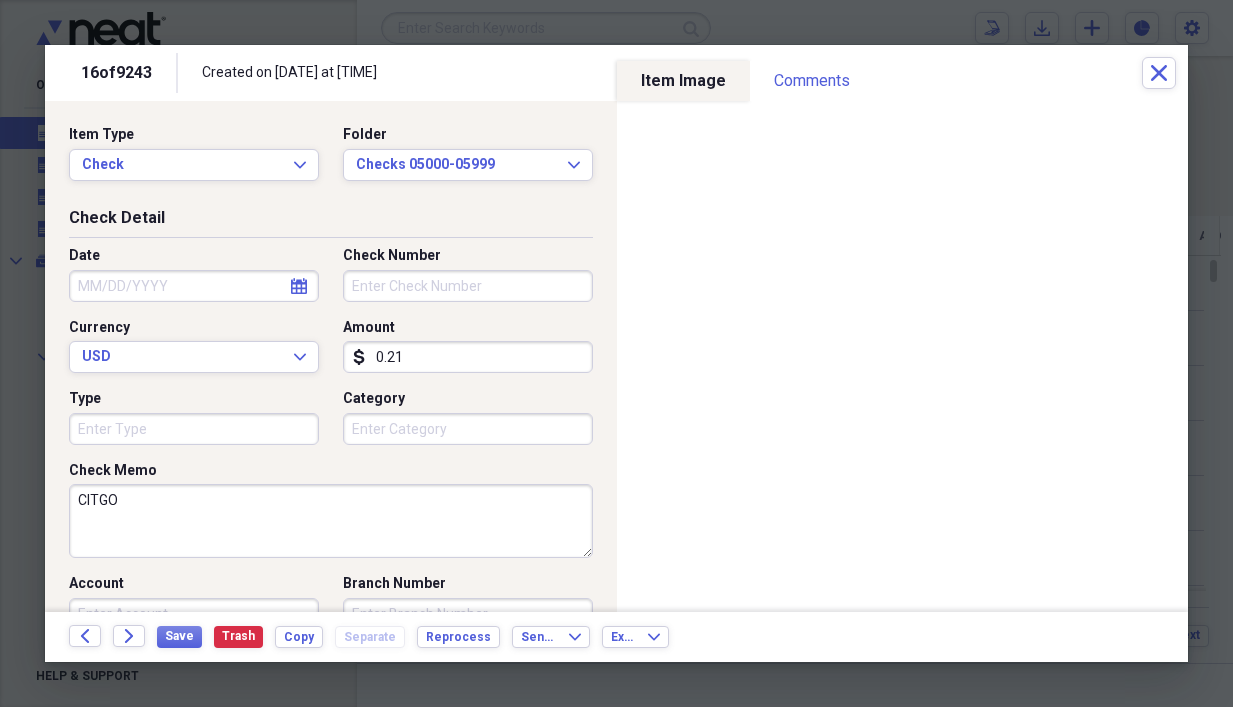 click on "Date" at bounding box center (194, 286) 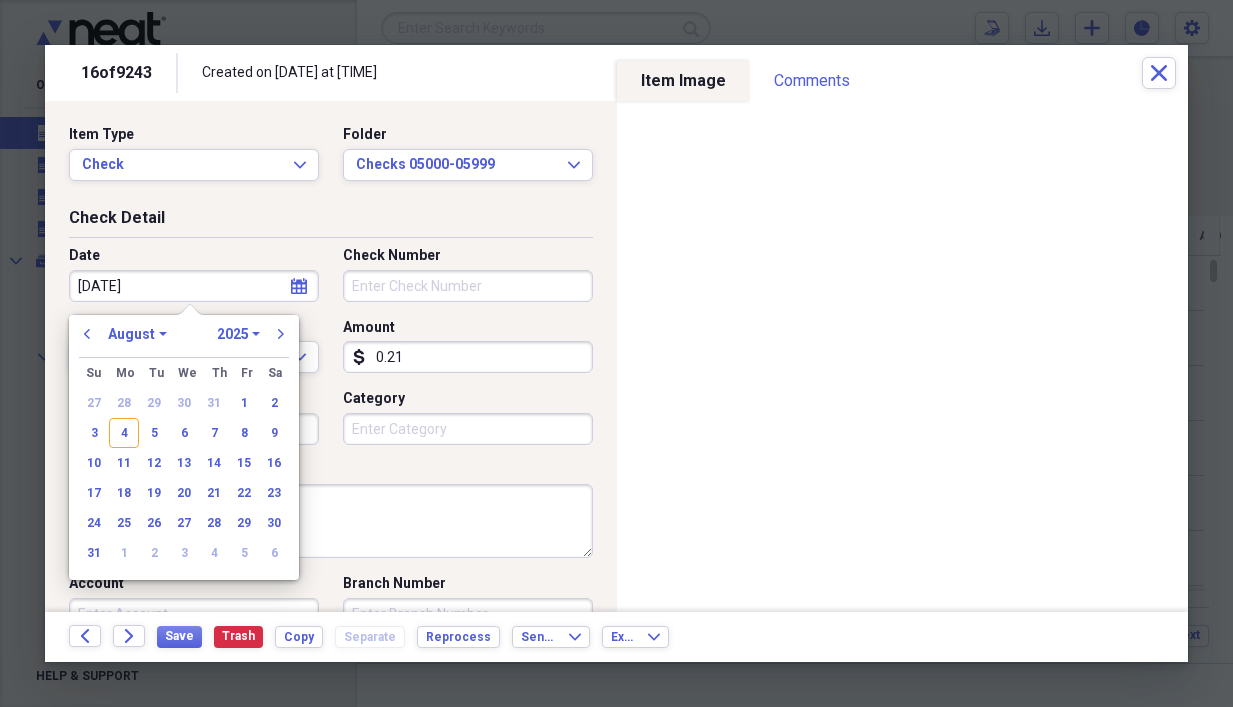 type on "[DATE]" 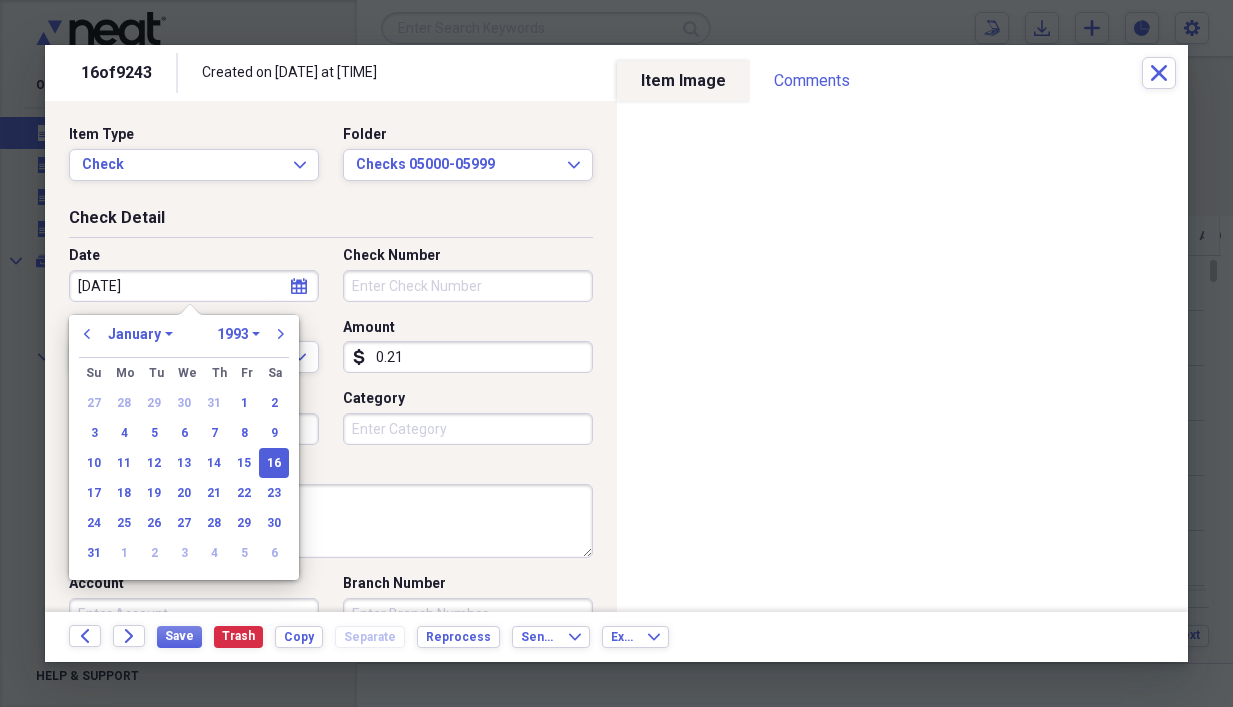 type on "[DATE]" 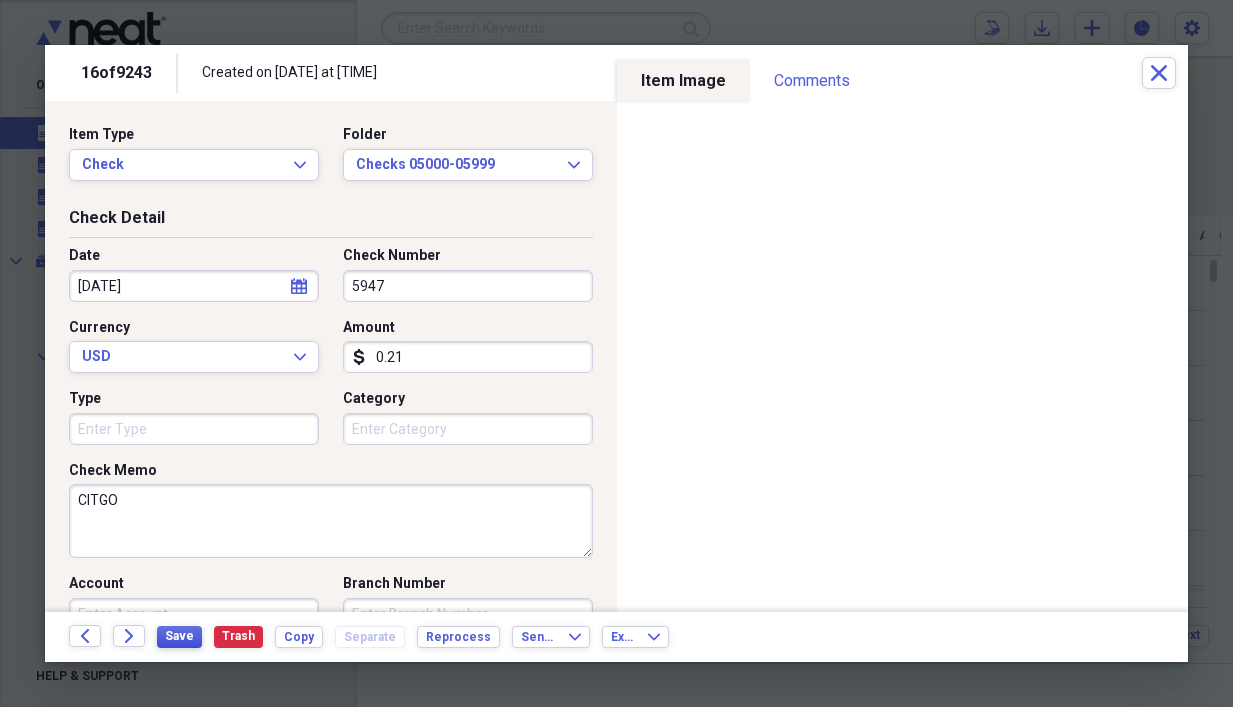 type on "5947" 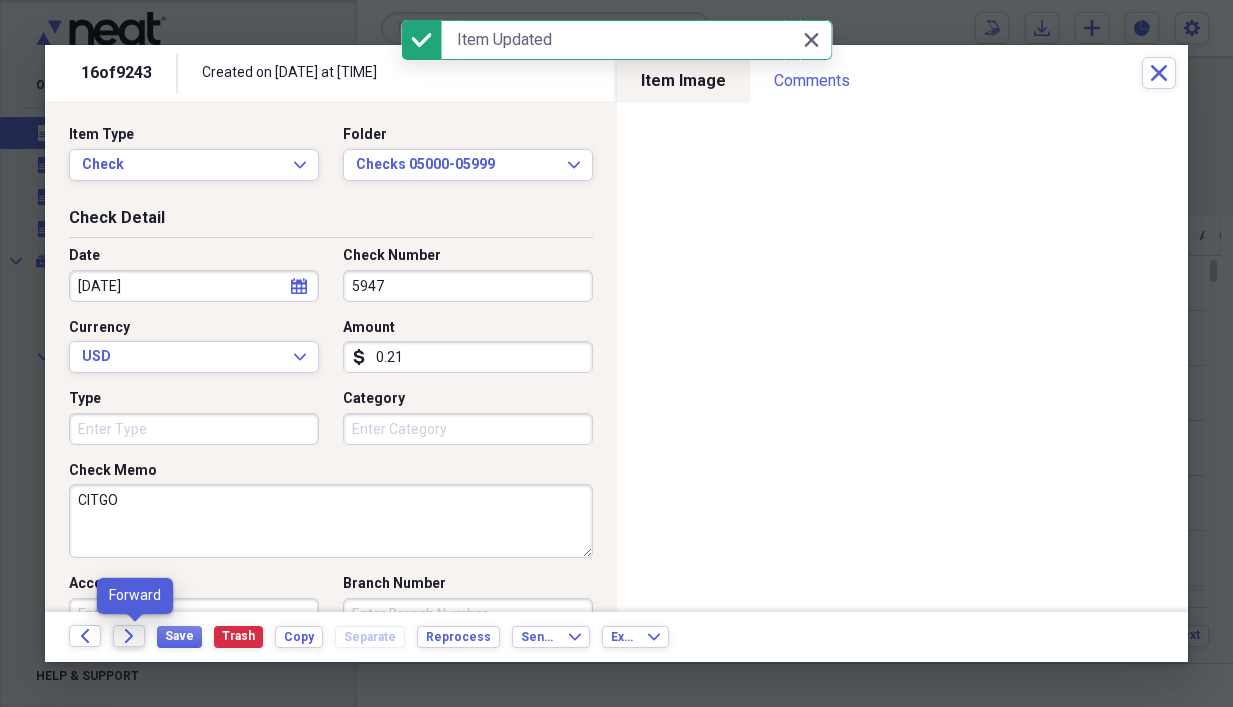 click on "Forward" 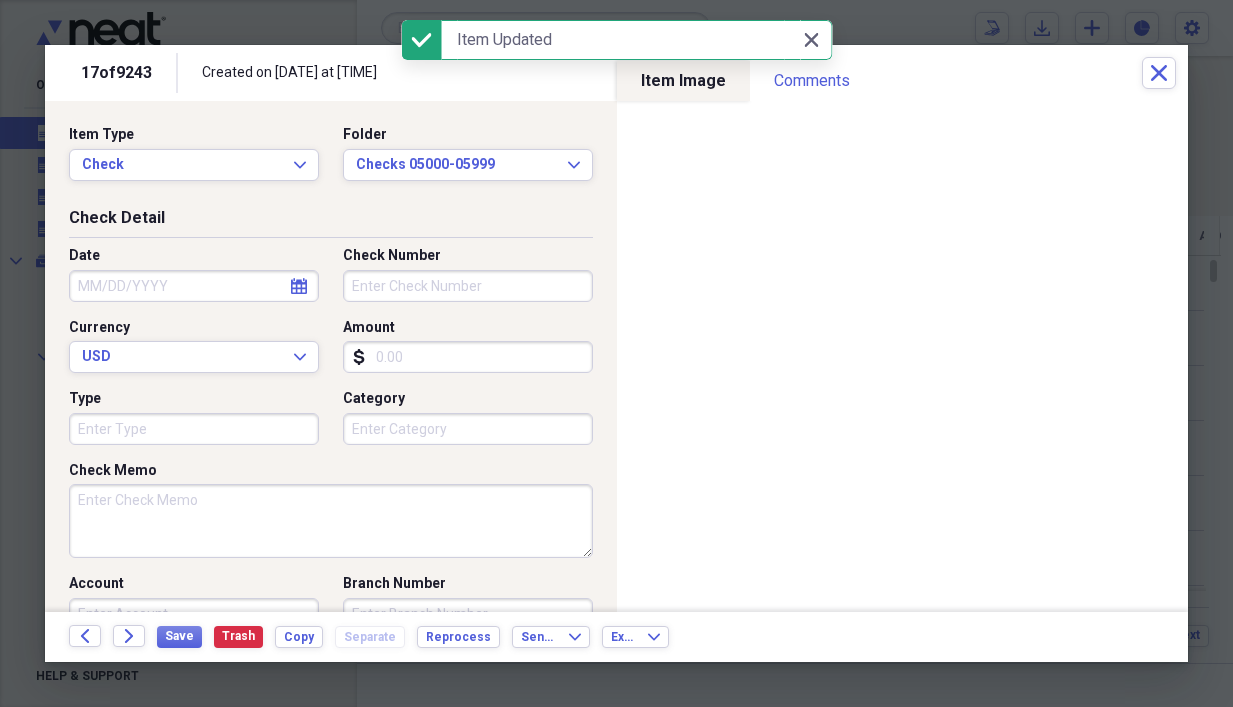 click on "Check Memo" at bounding box center (331, 521) 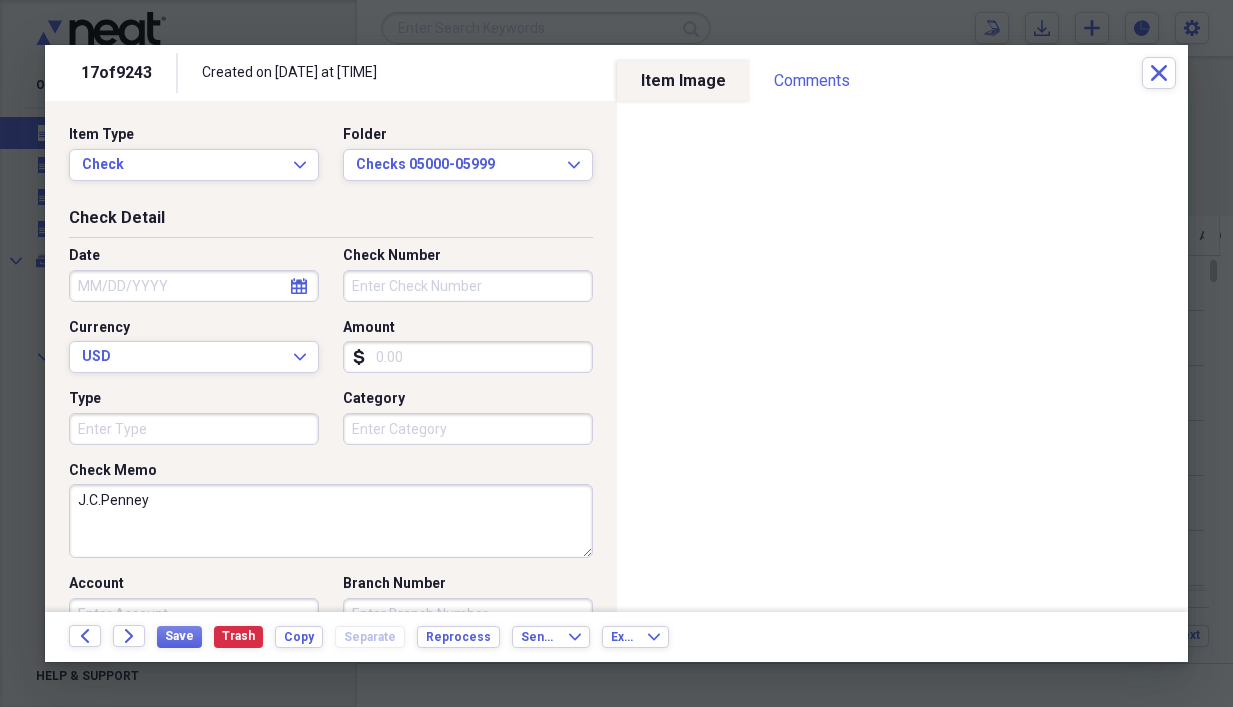 type on "J.C.Penney" 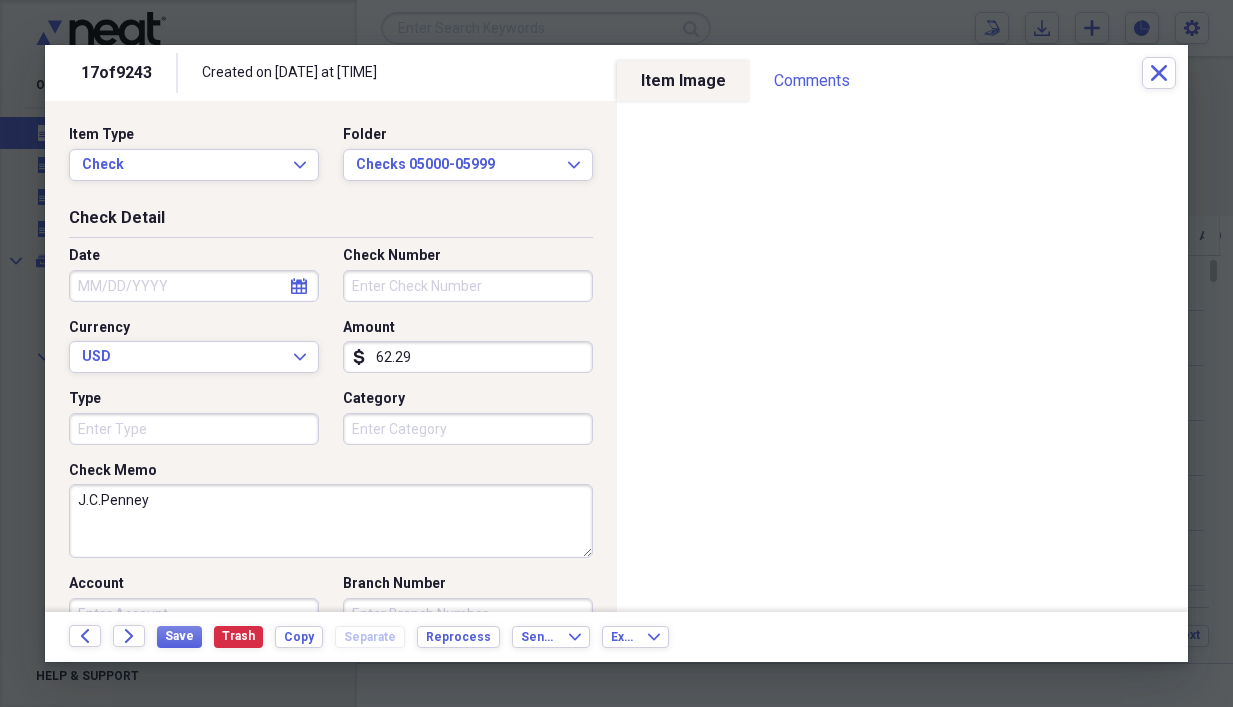 type on "62.29" 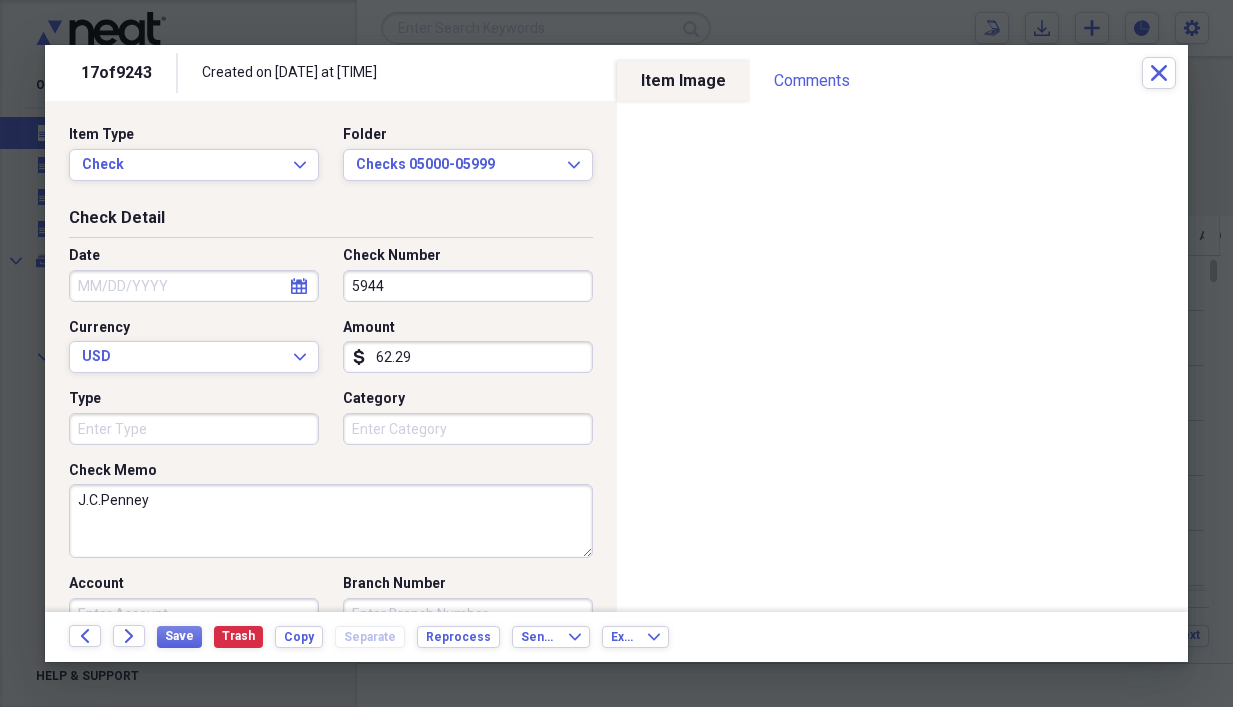 type on "5944" 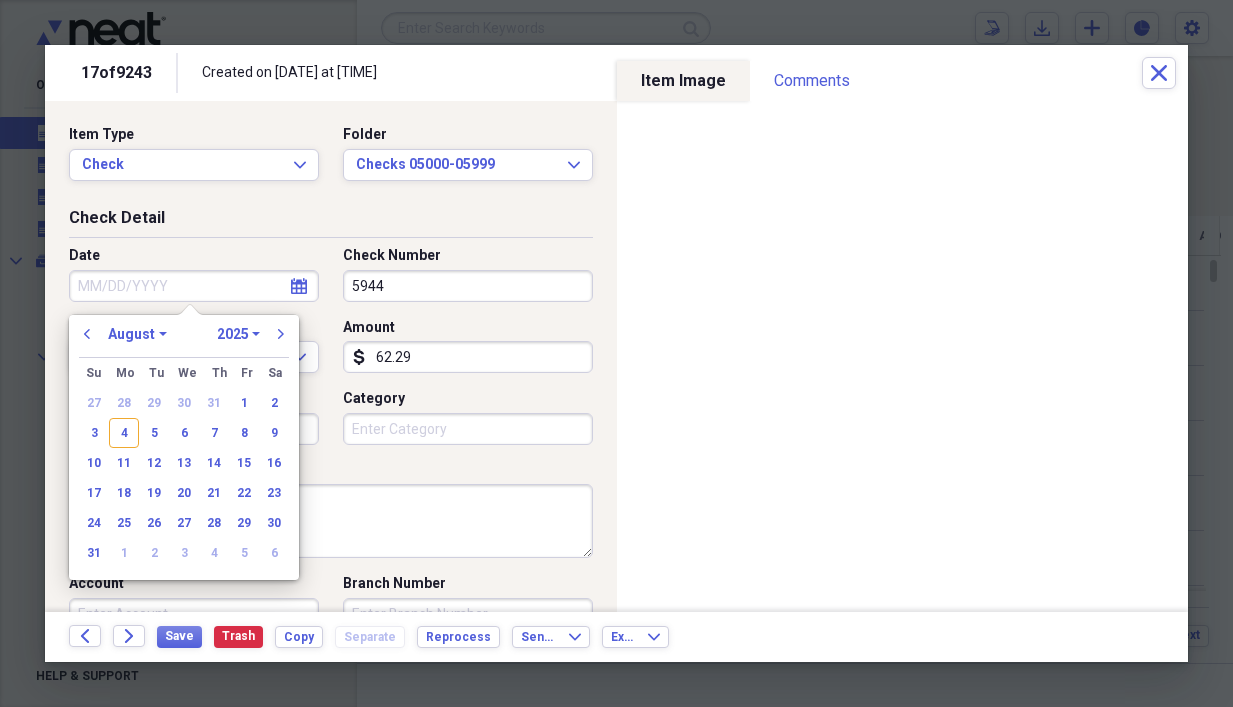click on "Date" at bounding box center [194, 286] 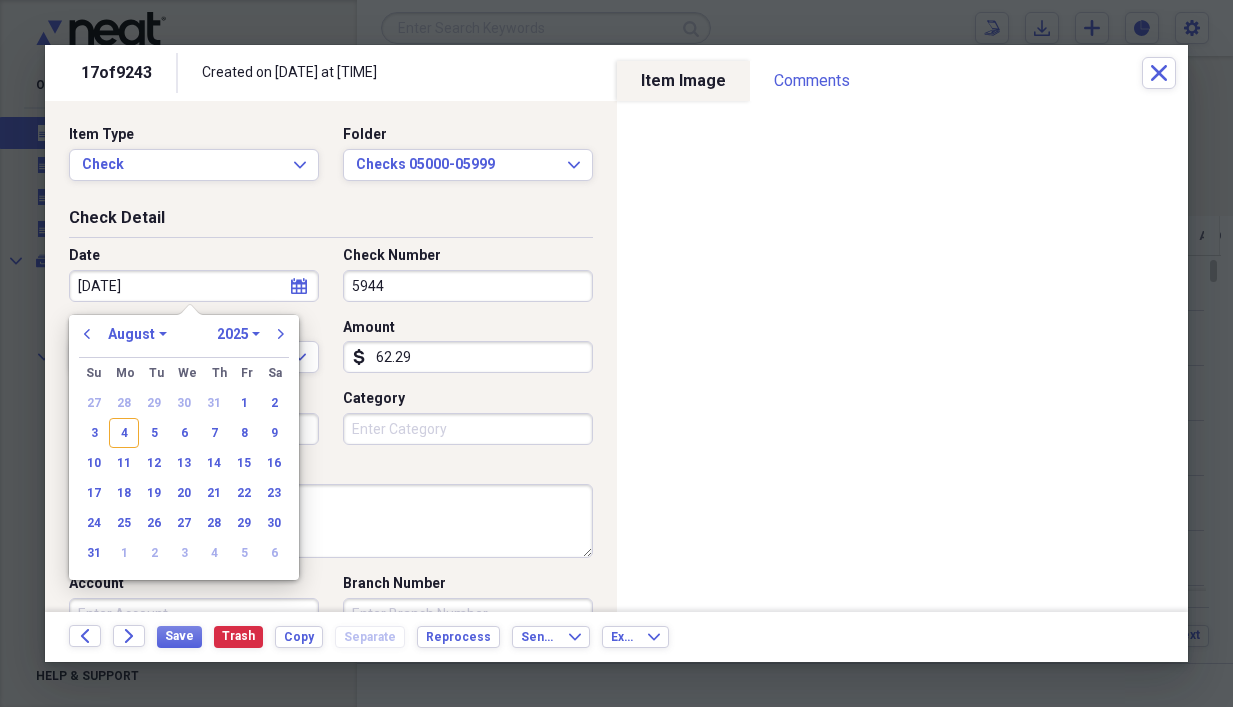 type on "[DATE]" 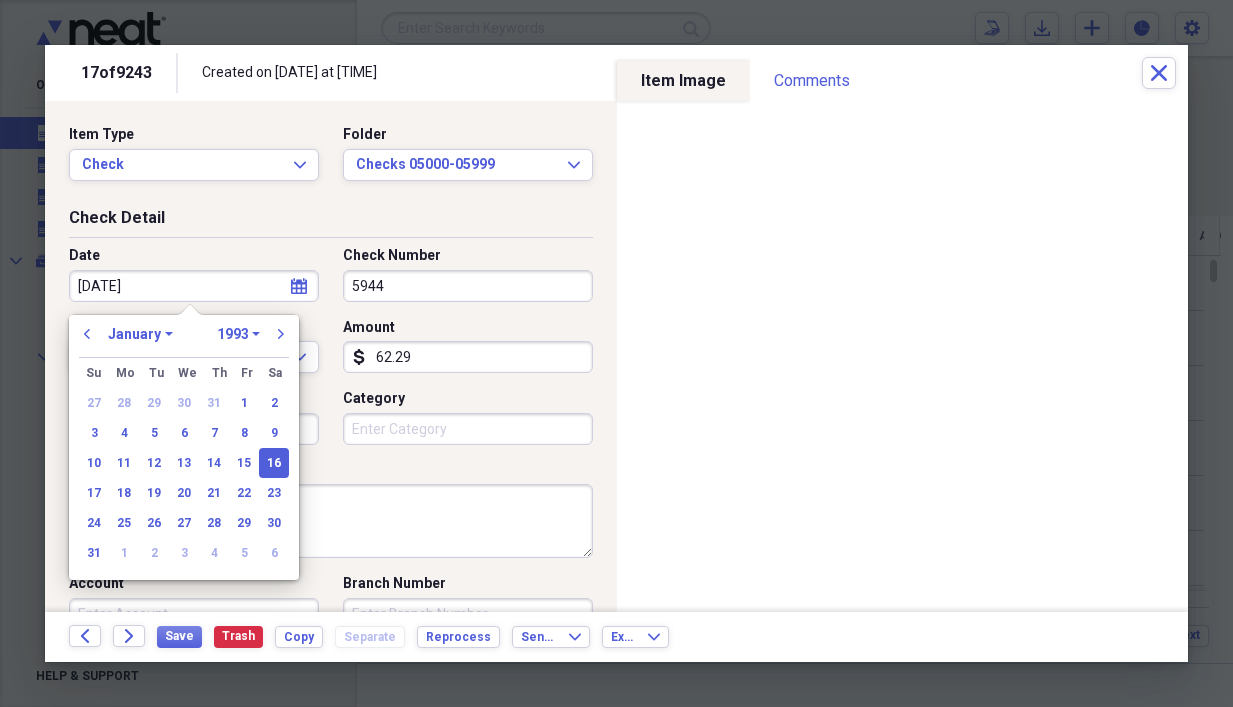 type on "[DATE]" 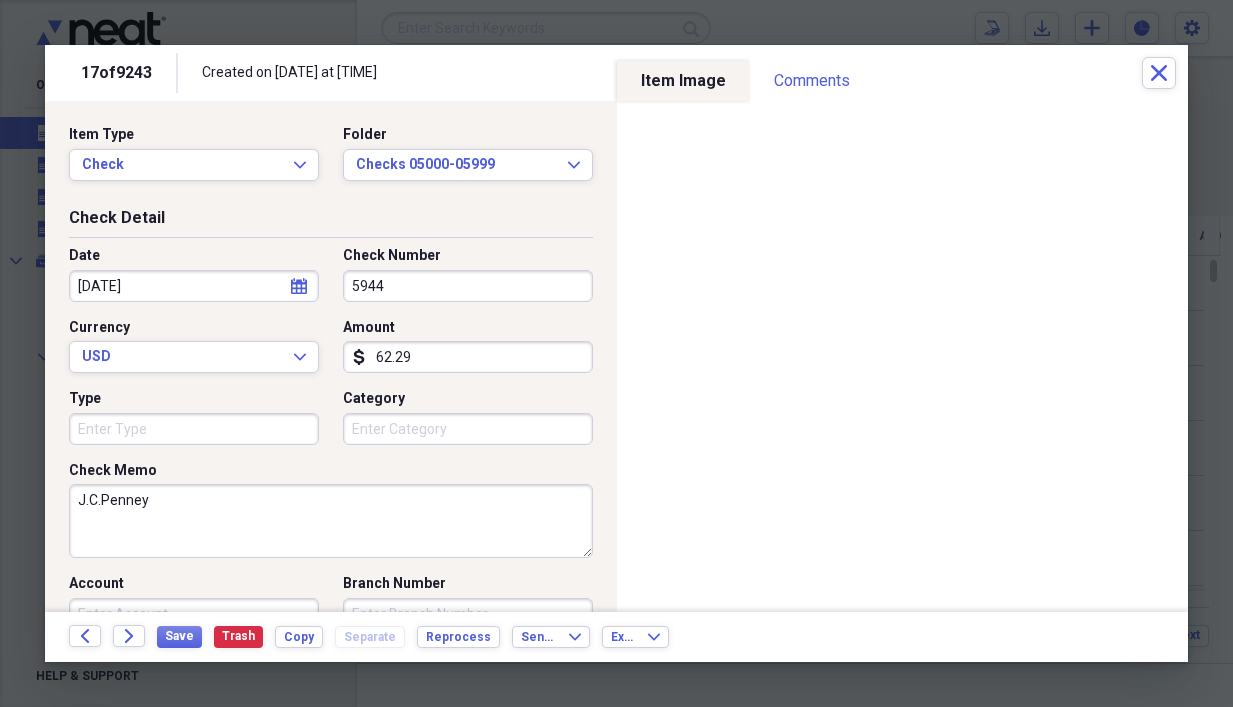 click on "Check Memo" at bounding box center [331, 471] 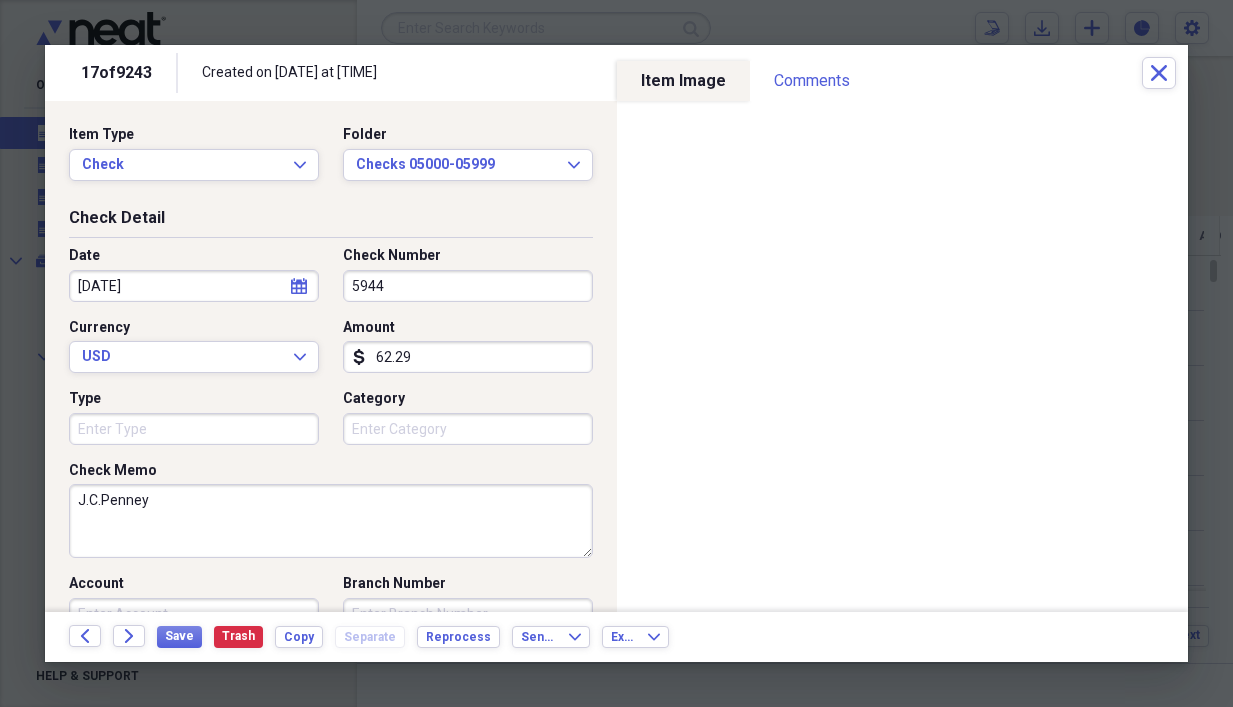 click on "J.C.Penney" at bounding box center (331, 521) 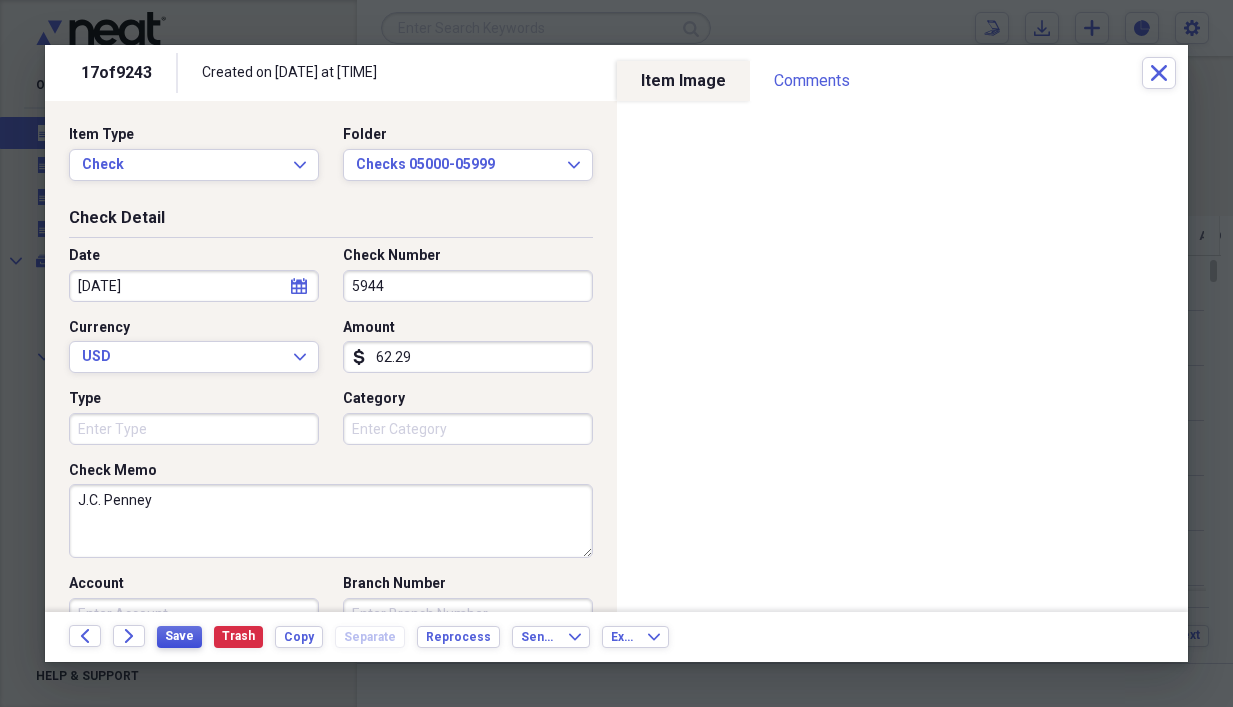 type on "J.C. Penney" 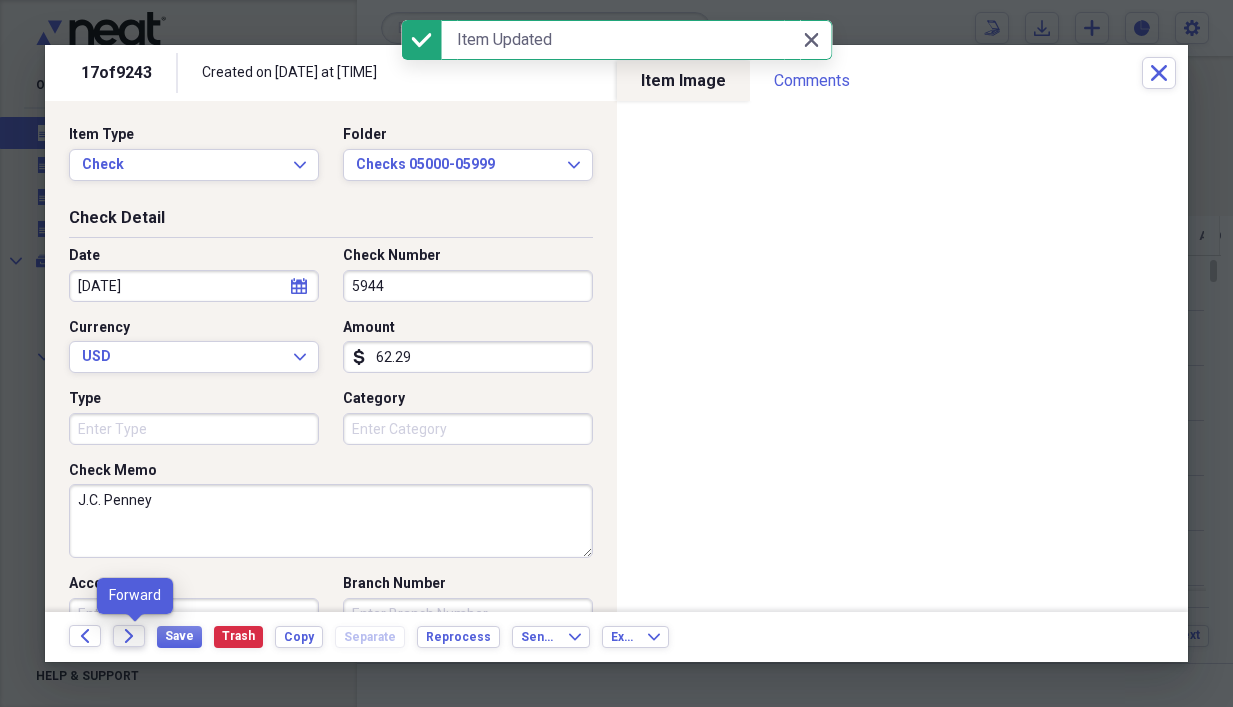 click on "Forward" 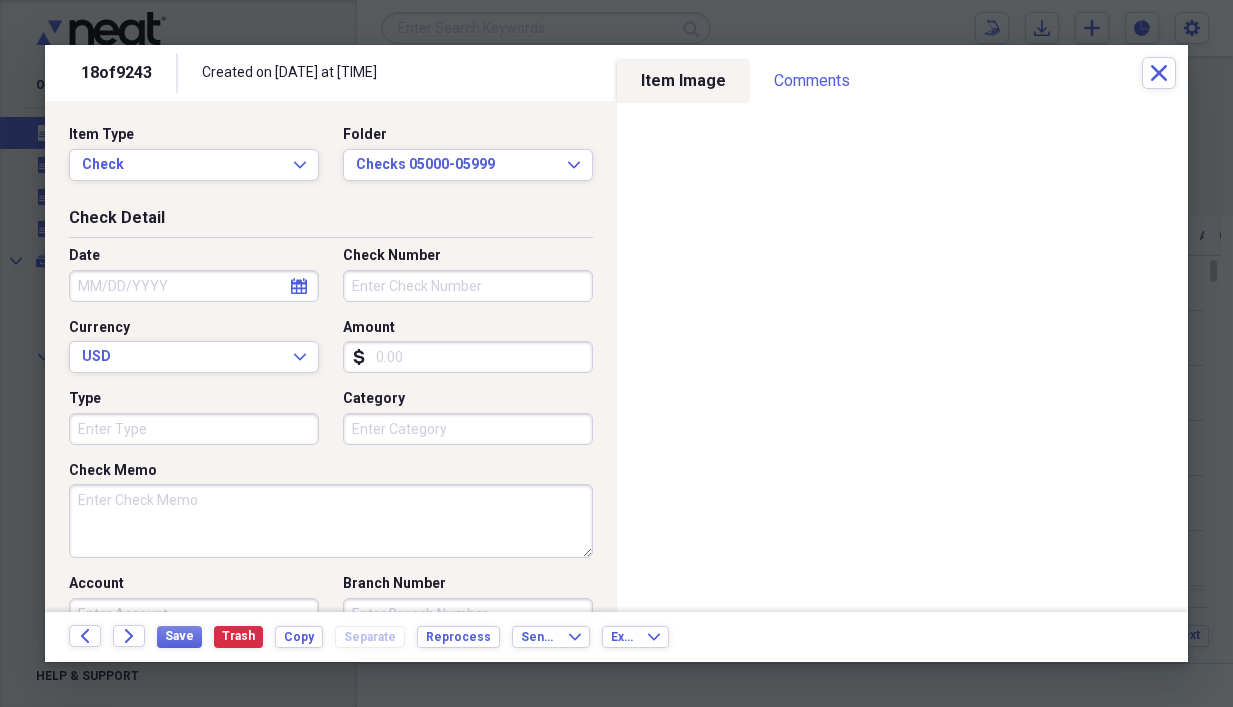 click on "Check Memo" at bounding box center (331, 521) 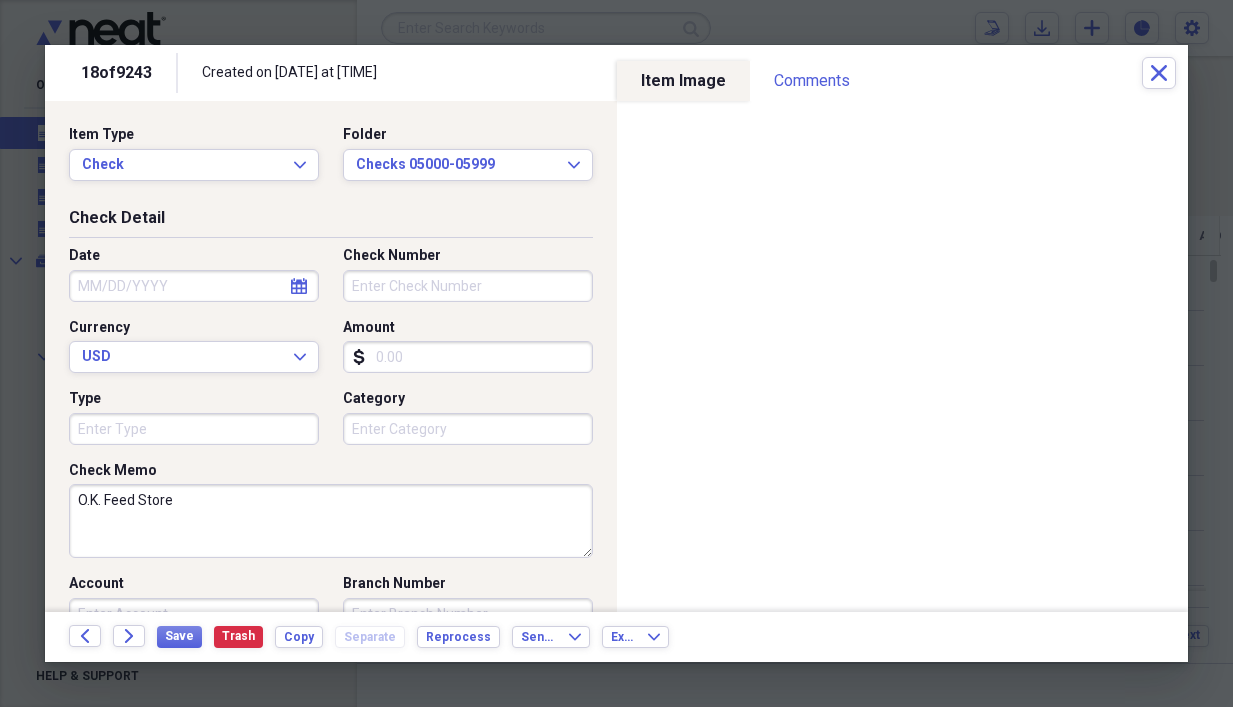 type on "O.K. Feed Store" 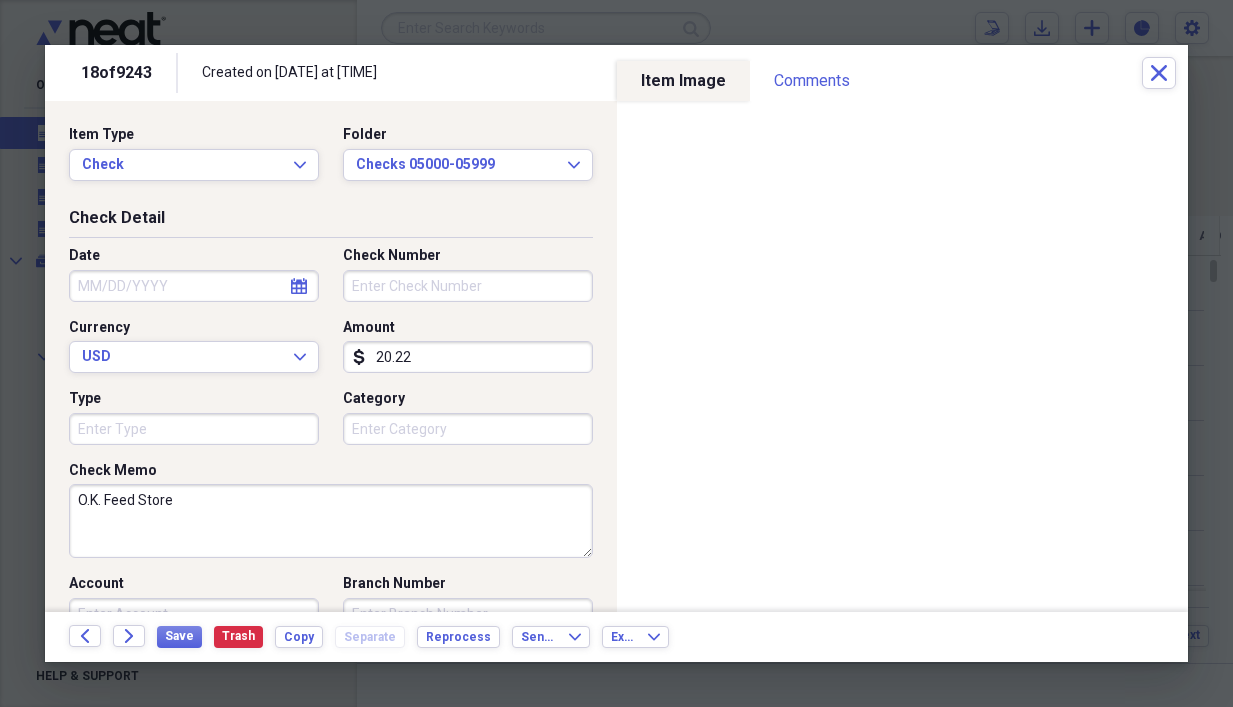 type on "20.22" 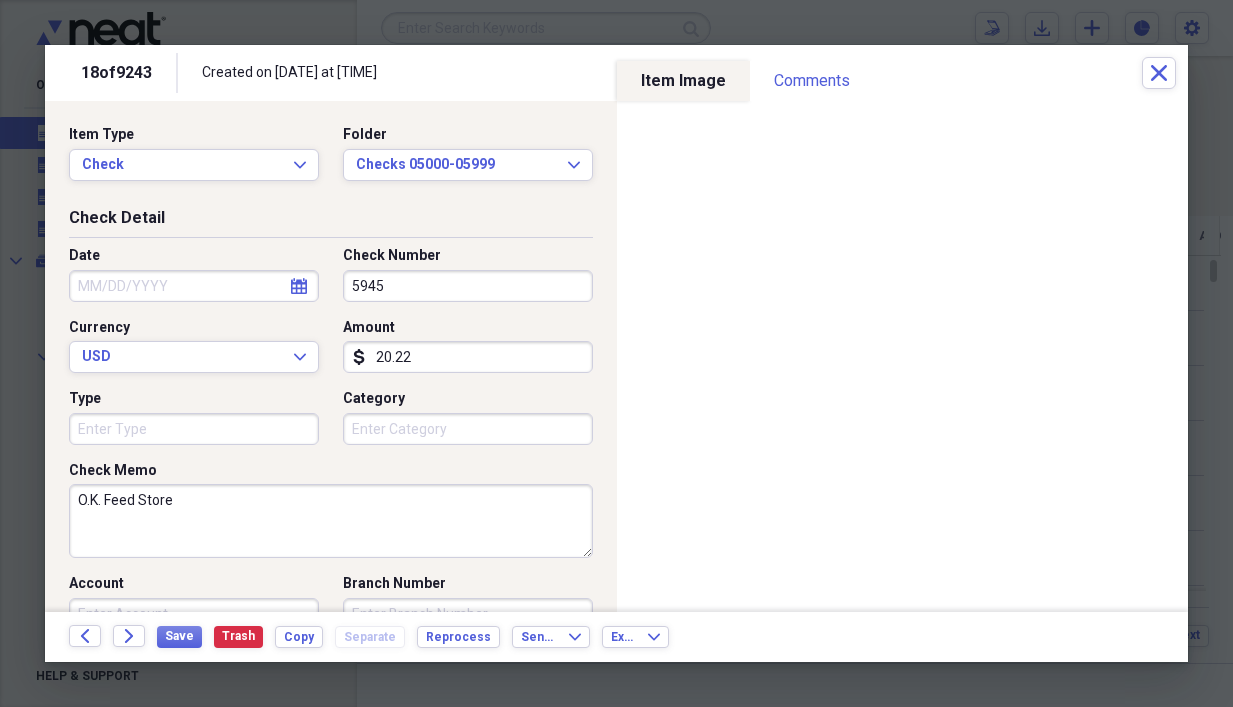 type on "5945" 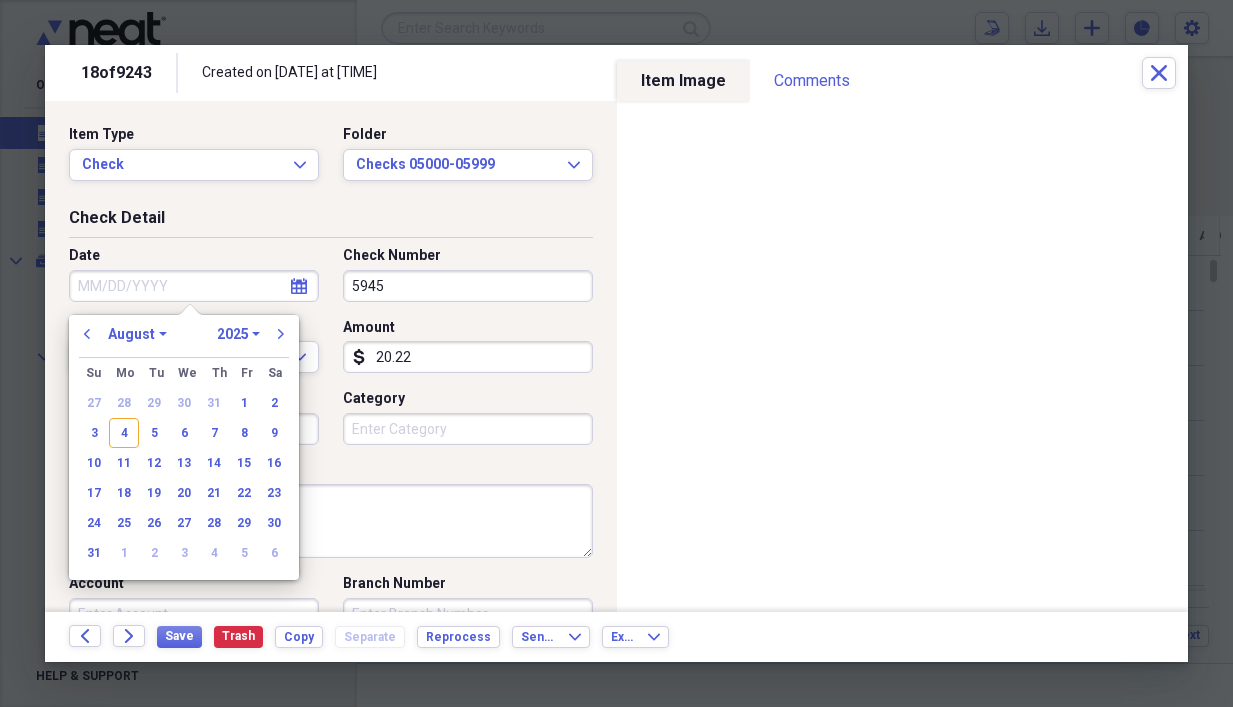 click on "Date" at bounding box center (194, 286) 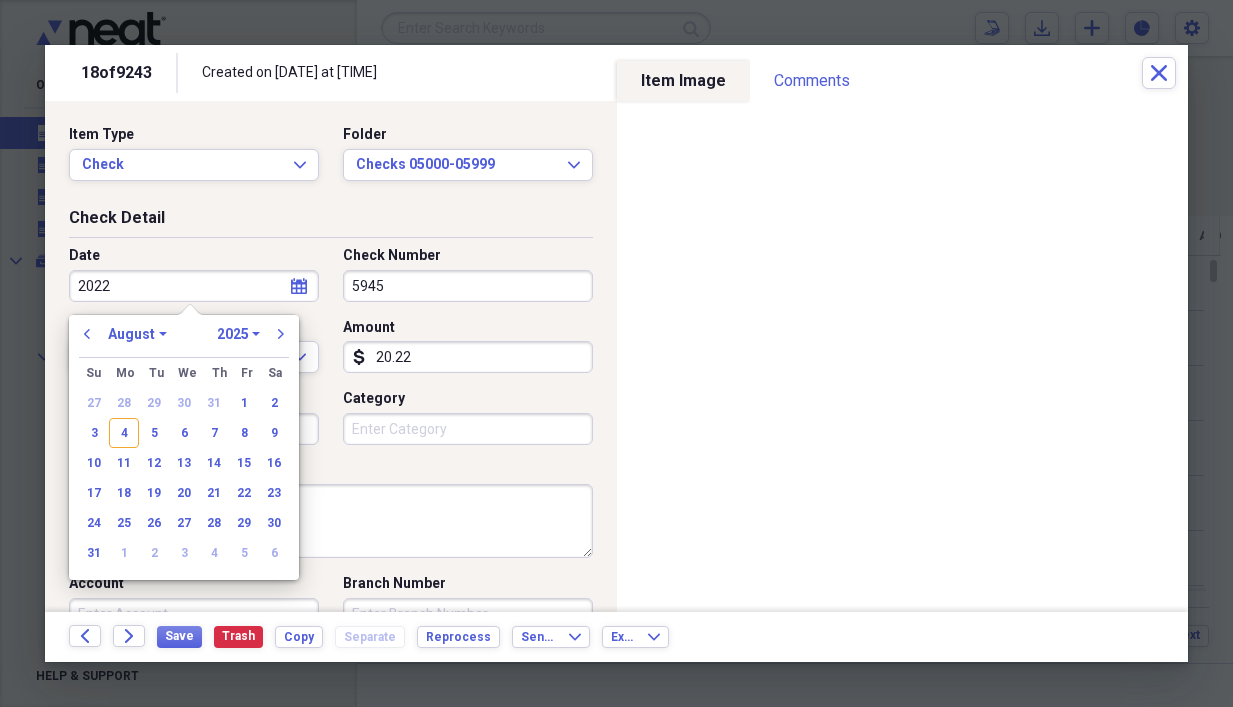 drag, startPoint x: 145, startPoint y: 286, endPoint x: 40, endPoint y: 282, distance: 105.076164 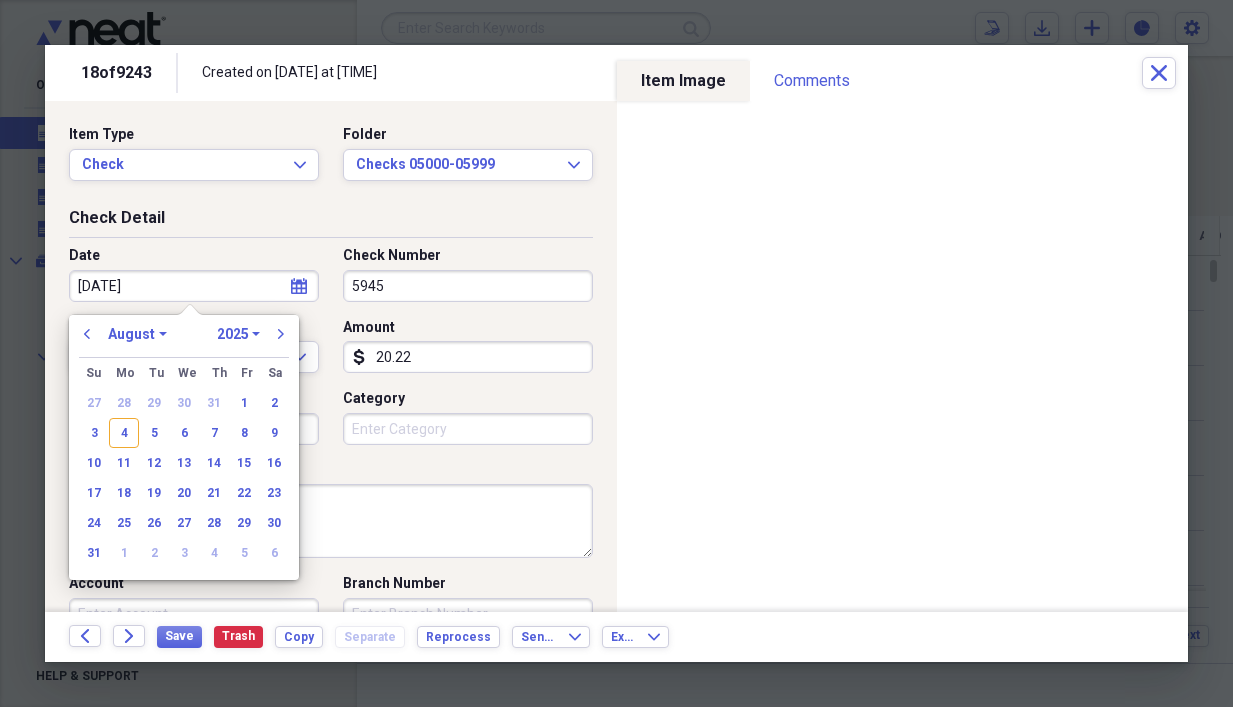 type on "[DATE]" 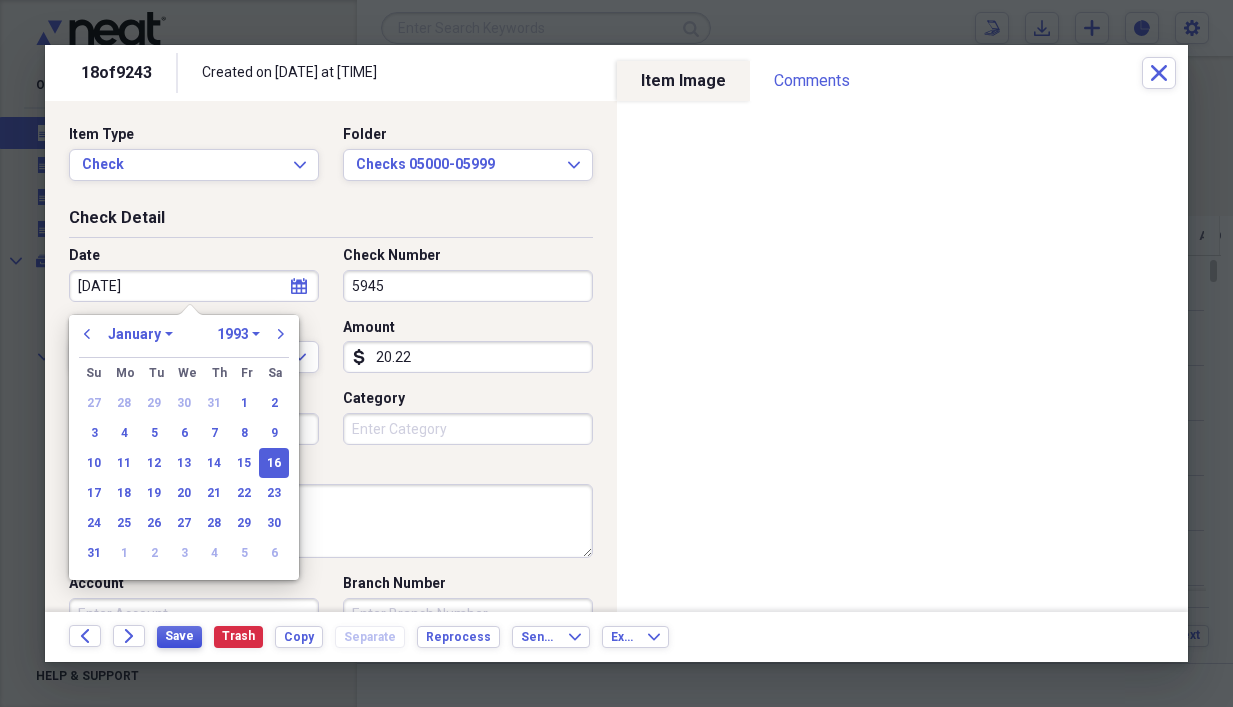 type on "[DATE]" 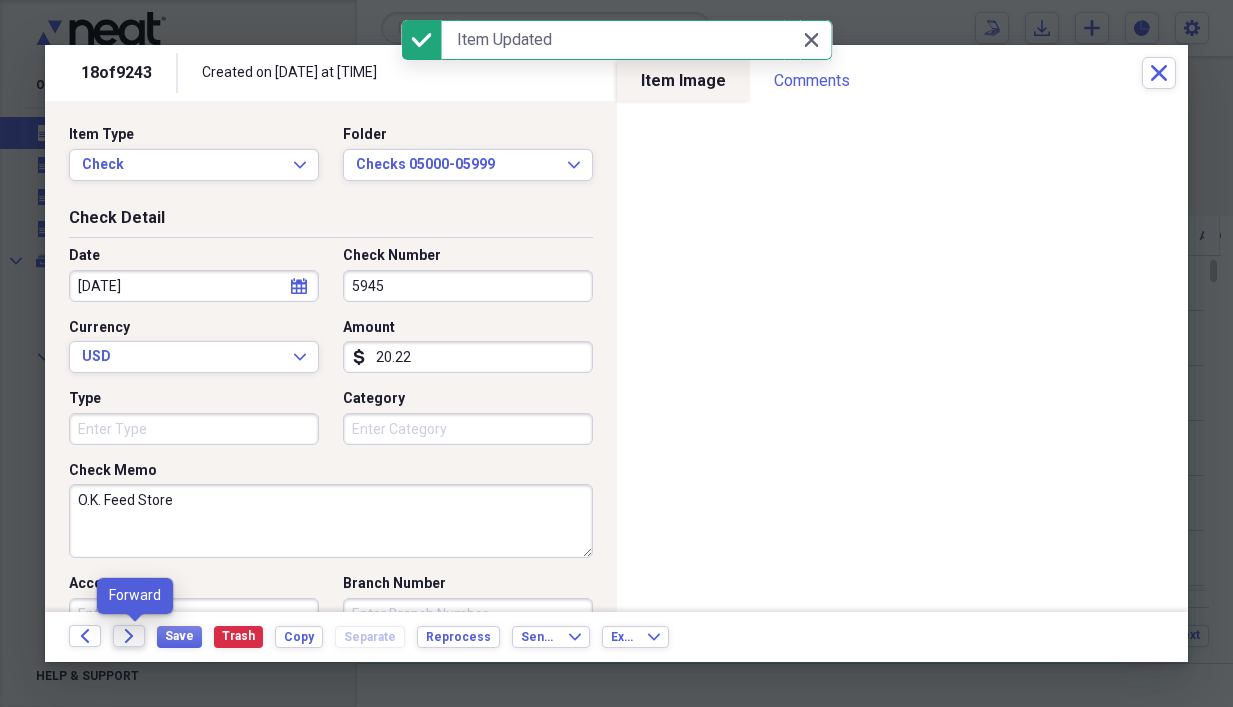 click on "Forward" at bounding box center (129, 636) 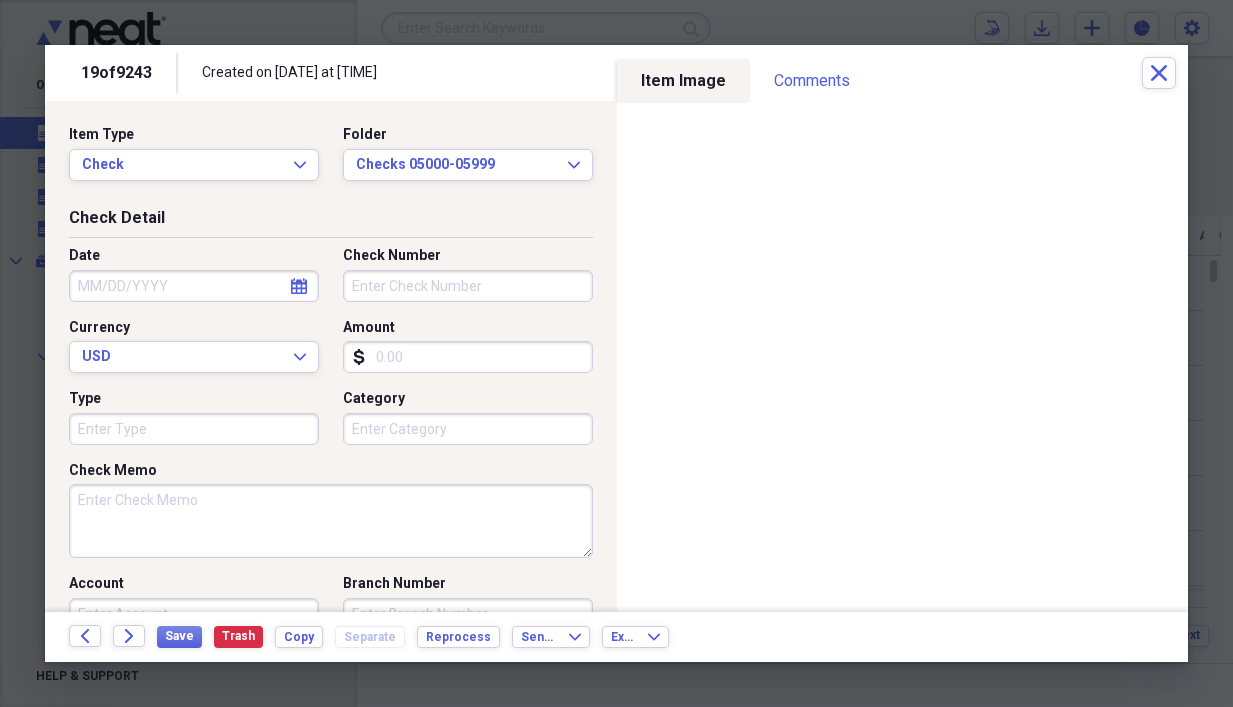 select on "7" 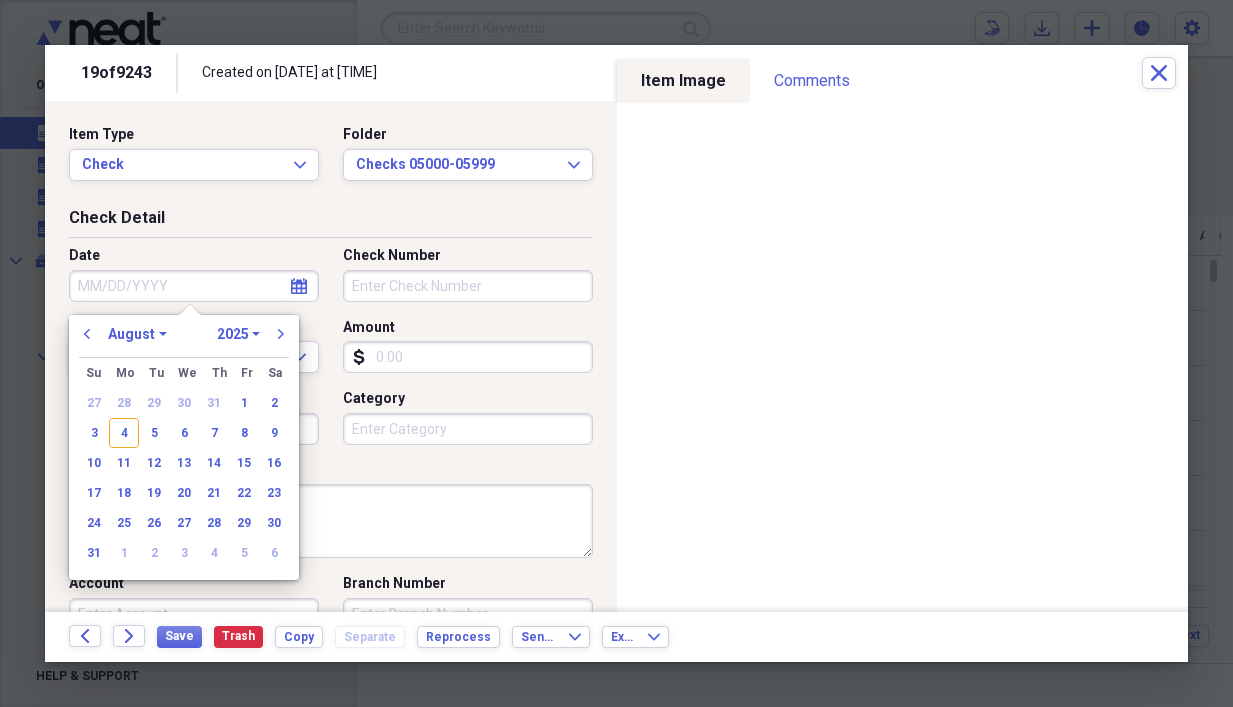 click on "Date" at bounding box center [194, 286] 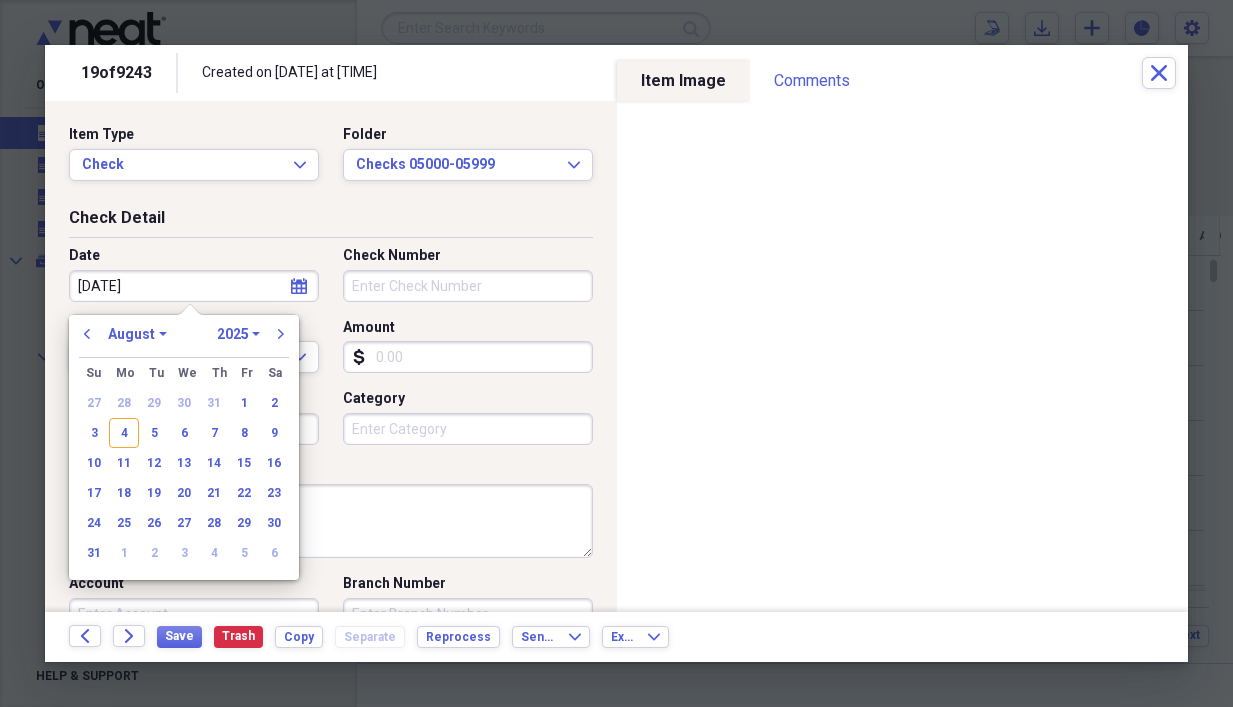 type on "[DATE]" 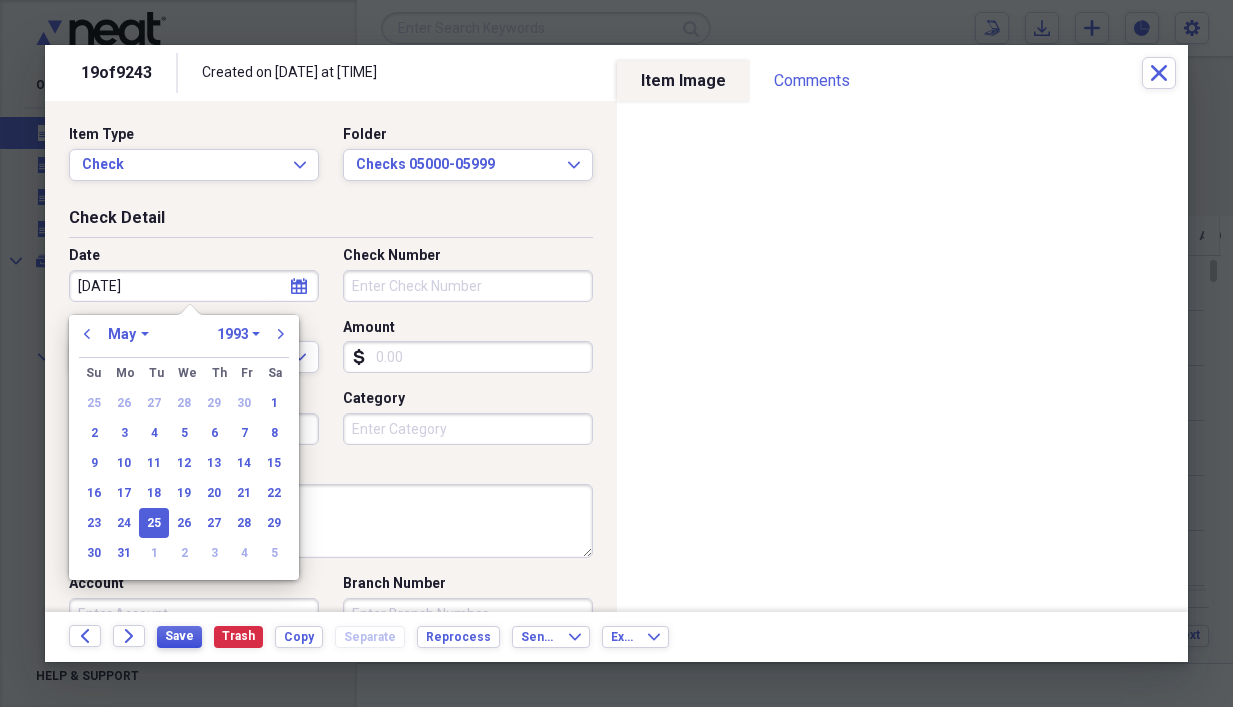 type on "[DATE]" 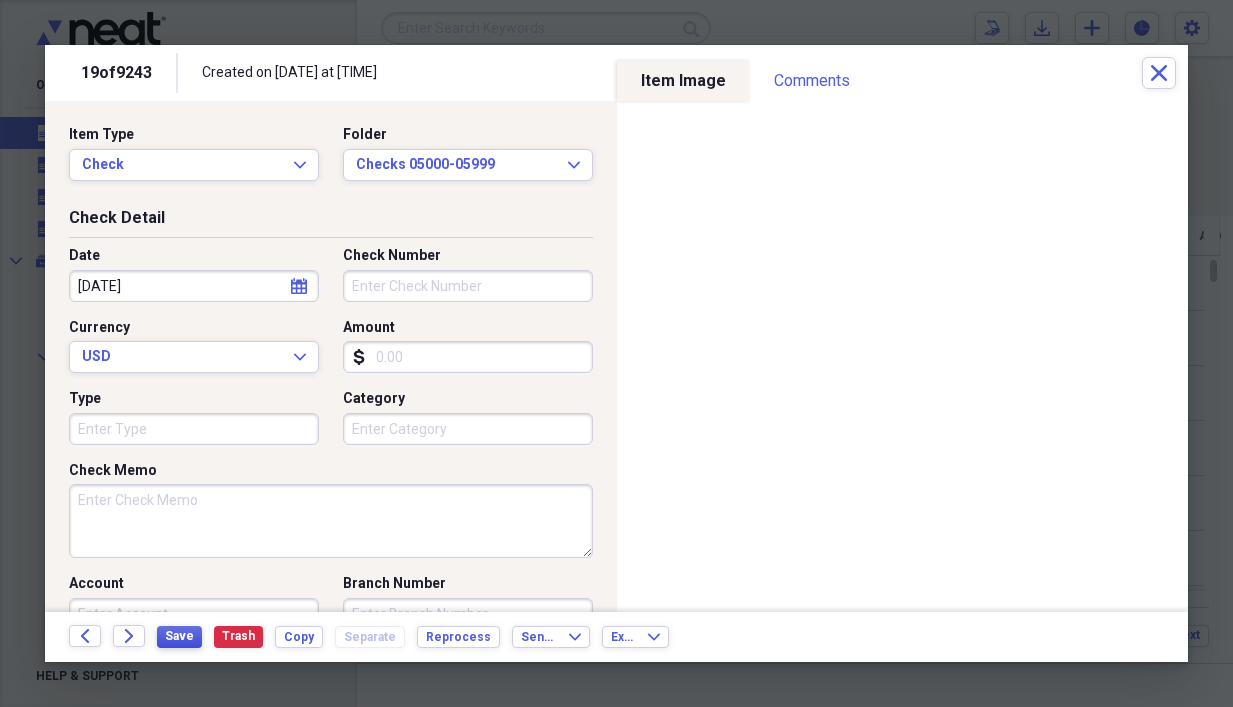 click on "Save" at bounding box center [179, 636] 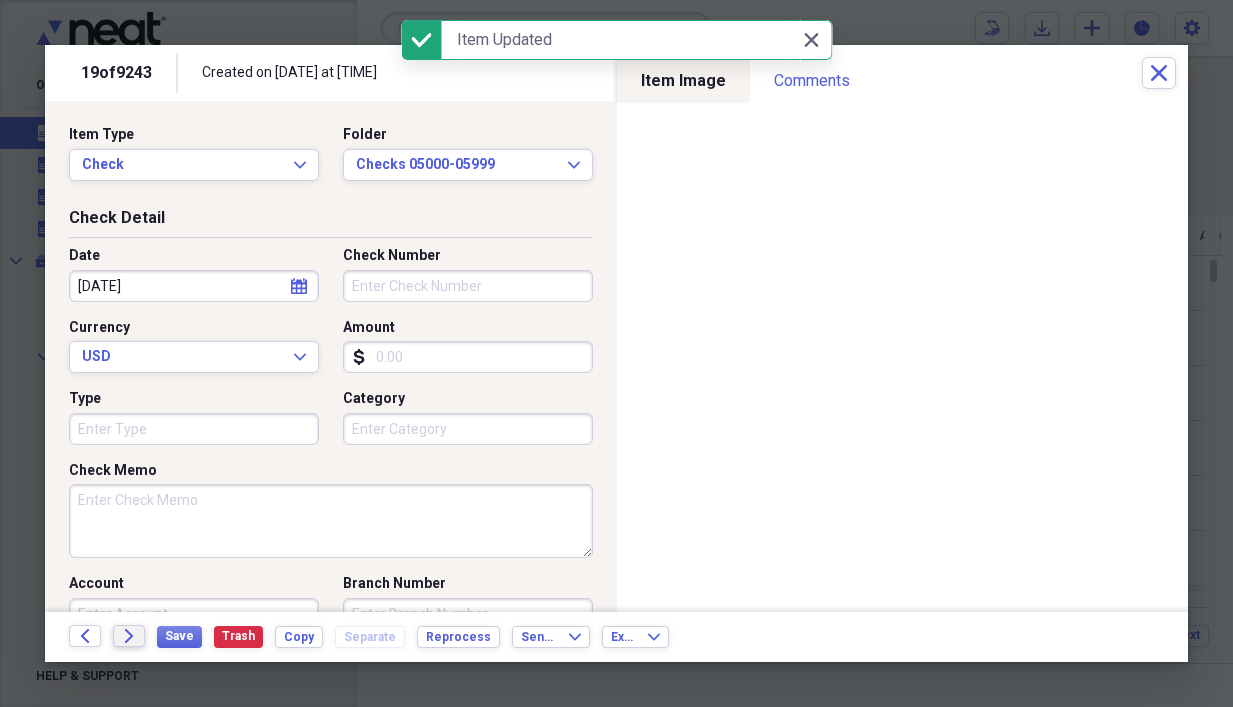 click 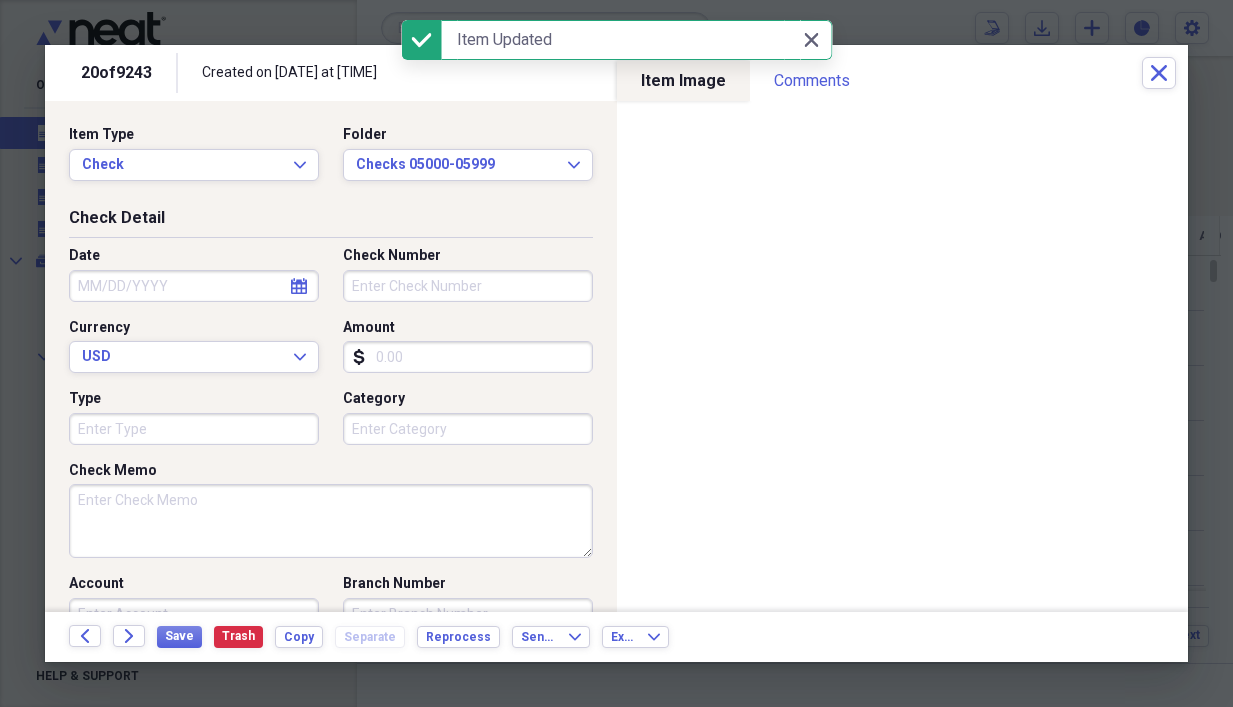 click on "Check Memo" at bounding box center [331, 521] 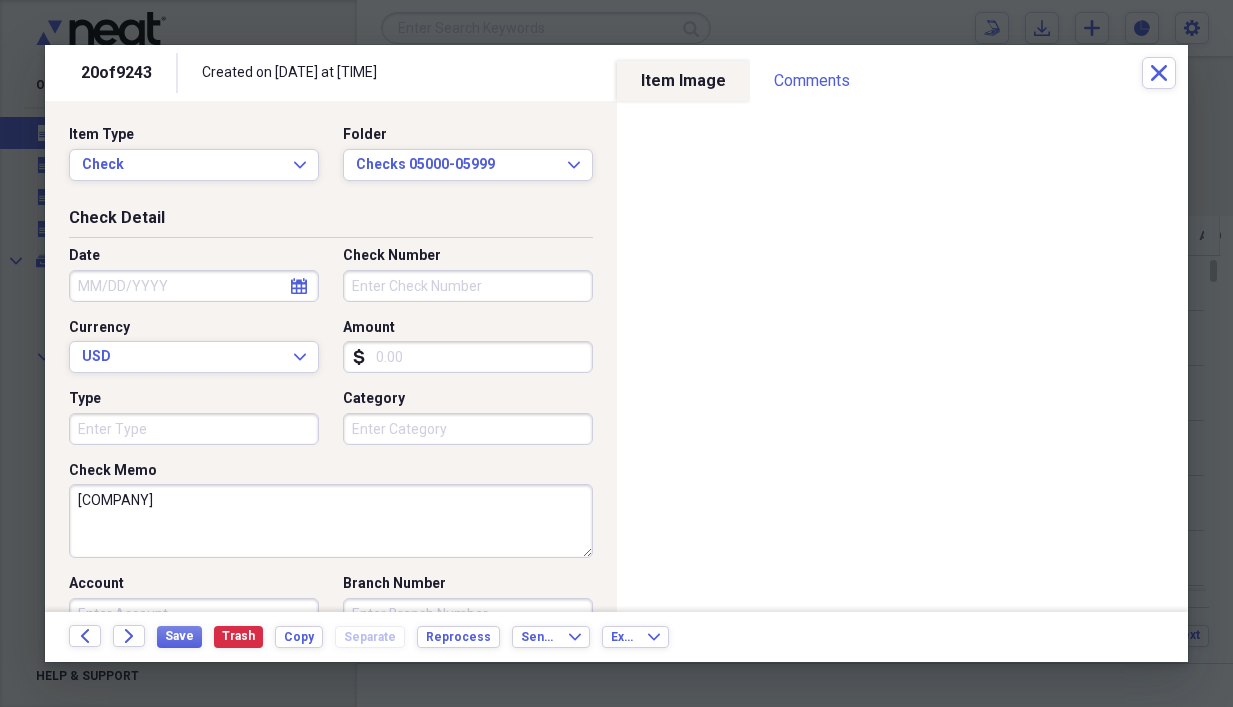type on "[COMPANY]" 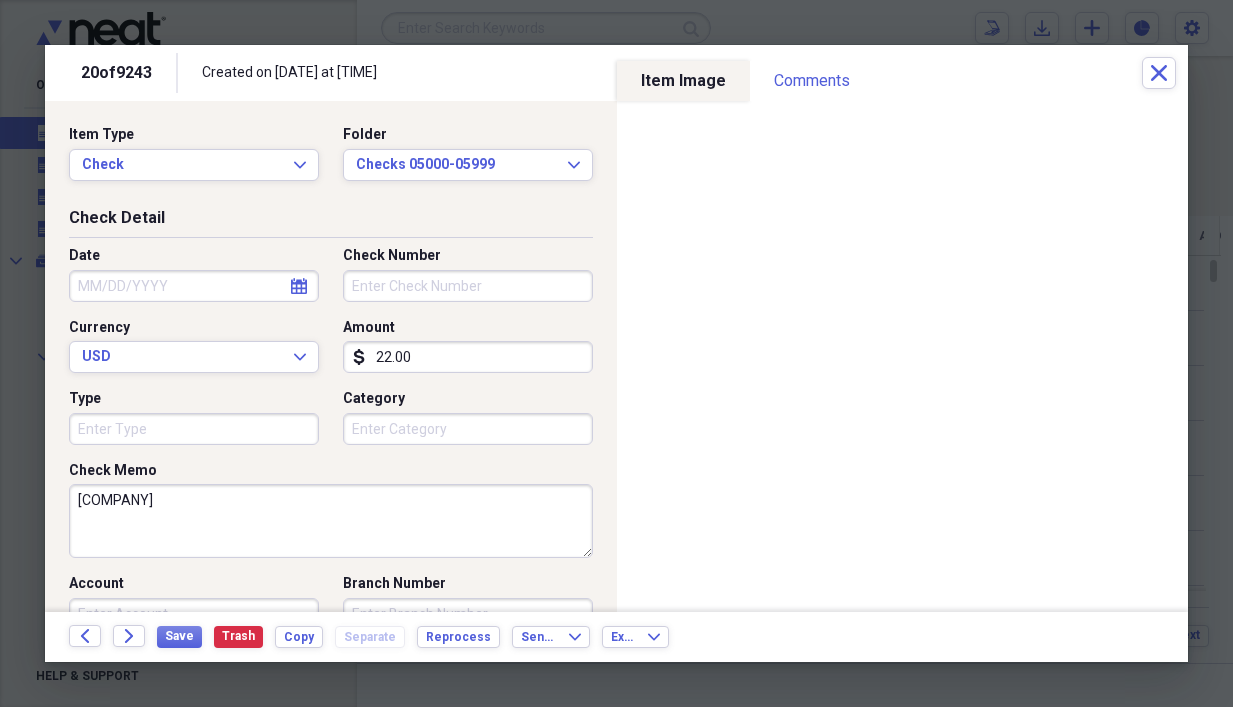 type on "22.00" 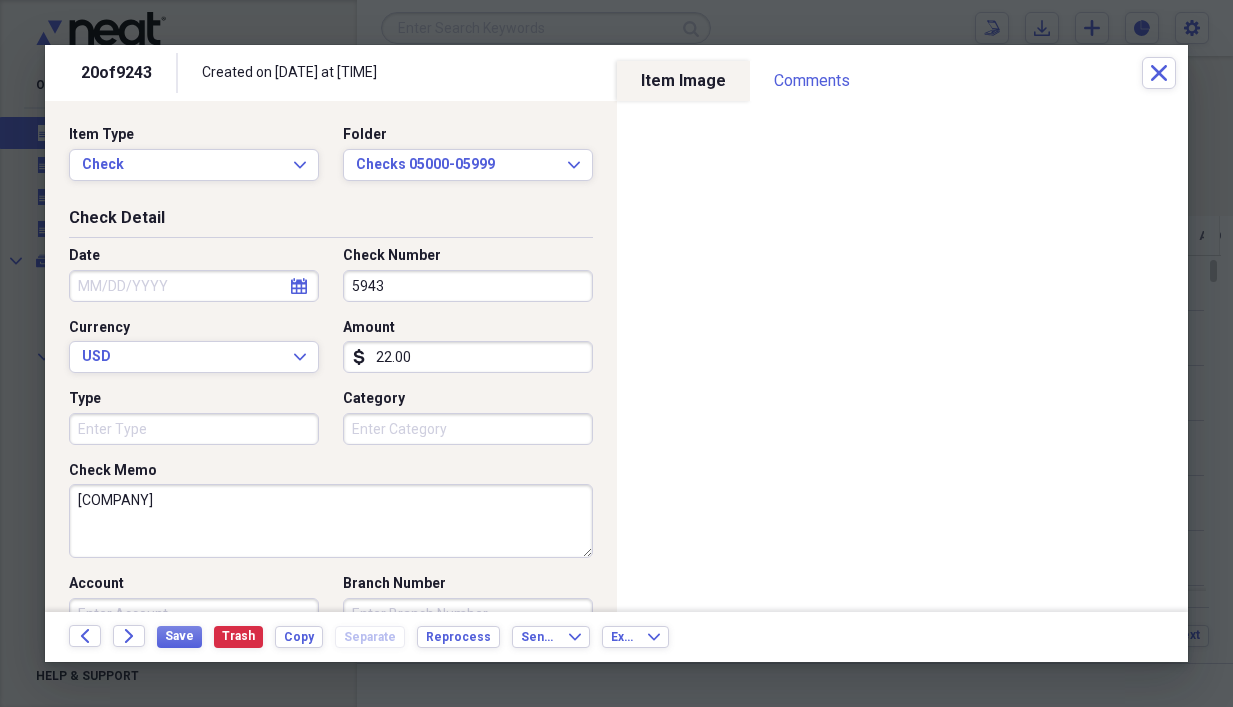 type on "5943" 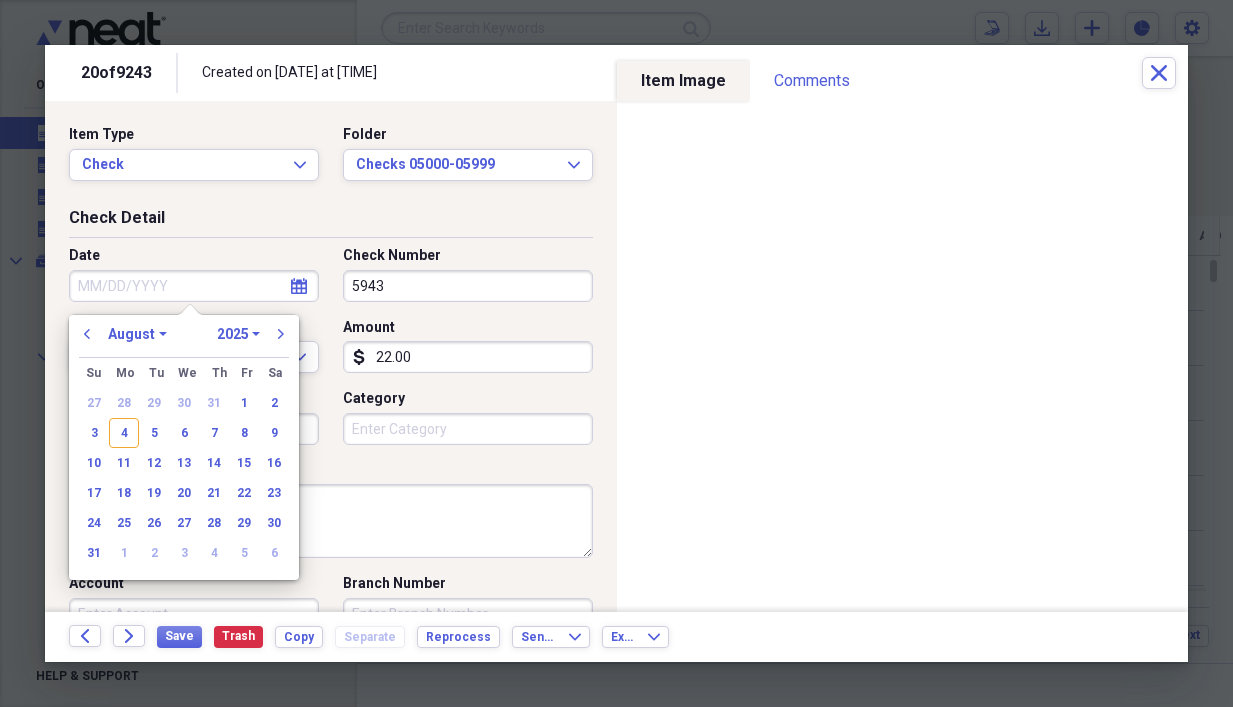 click on "Date" at bounding box center (194, 286) 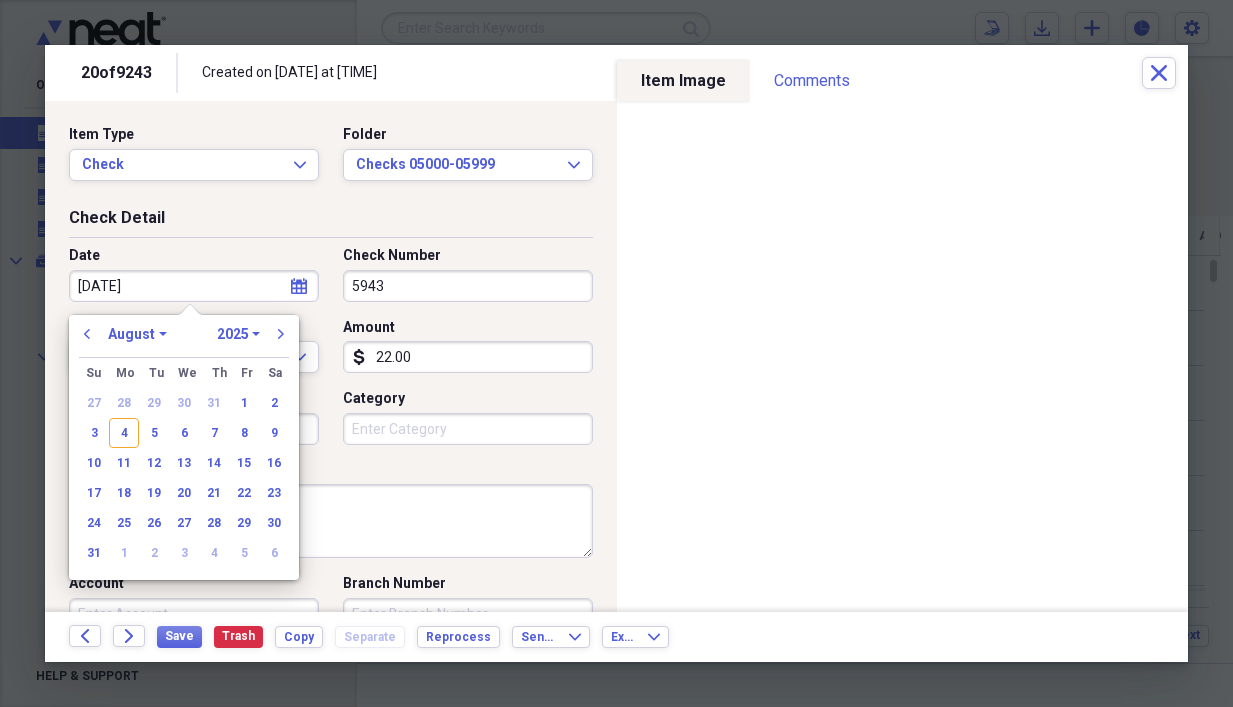 type on "[DATE]" 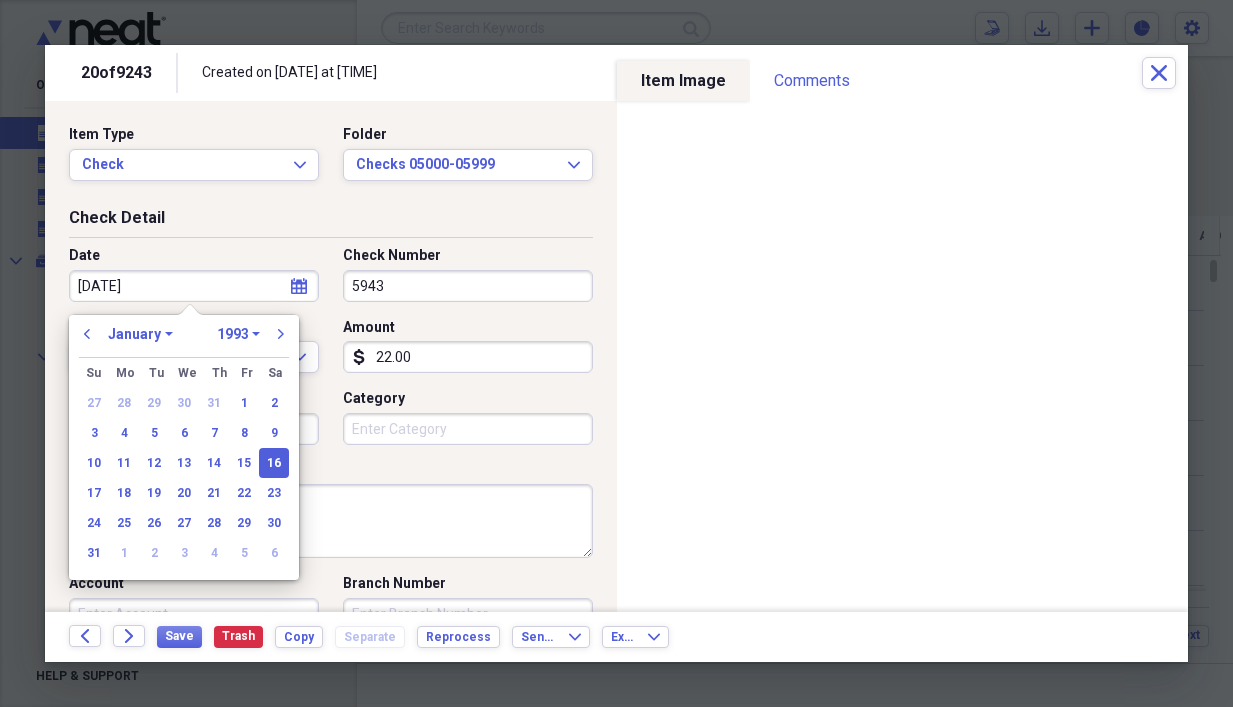 type on "[DATE]" 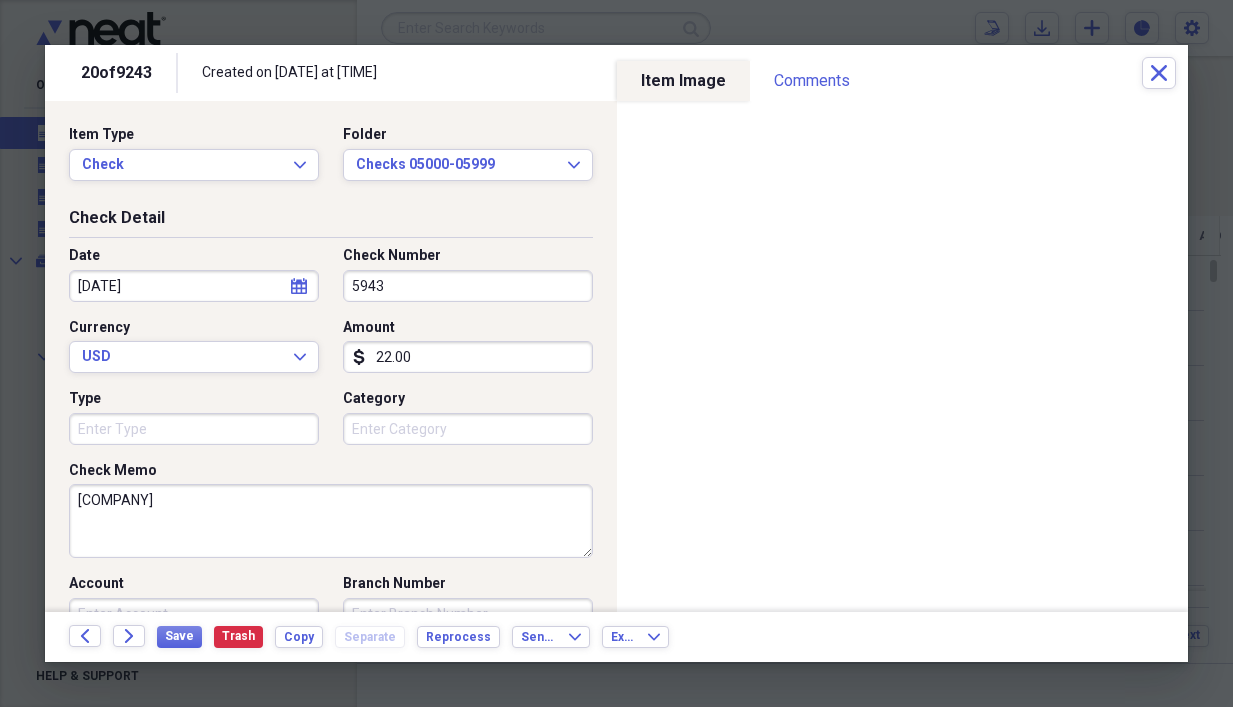 click on "[COMPANY]" at bounding box center [331, 521] 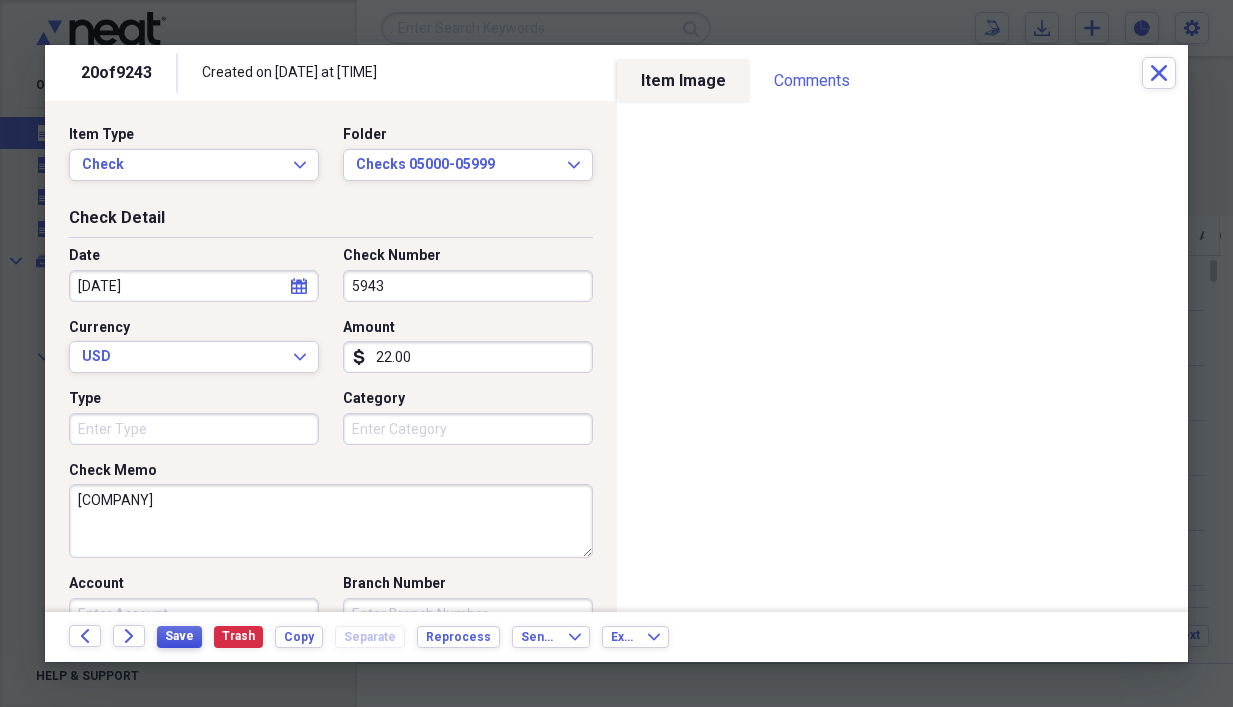 click on "Save" at bounding box center (179, 636) 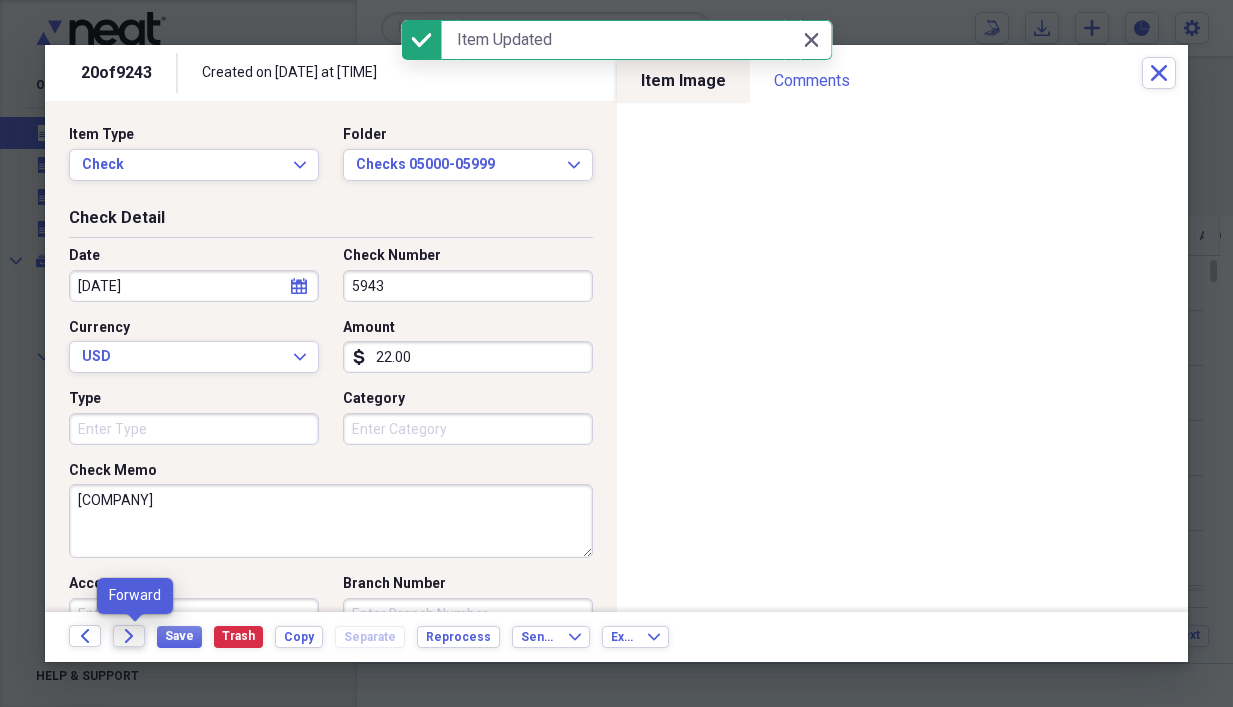 click on "Forward" at bounding box center (129, 636) 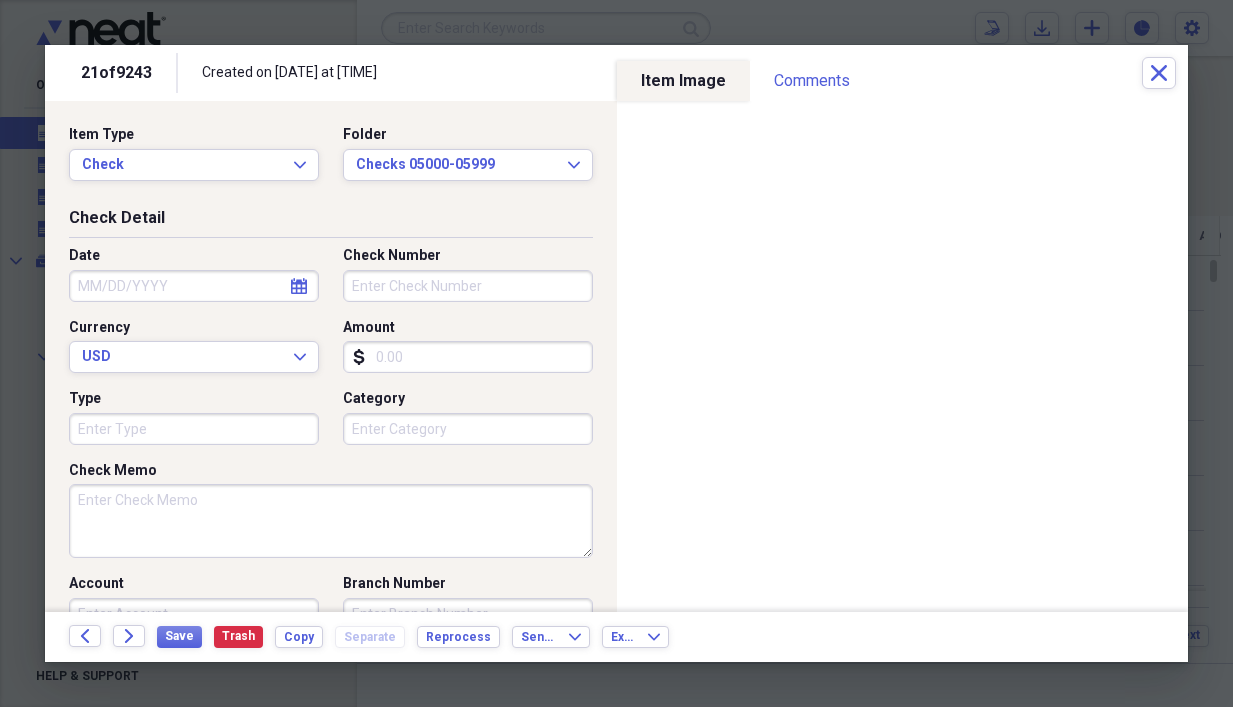click on "Date" at bounding box center (194, 286) 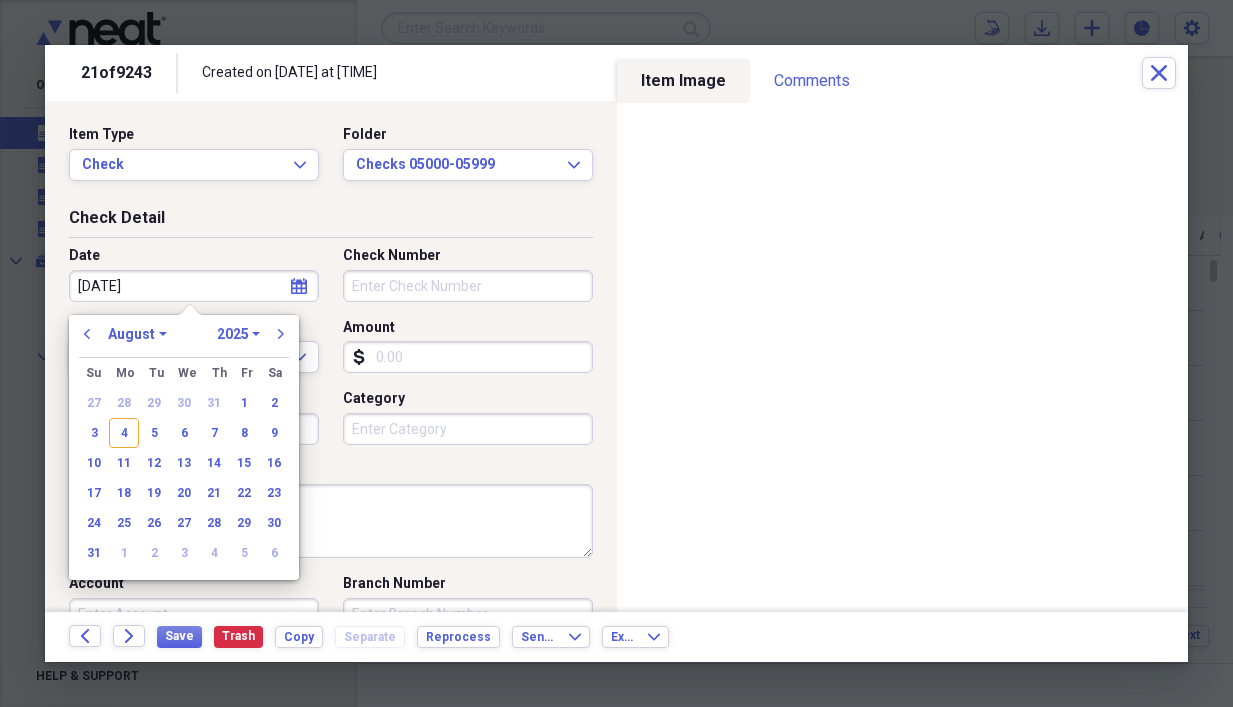 type on "[DATE]" 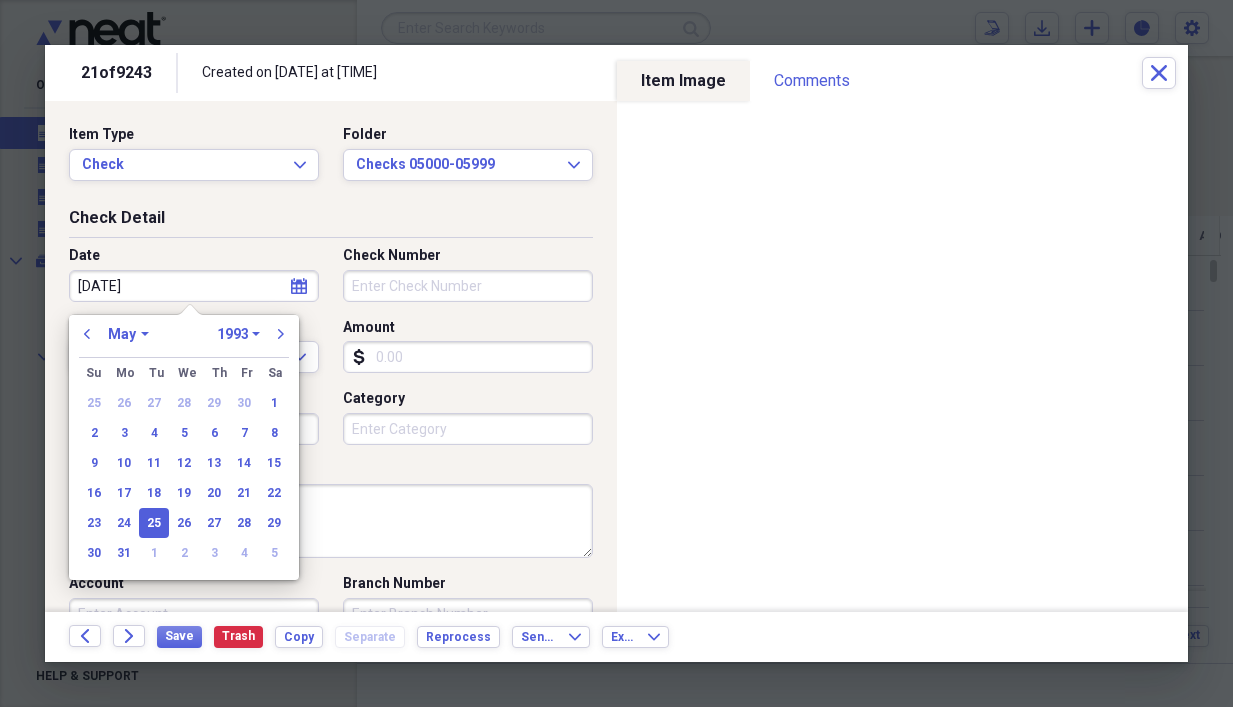 type on "[DATE]" 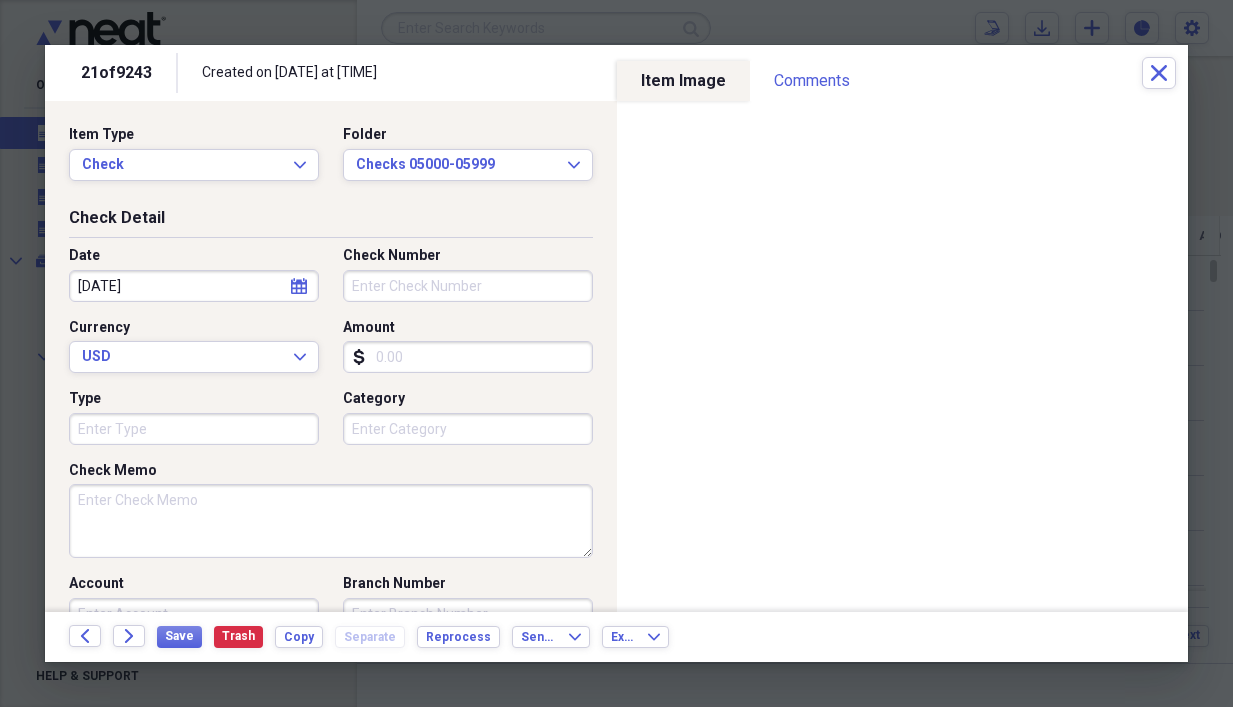 click on "Check Memo" at bounding box center [331, 521] 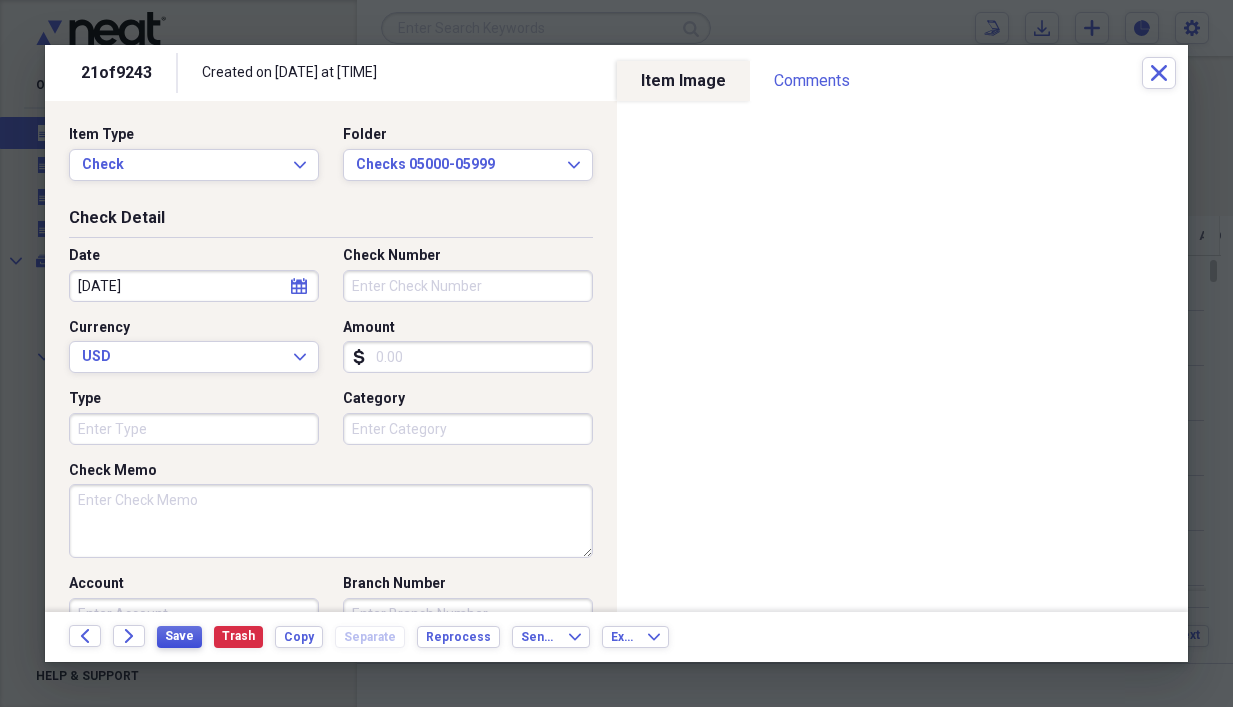 click on "Save" at bounding box center [179, 637] 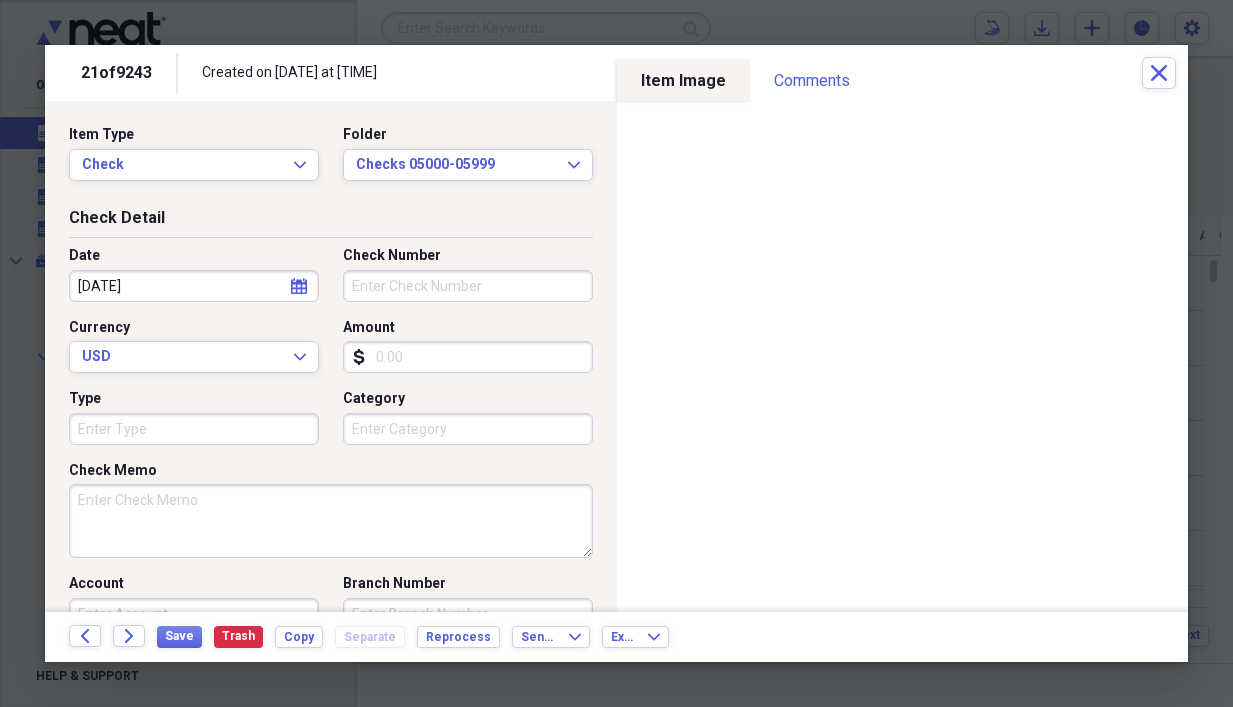 click on "Check Memo" at bounding box center (331, 521) 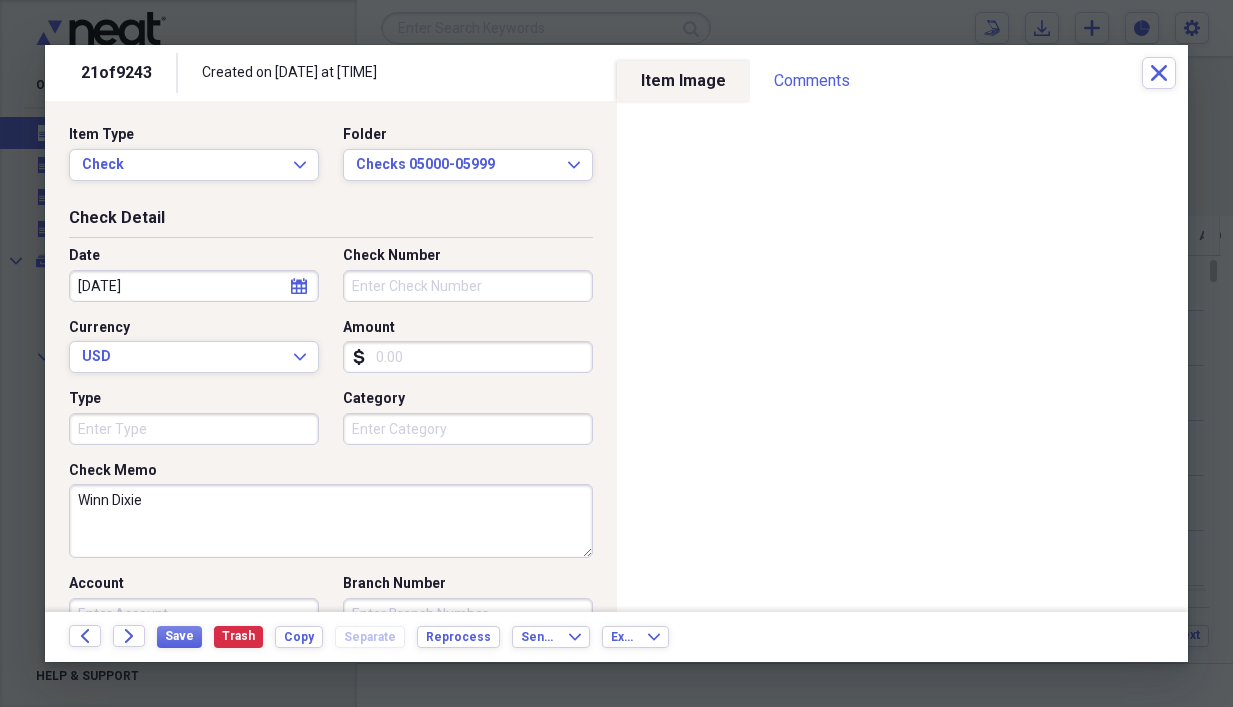 type on "Winn Dixie" 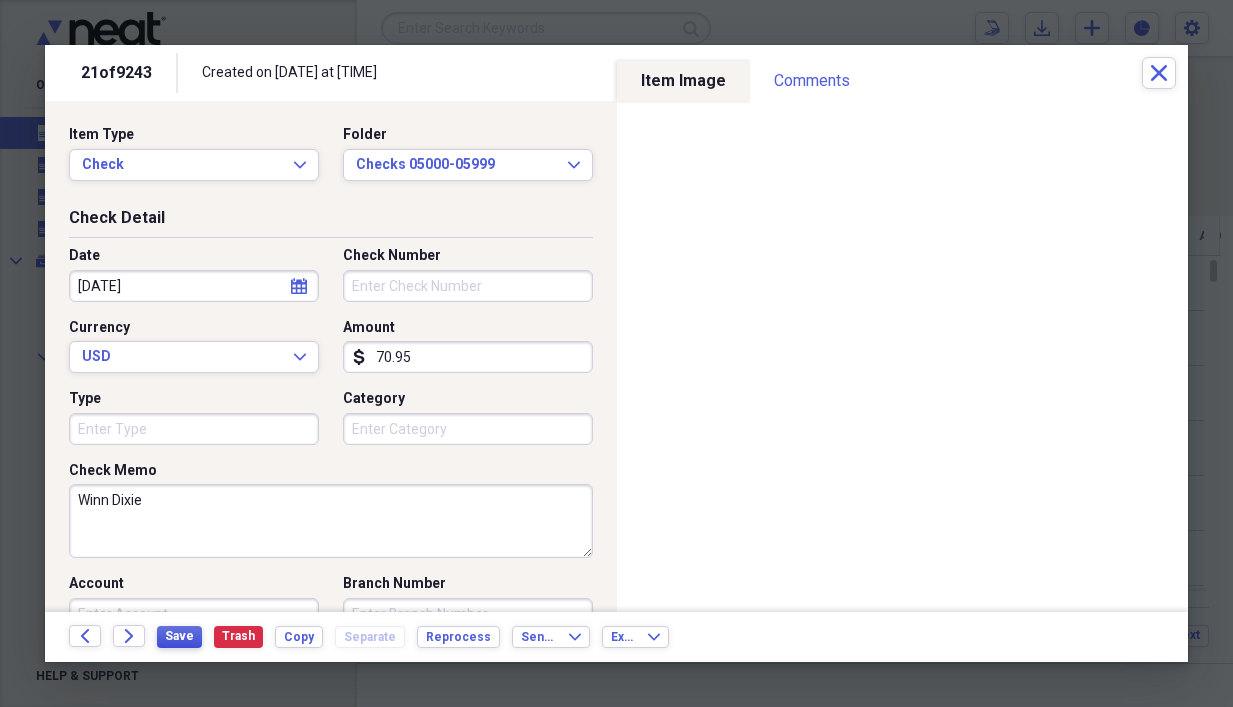 type on "70.95" 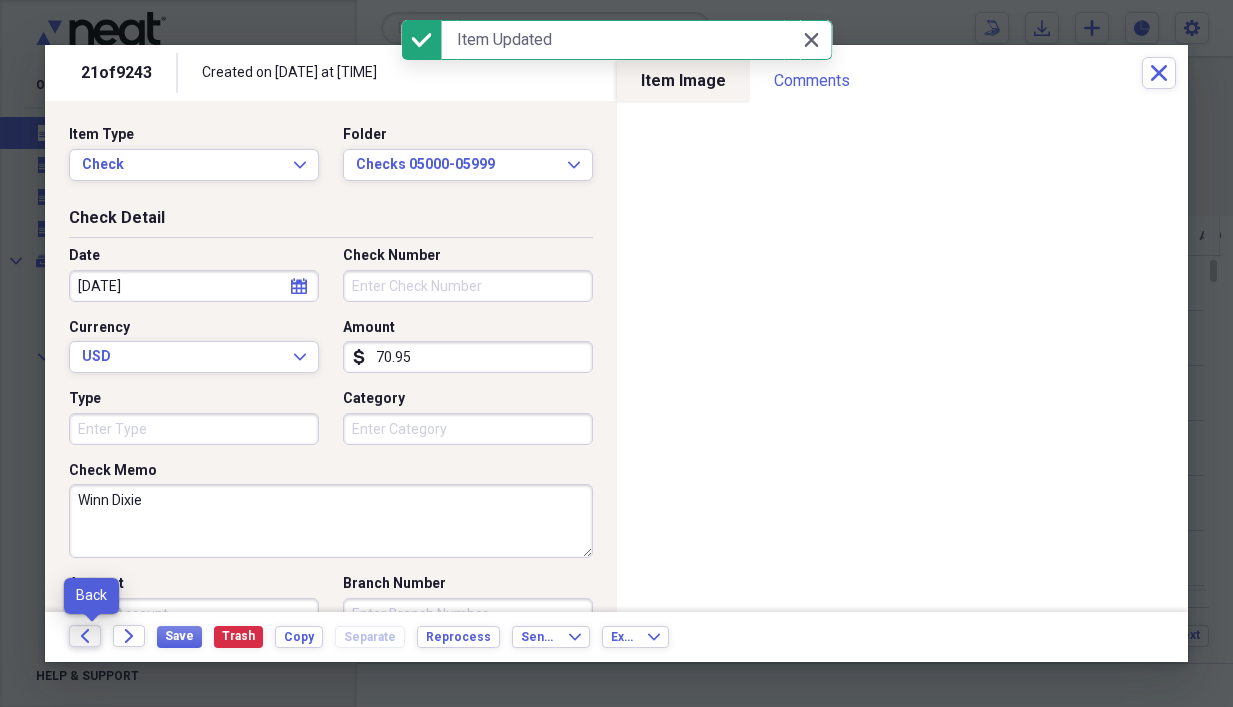 click 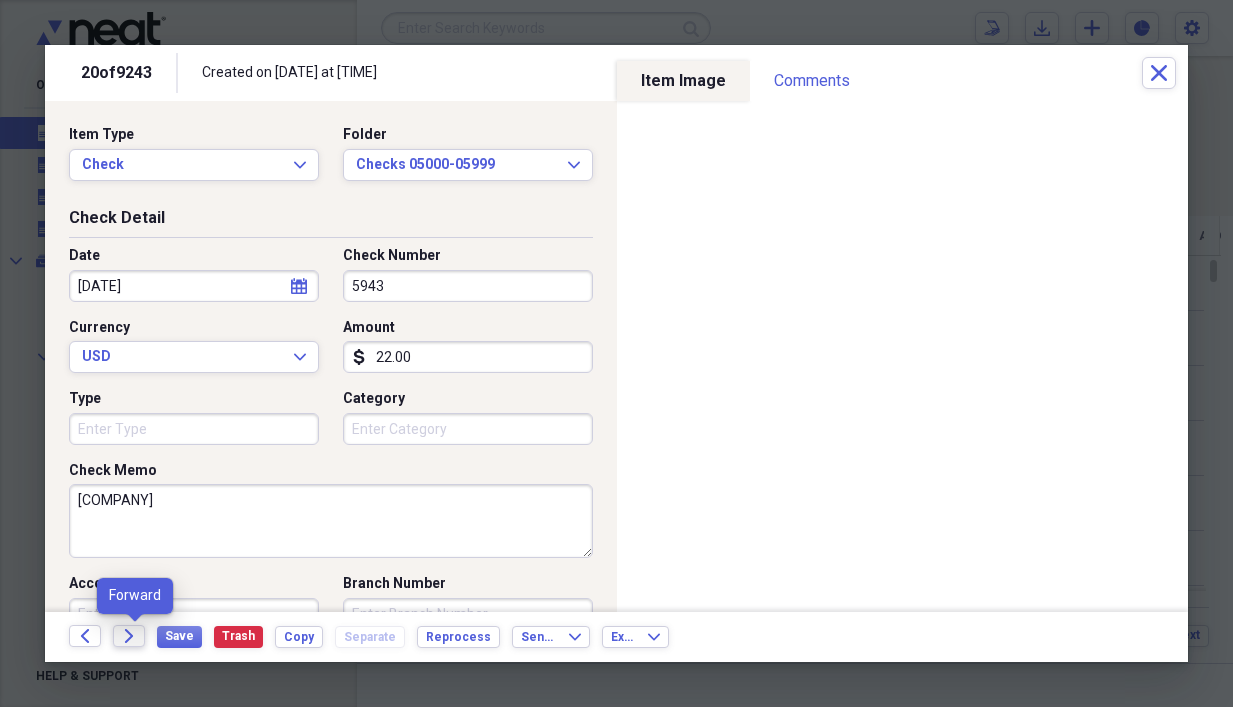 click 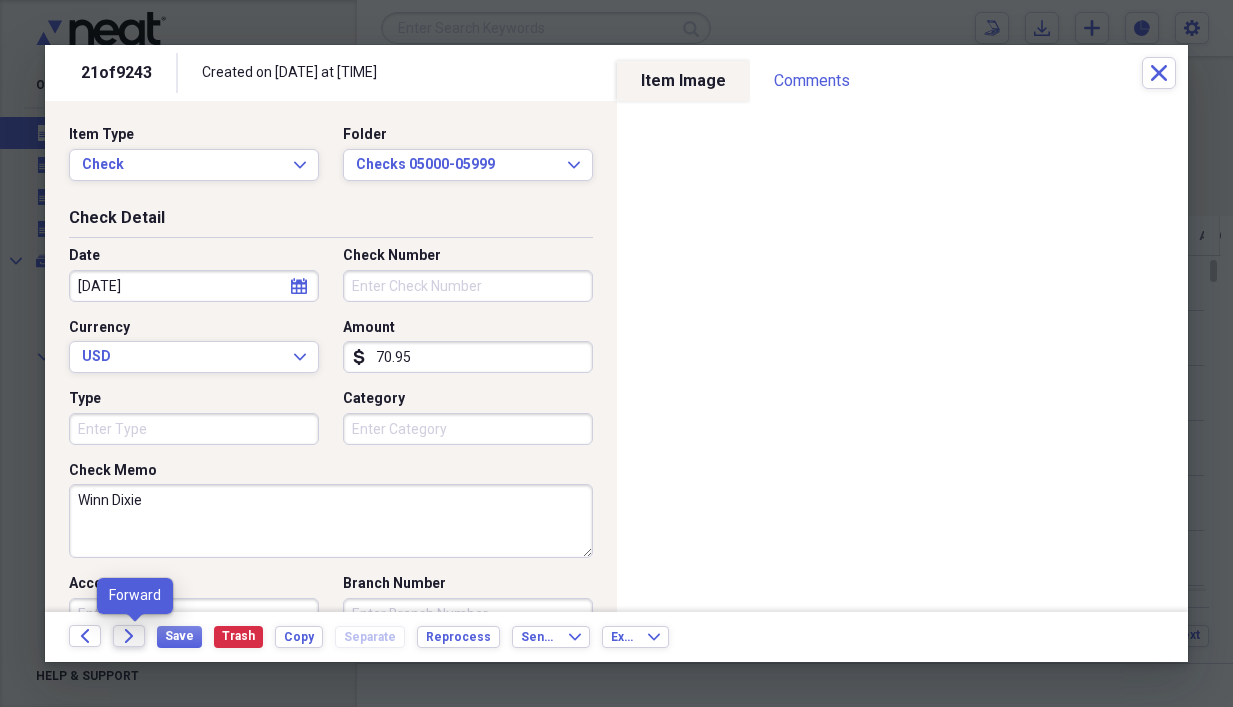 click on "Forward" 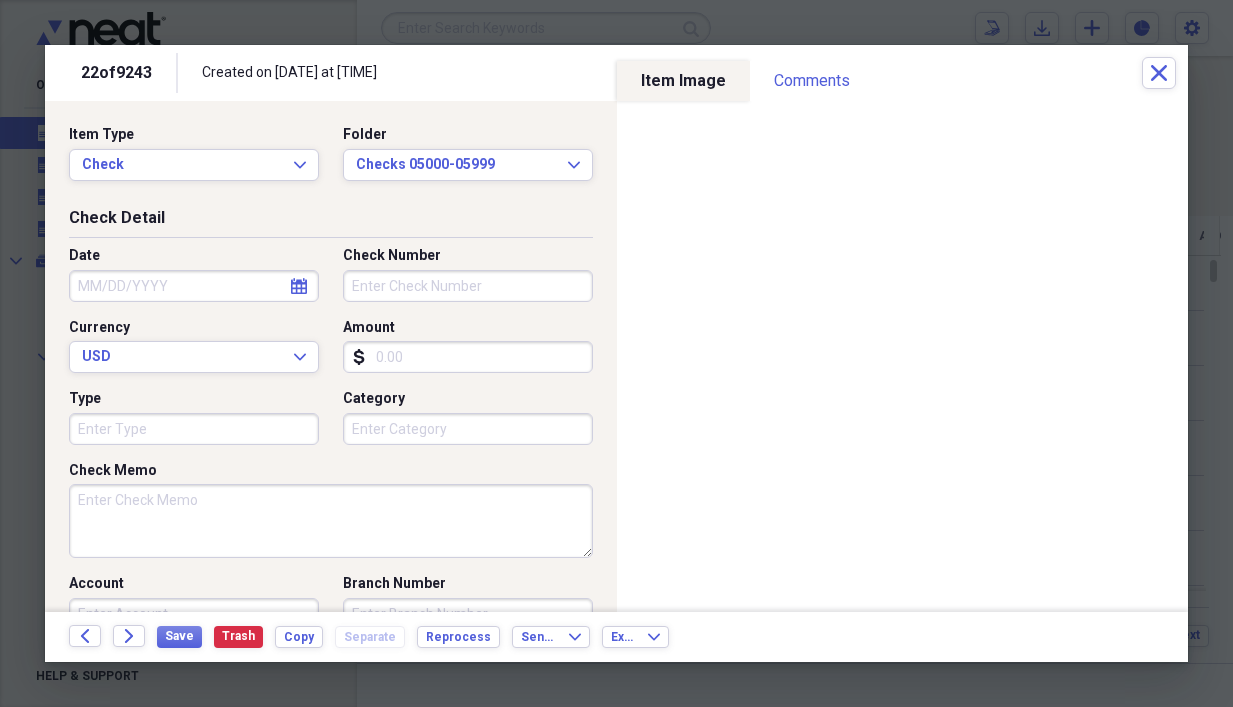 click on "Check Memo" at bounding box center (331, 521) 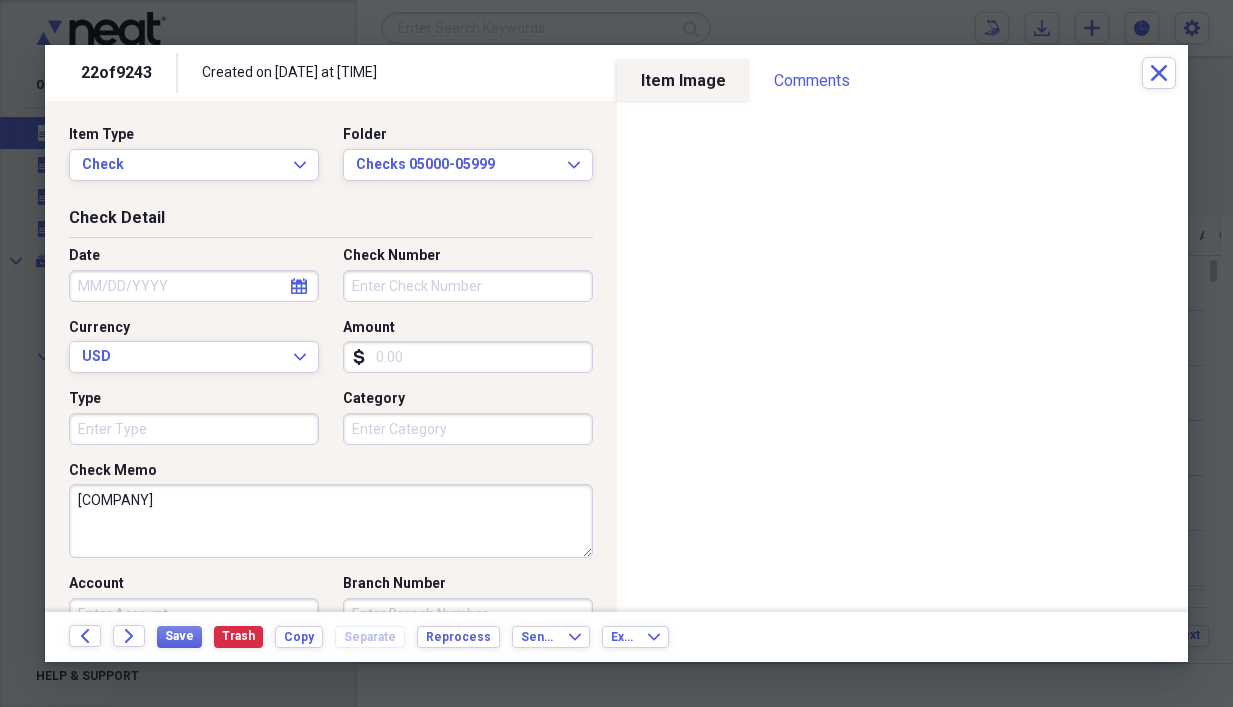 type on "[COMPANY]" 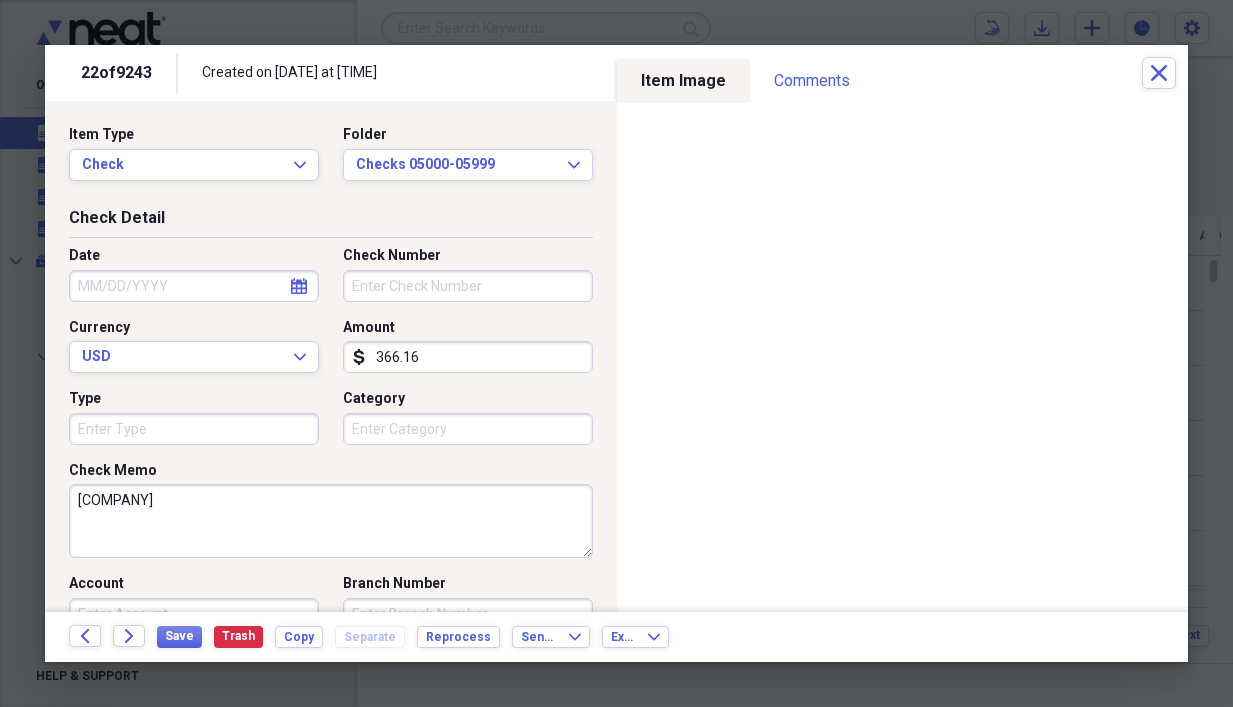 type on "366.16" 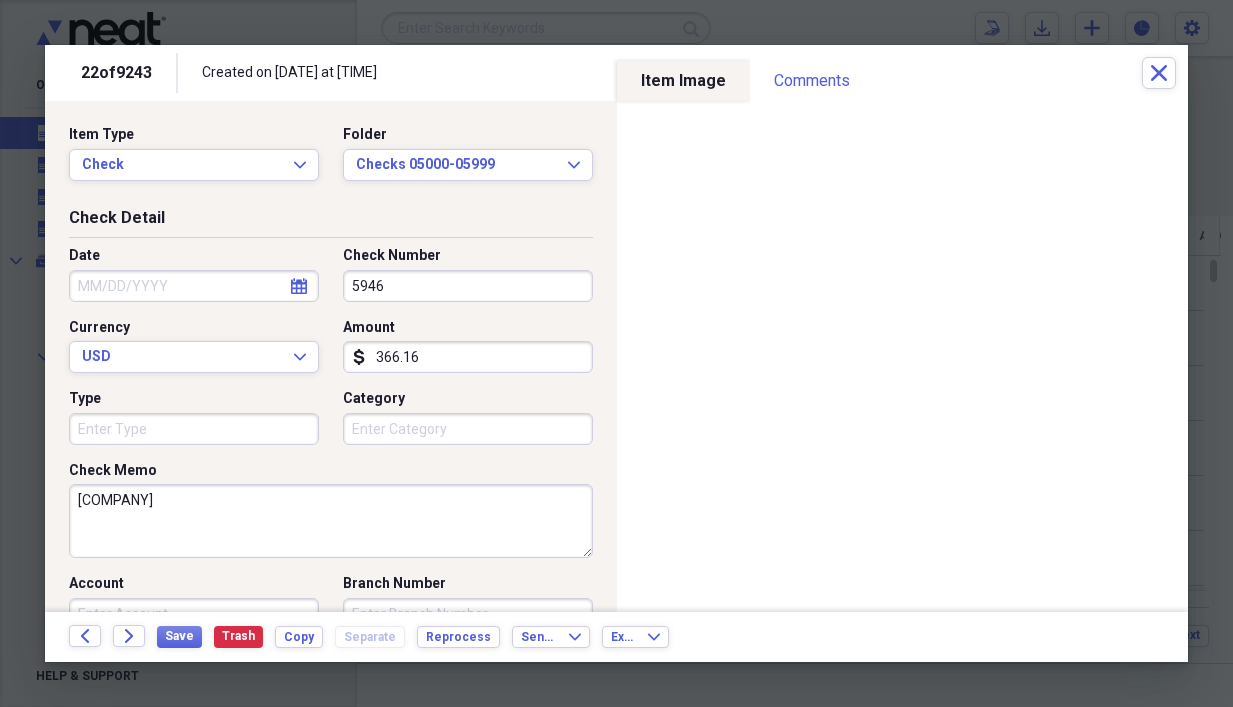 type on "5946" 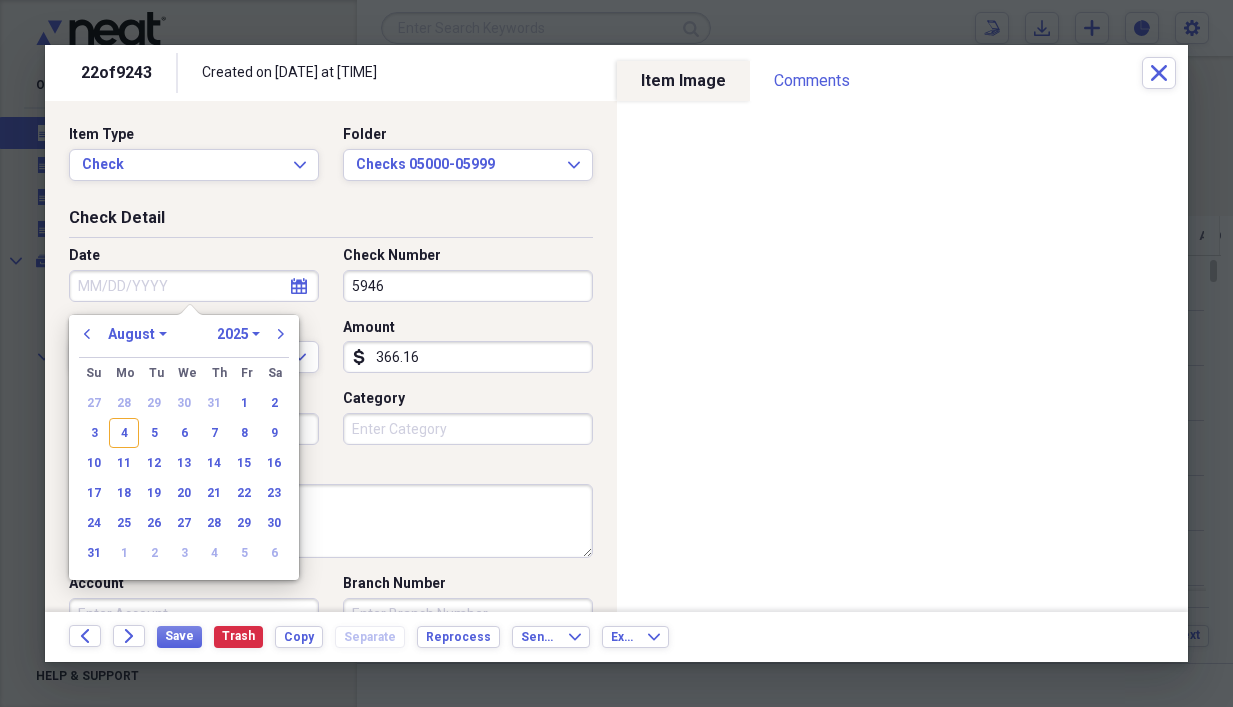 click on "Date" at bounding box center (194, 286) 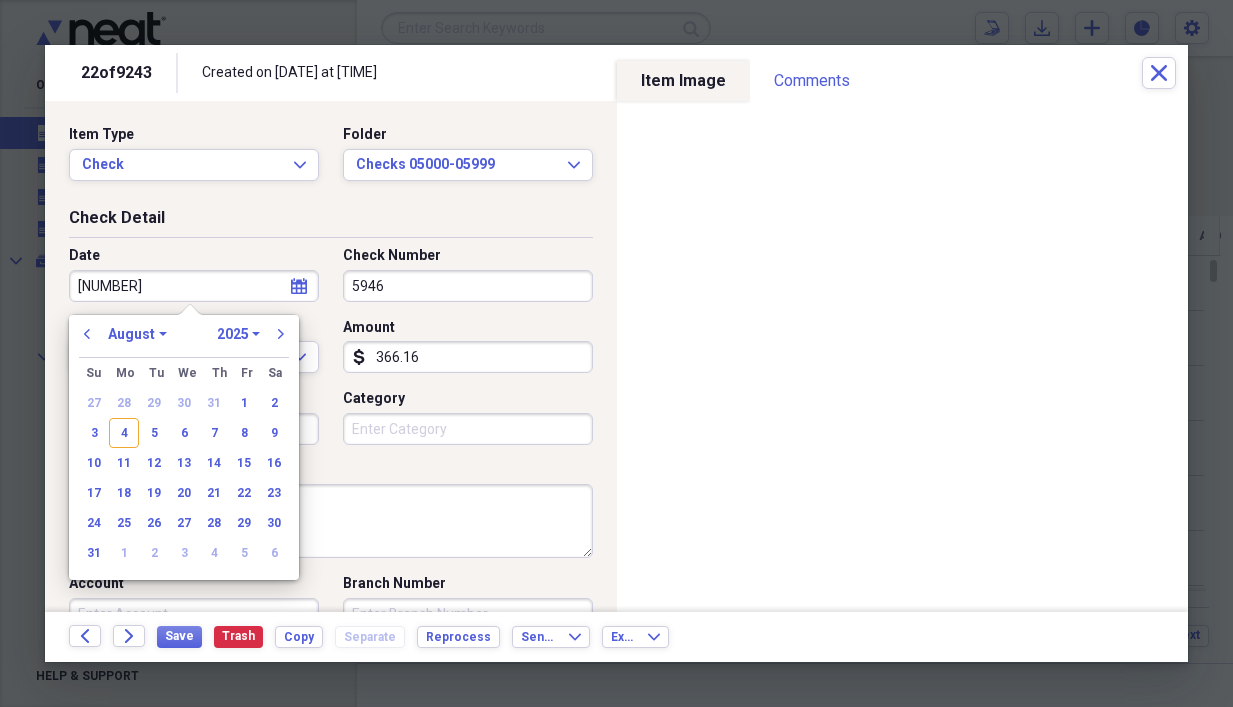type on "[NUMBER]" 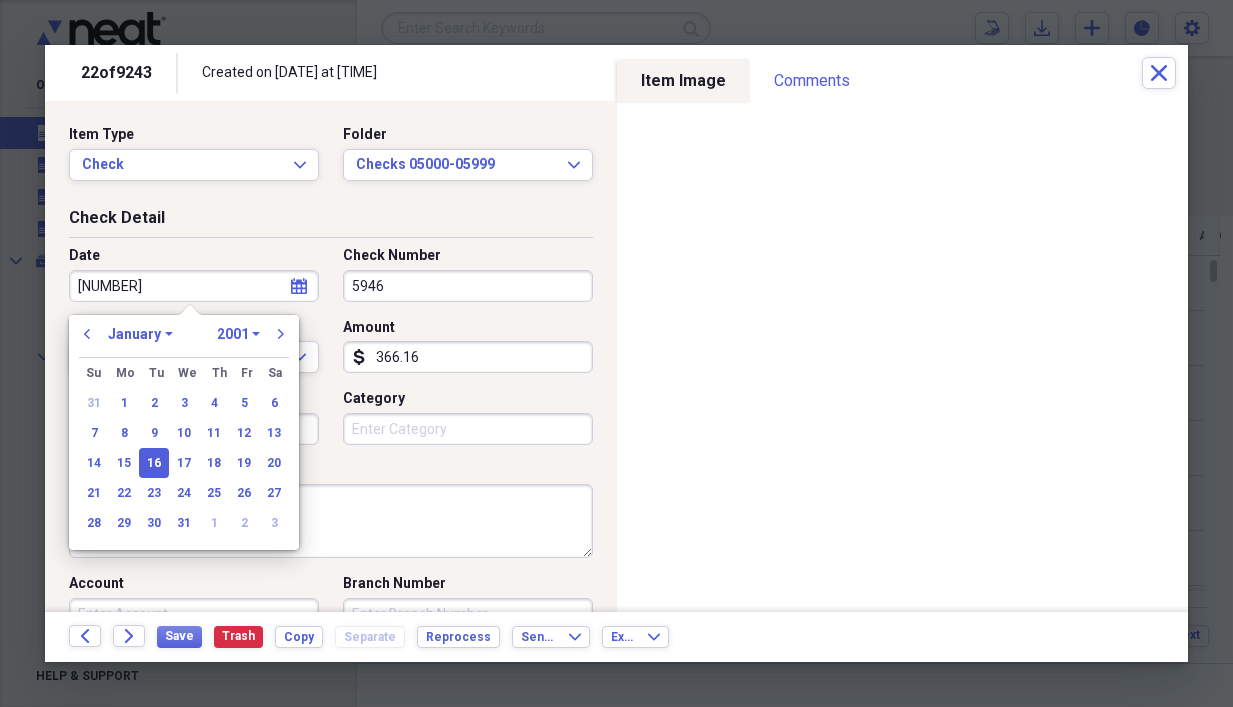 type on "[DATE]" 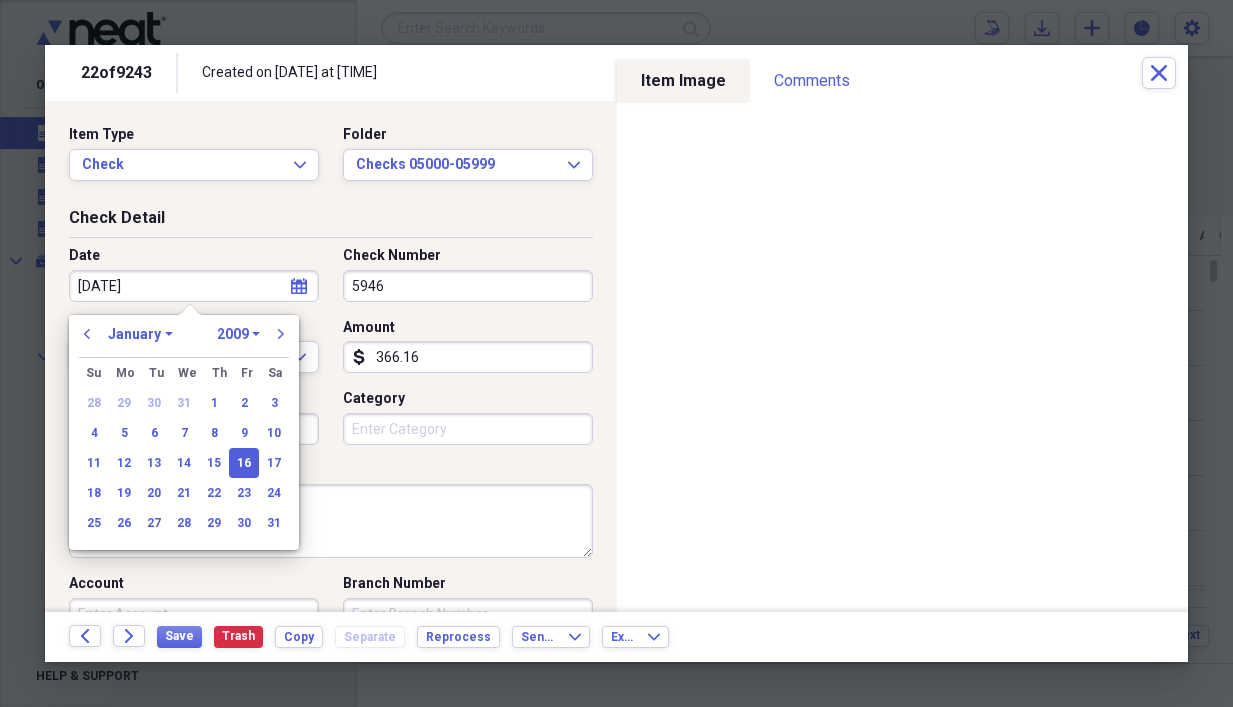 type on "[DATE]" 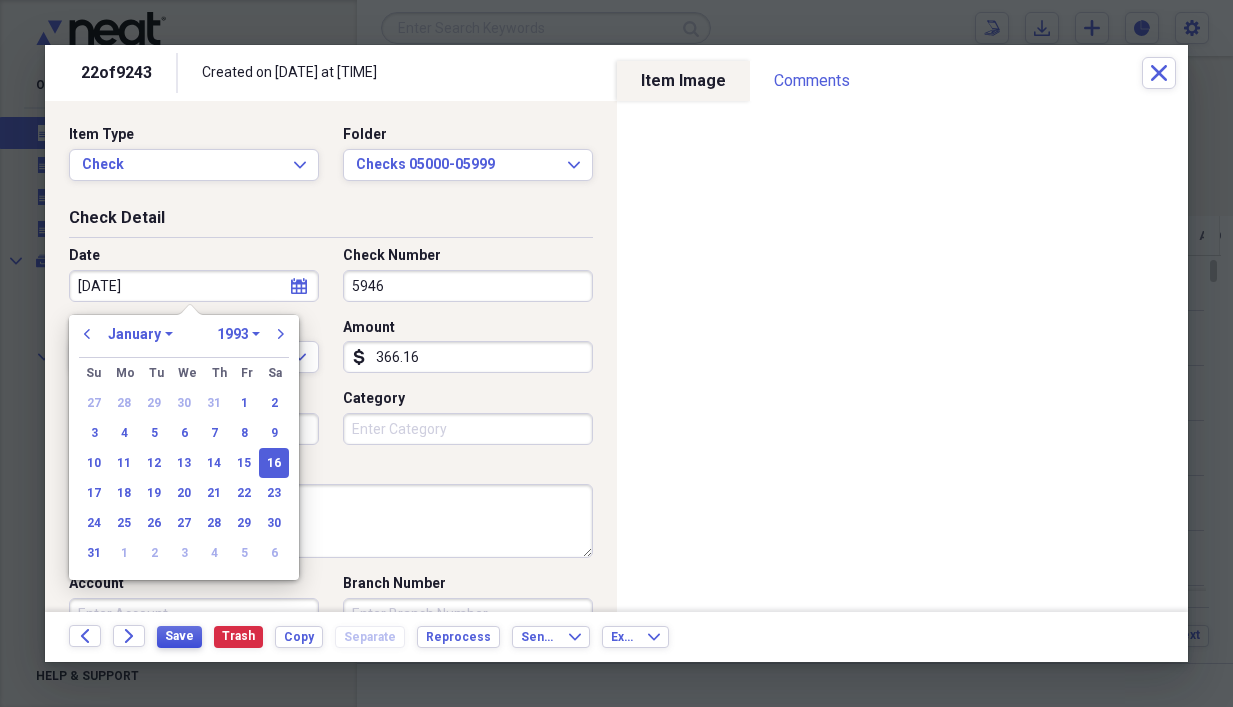 type on "[DATE]" 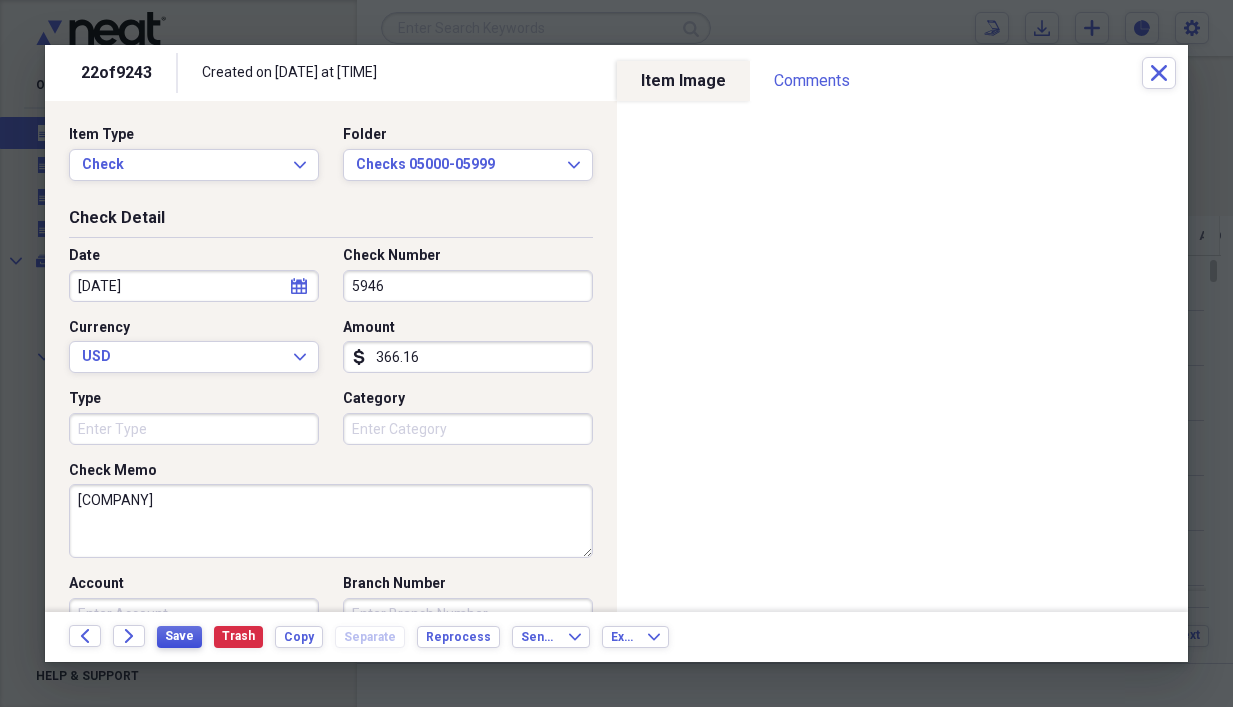 click on "Save" at bounding box center [179, 636] 